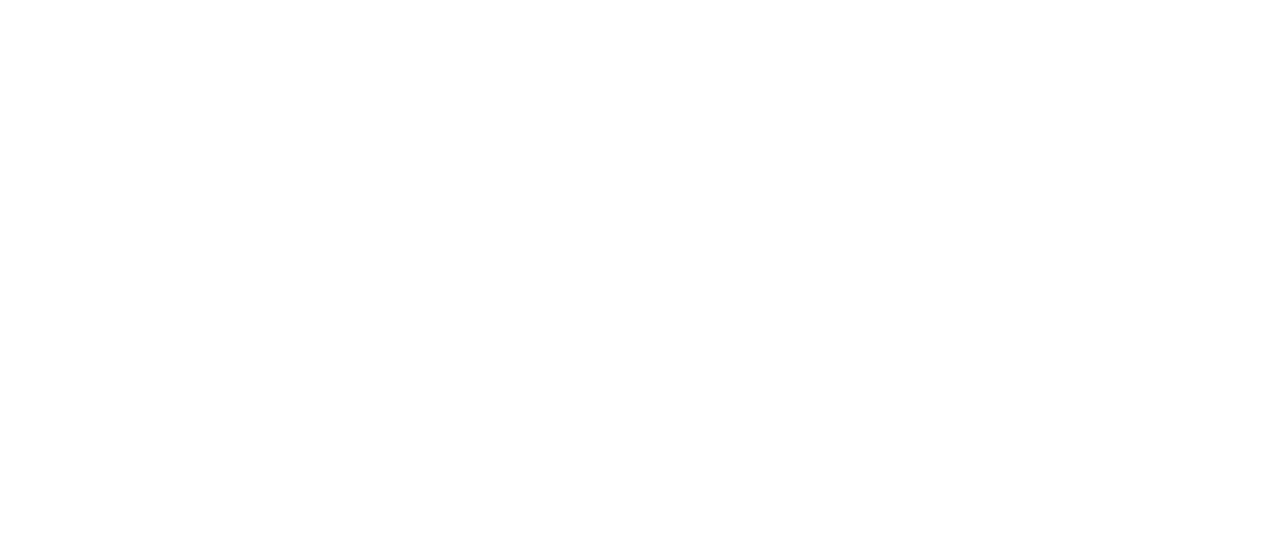 scroll, scrollTop: 0, scrollLeft: 0, axis: both 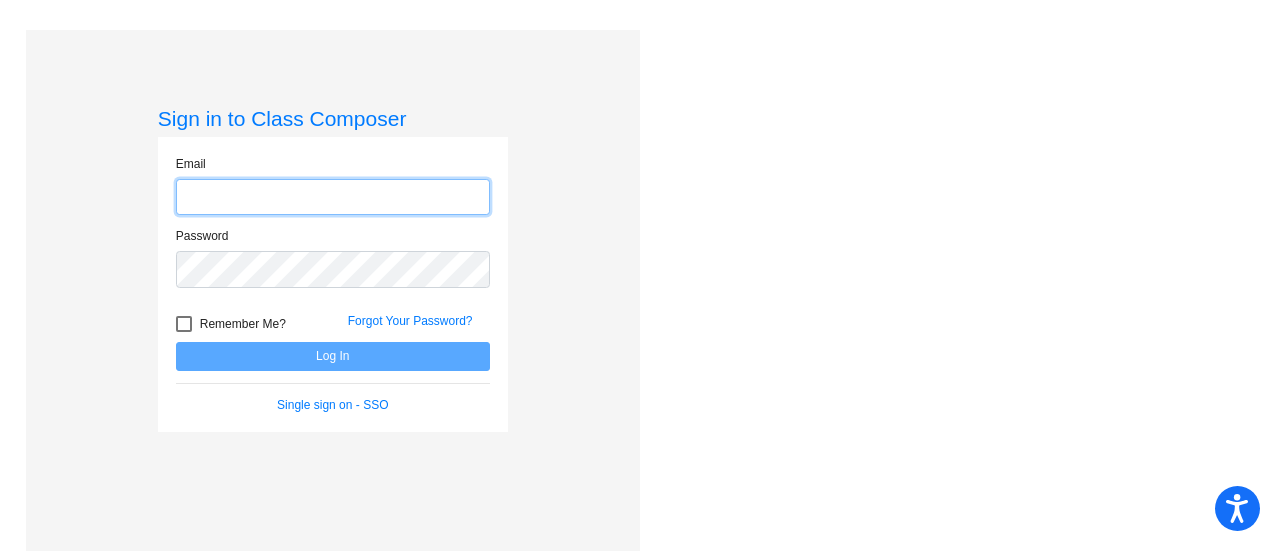 type on "[EMAIL_ADDRESS][DOMAIN_NAME]" 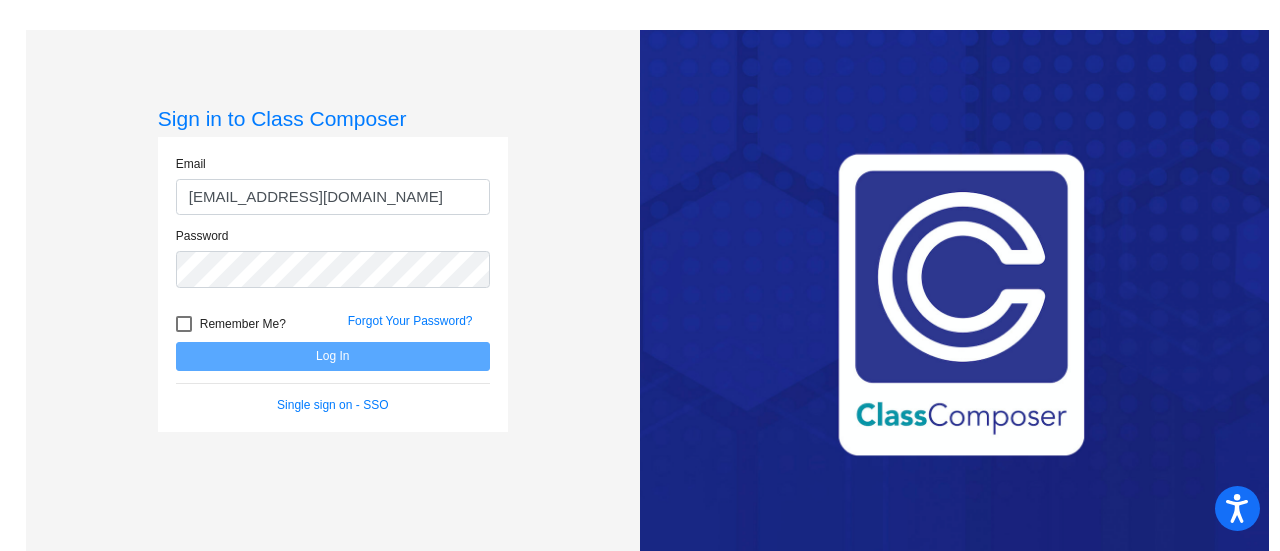 click on "Log In" 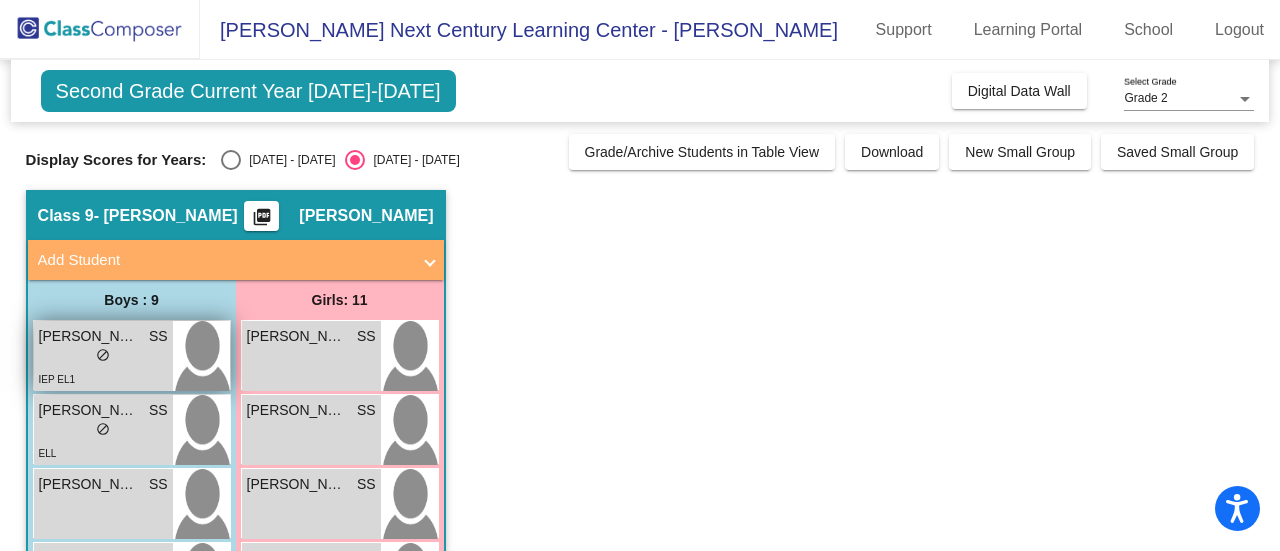 click on "lock do_not_disturb_alt" at bounding box center (103, 357) 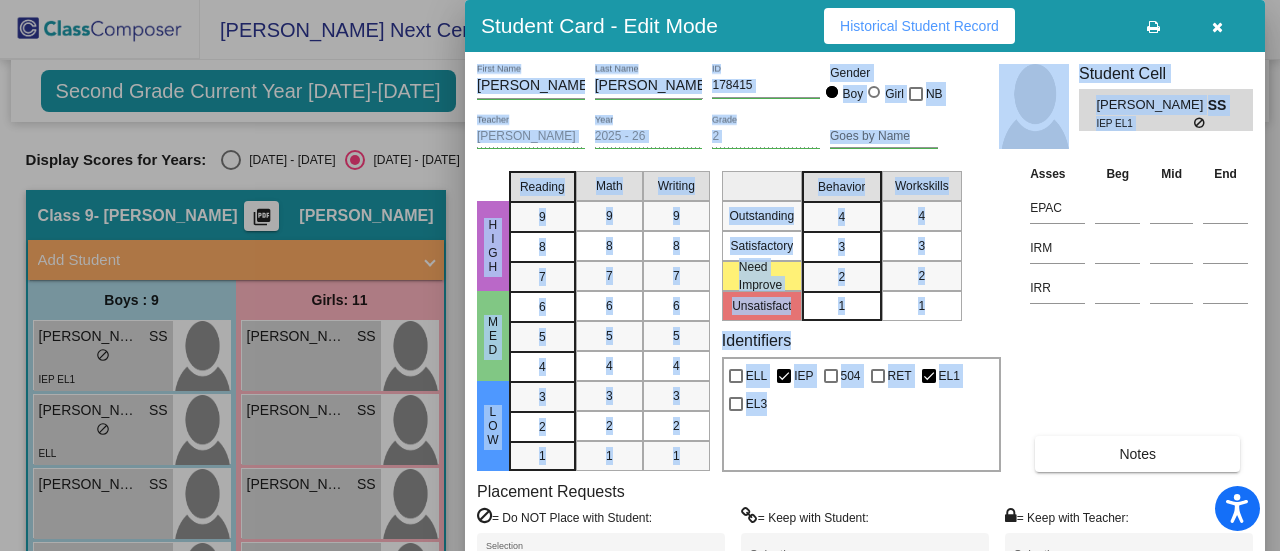 drag, startPoint x: 1272, startPoint y: 121, endPoint x: 1257, endPoint y: 241, distance: 120.93387 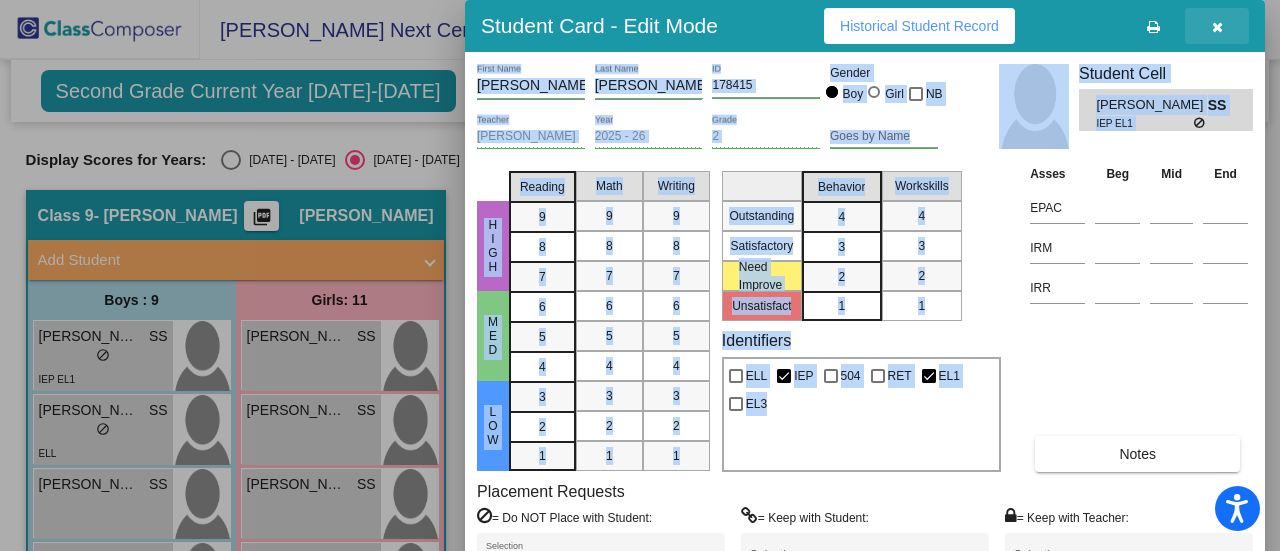 click at bounding box center [1217, 26] 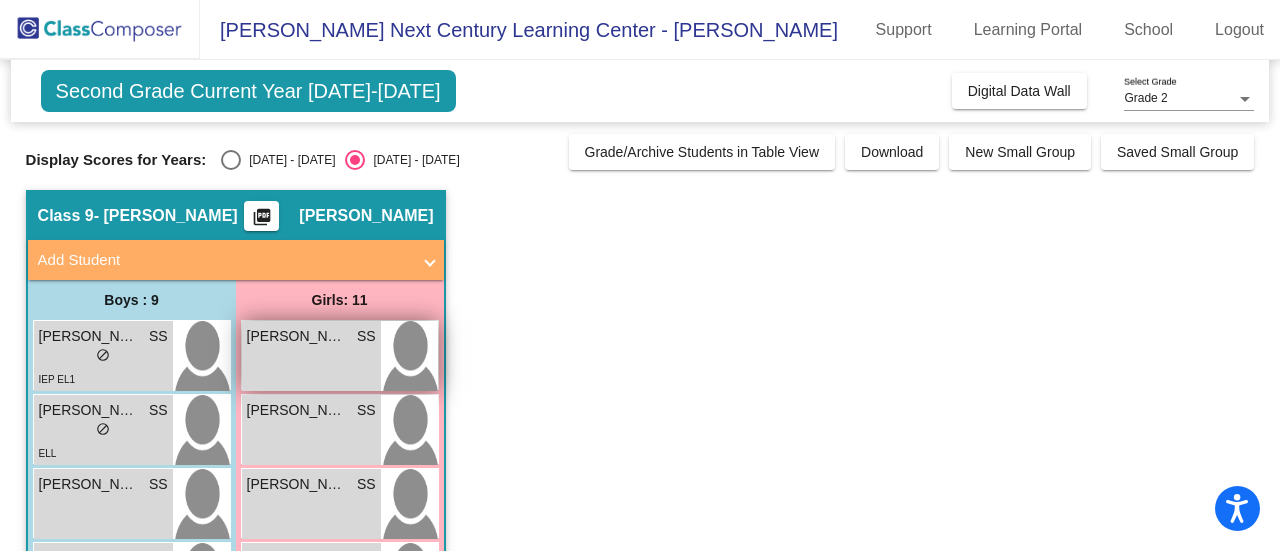 click on "[PERSON_NAME] SS lock do_not_disturb_alt" at bounding box center (311, 356) 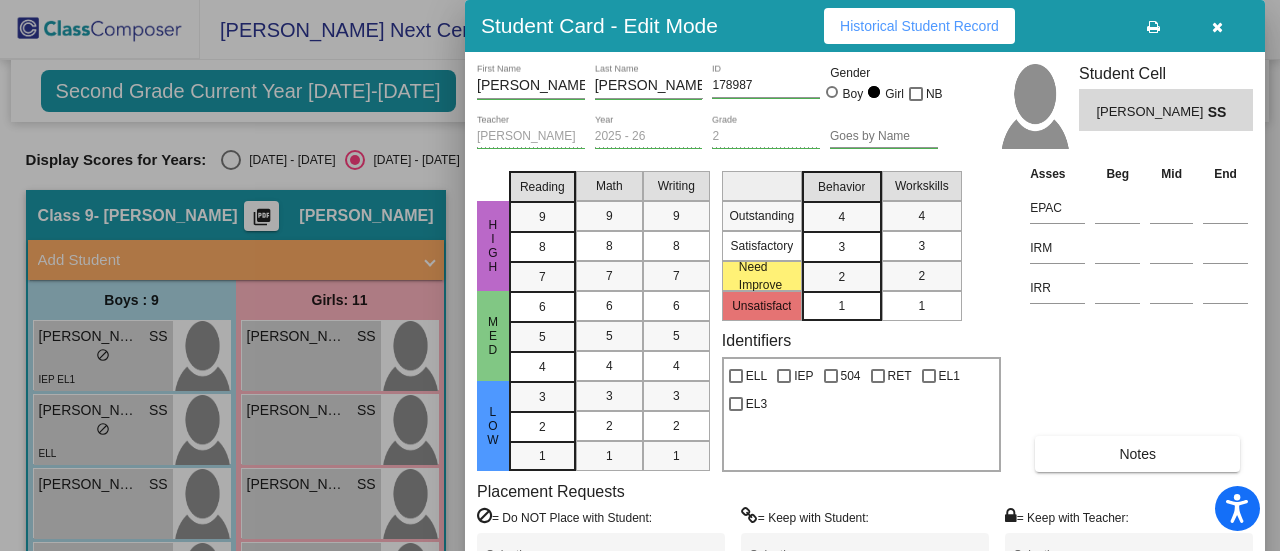 click on "Notes" at bounding box center [1137, 454] 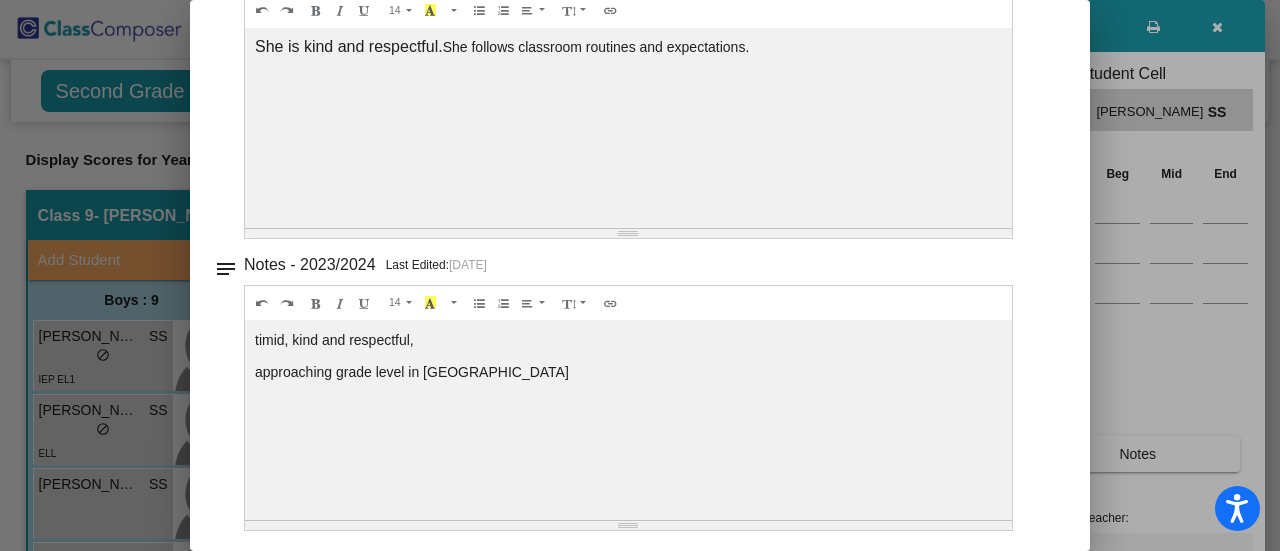 scroll, scrollTop: 0, scrollLeft: 0, axis: both 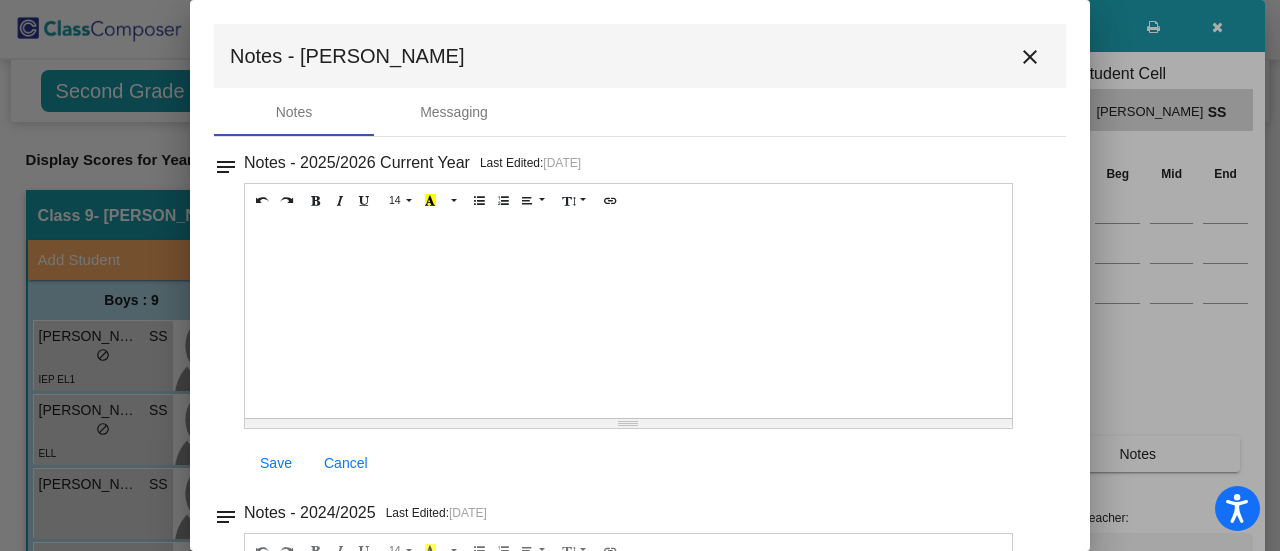 click at bounding box center [640, 275] 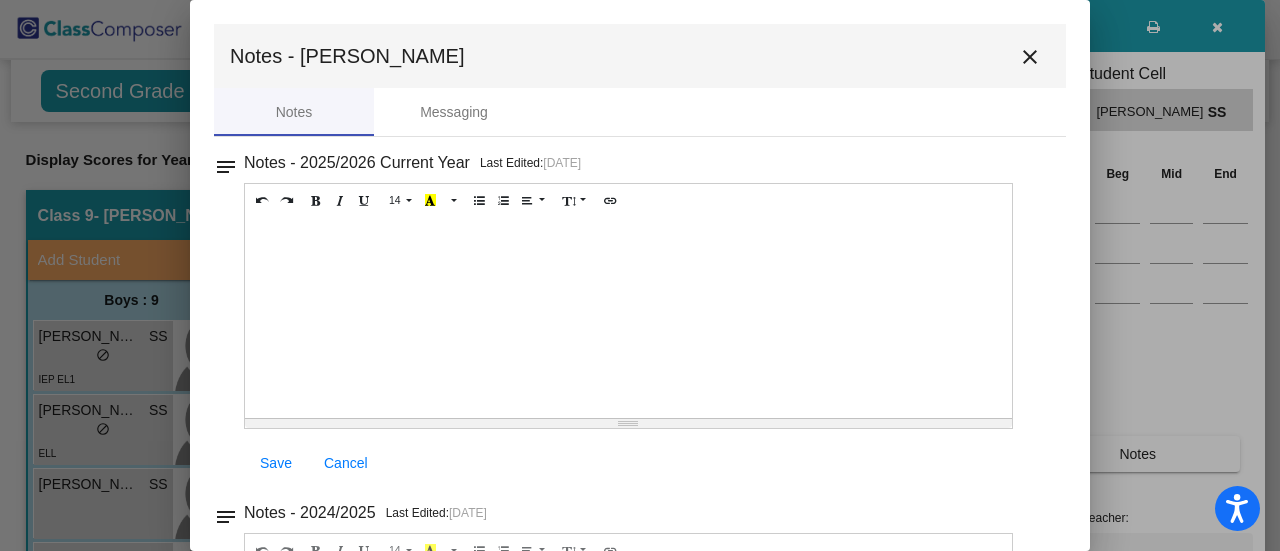 click on "close" at bounding box center [1030, 57] 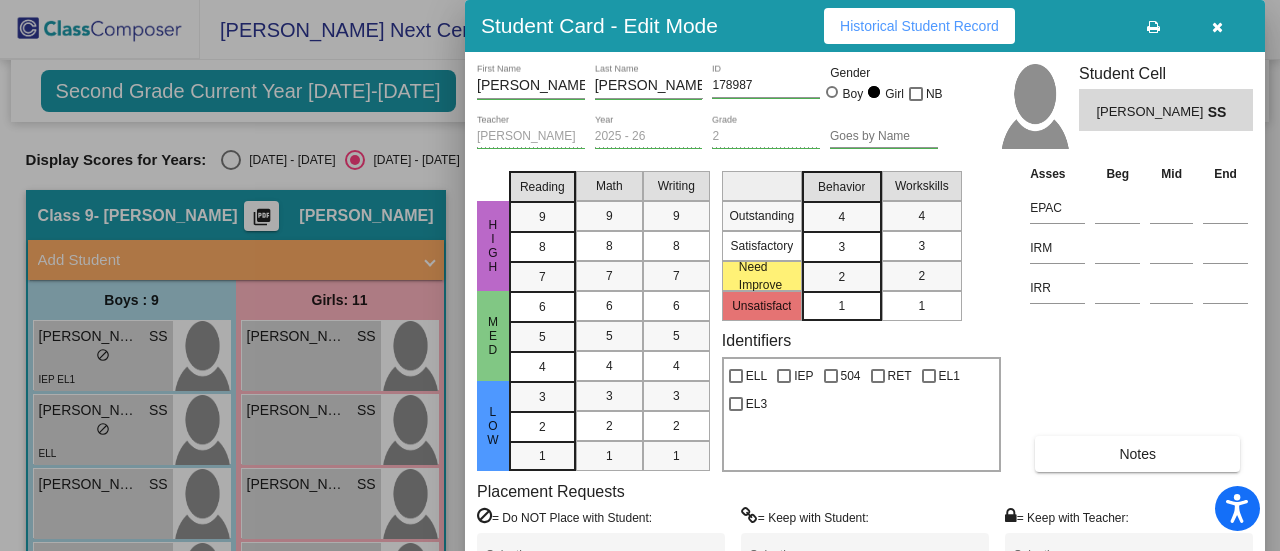 click at bounding box center [640, 275] 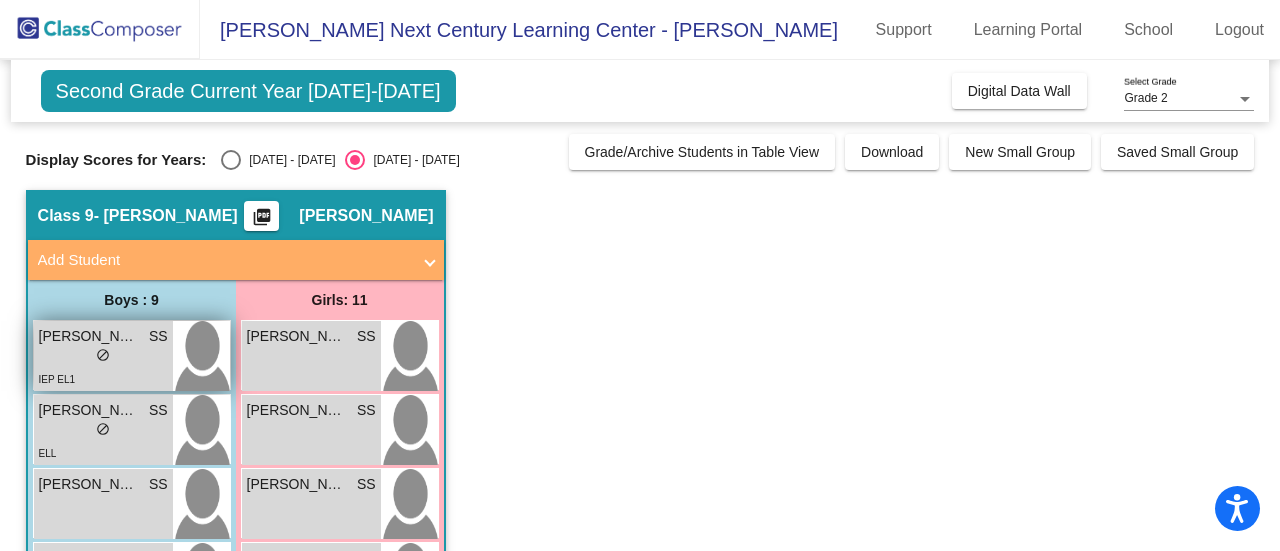 click on "do_not_disturb_alt" at bounding box center (103, 355) 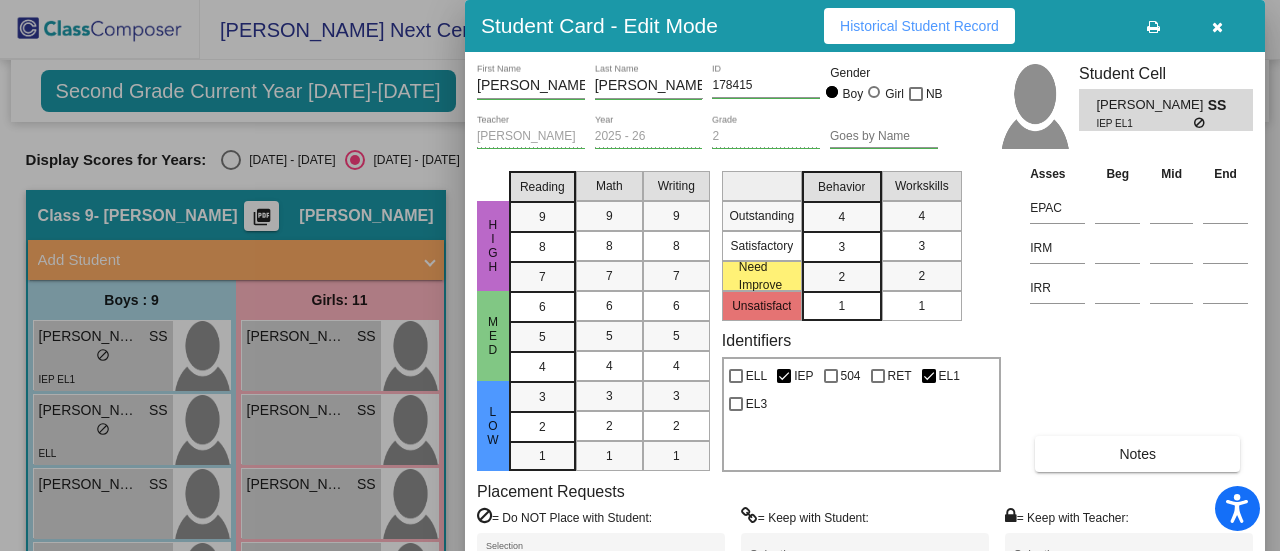 click on "Notes" at bounding box center (1137, 454) 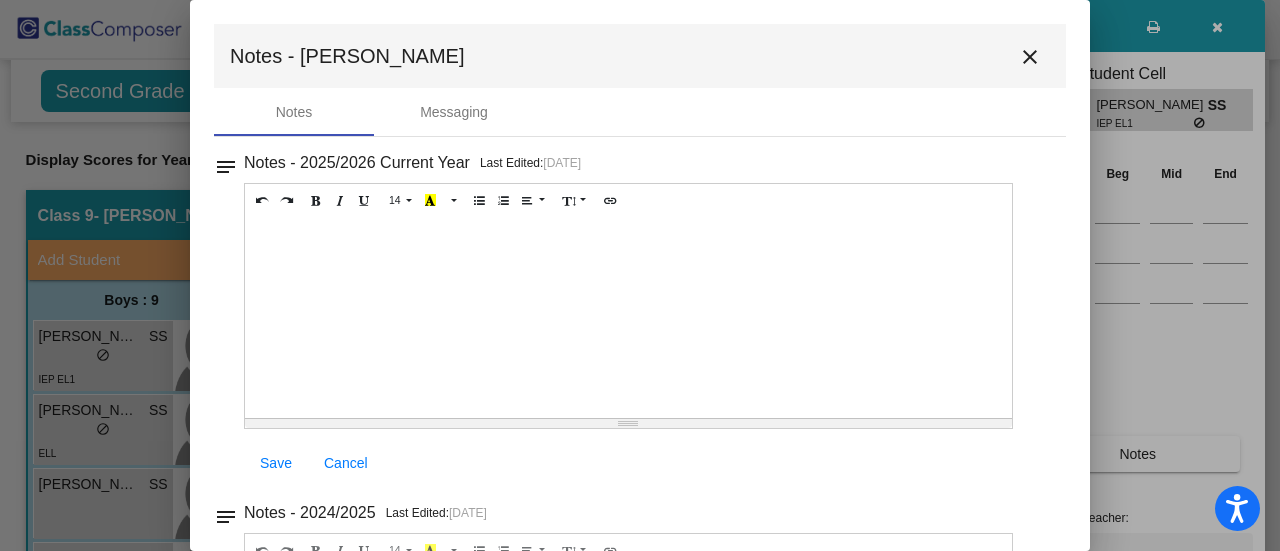 drag, startPoint x: 1076, startPoint y: 173, endPoint x: 1081, endPoint y: 255, distance: 82.1523 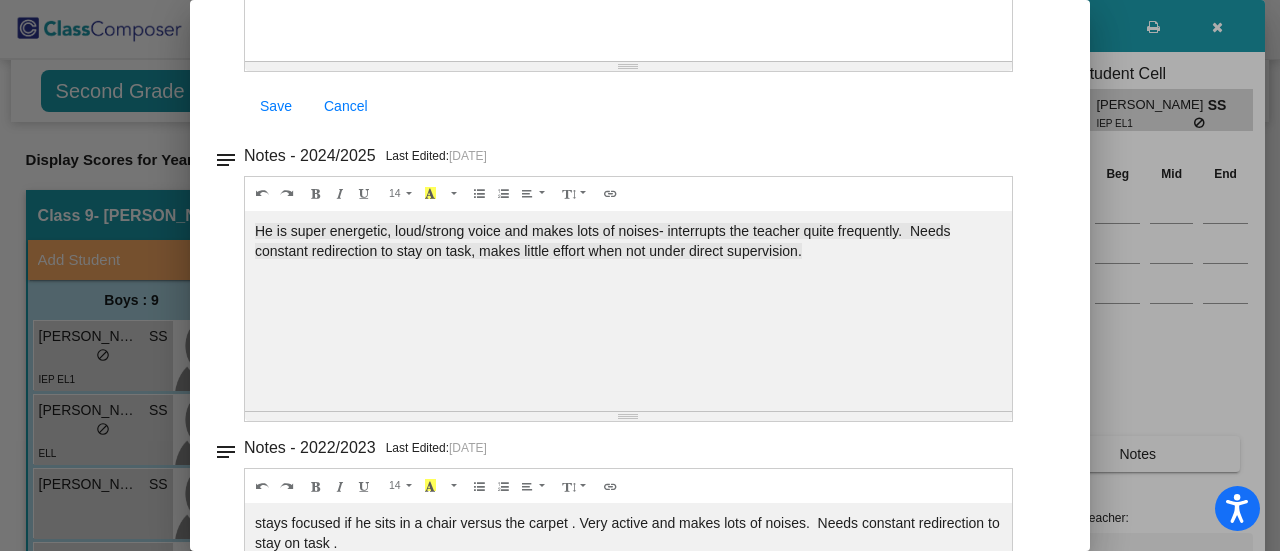scroll, scrollTop: 0, scrollLeft: 0, axis: both 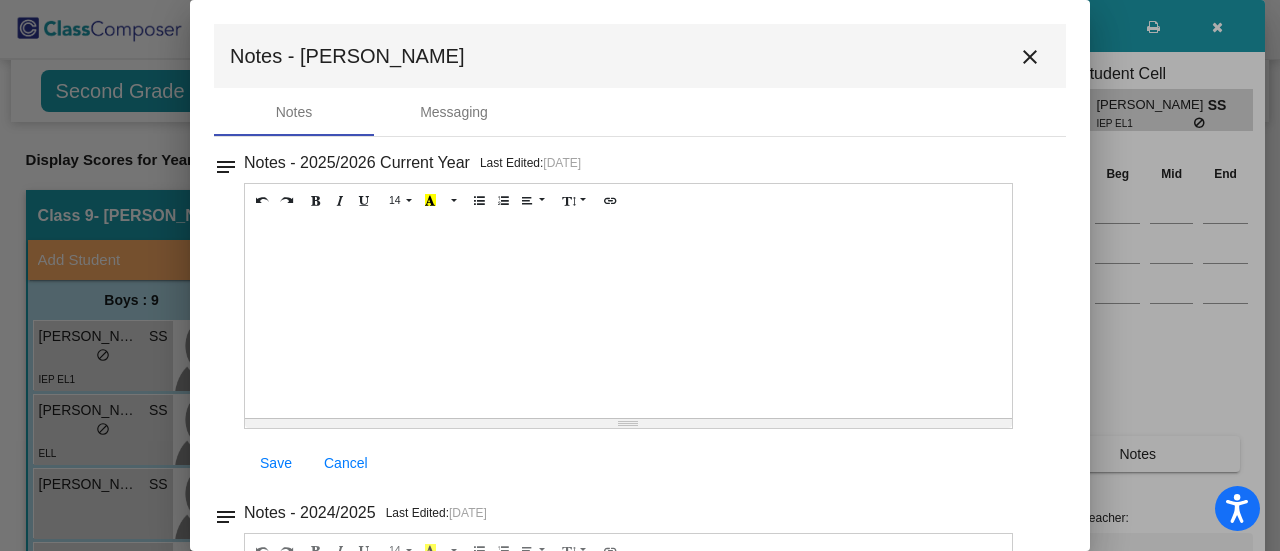 click on "close" at bounding box center [1030, 56] 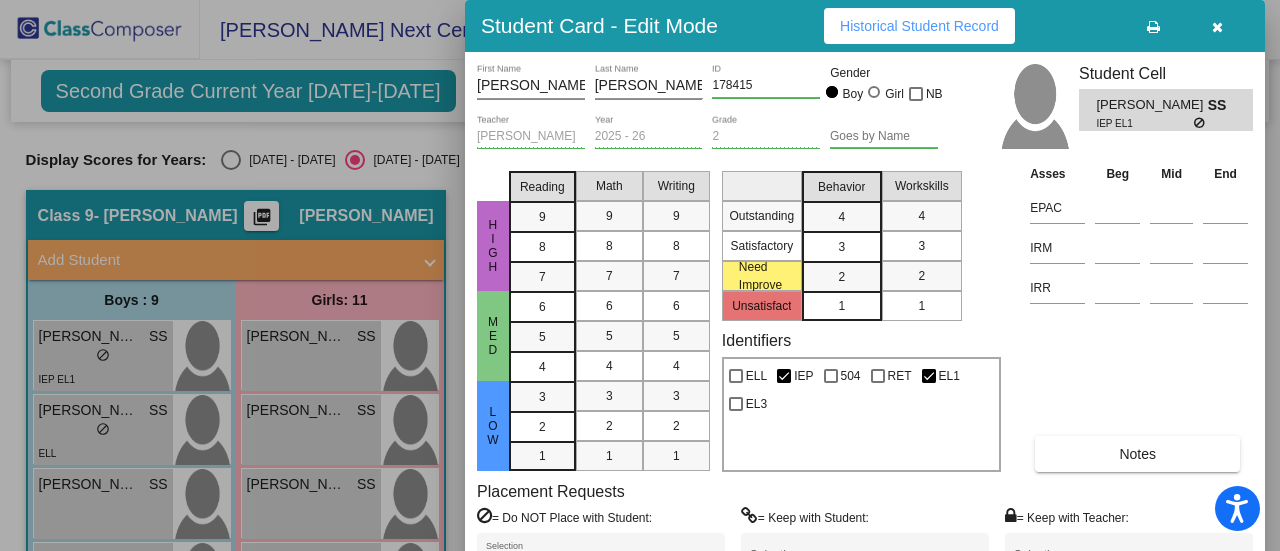 click at bounding box center (640, 275) 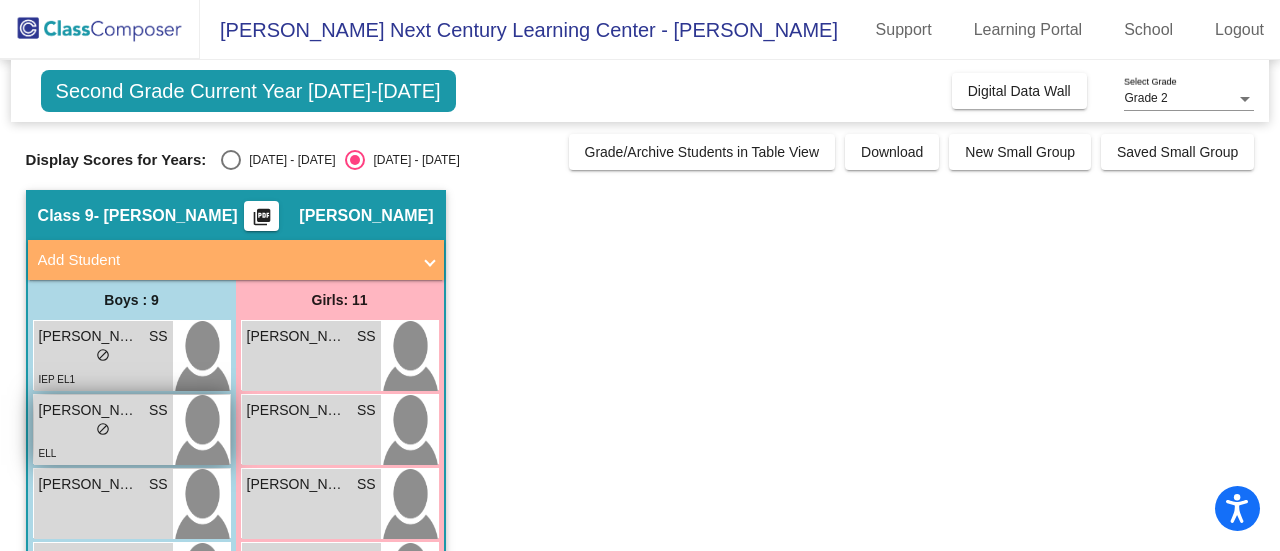 click on "[PERSON_NAME]" at bounding box center [89, 410] 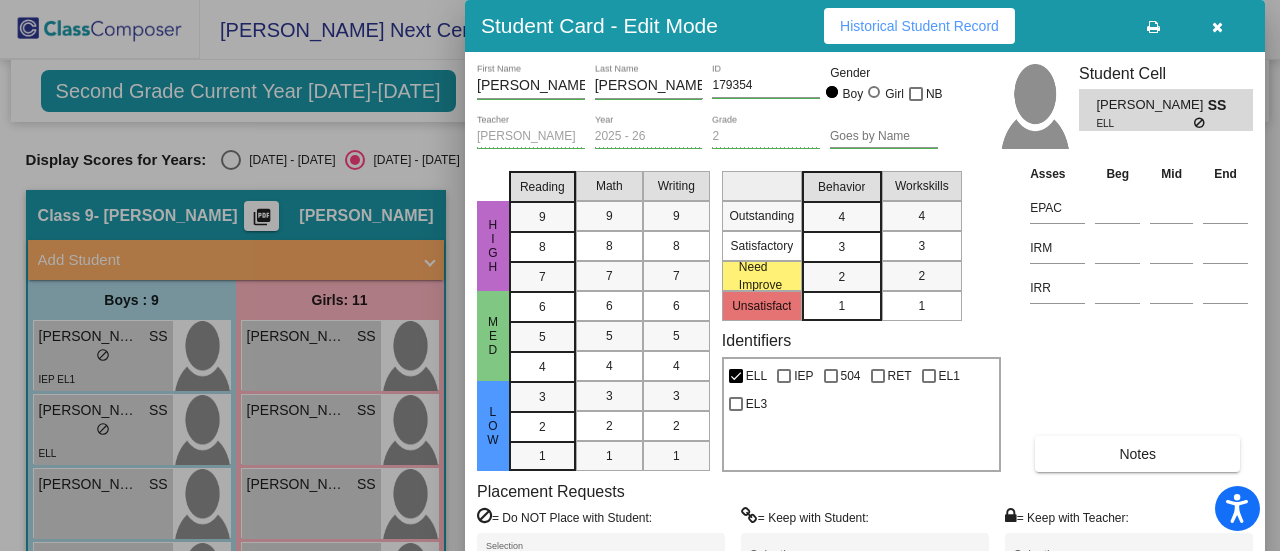 click on "Notes" at bounding box center (1137, 454) 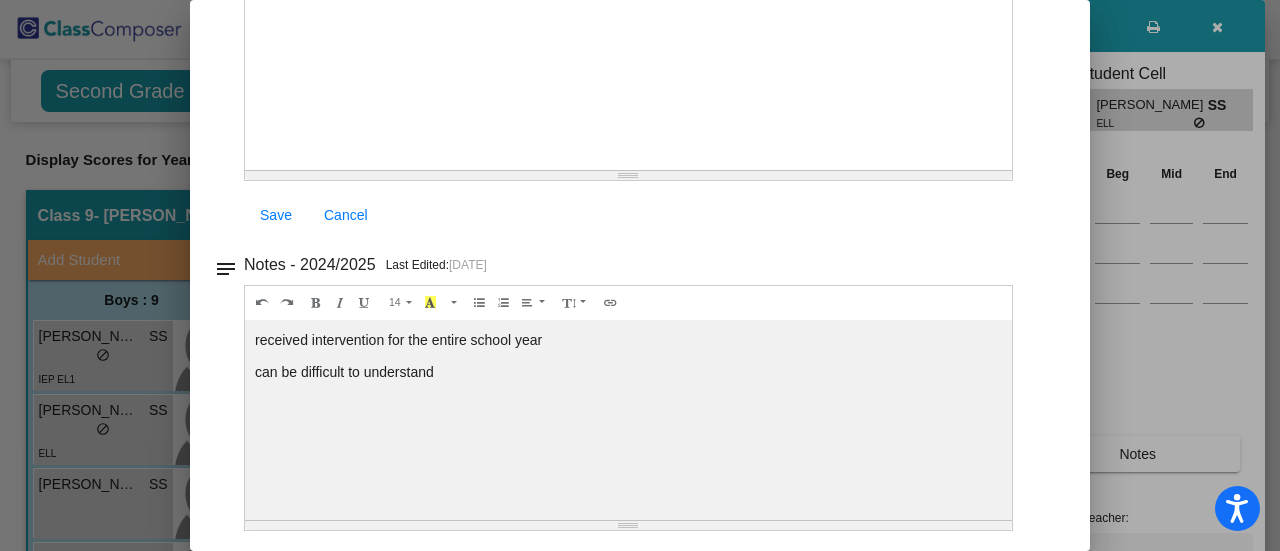 scroll, scrollTop: 0, scrollLeft: 0, axis: both 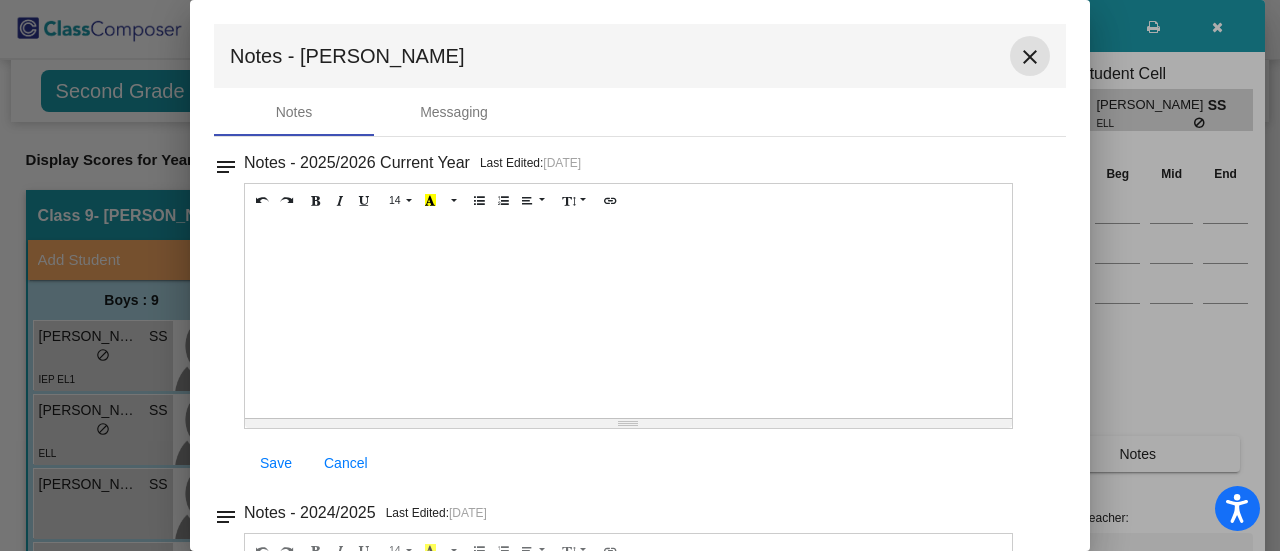click on "close" at bounding box center (1030, 57) 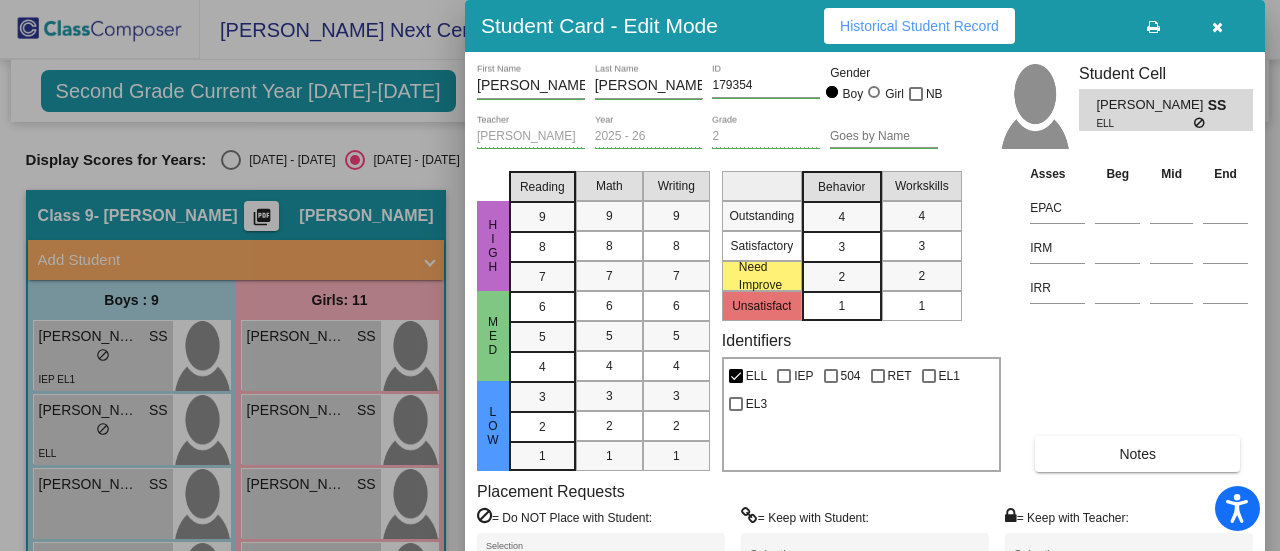 click at bounding box center [640, 275] 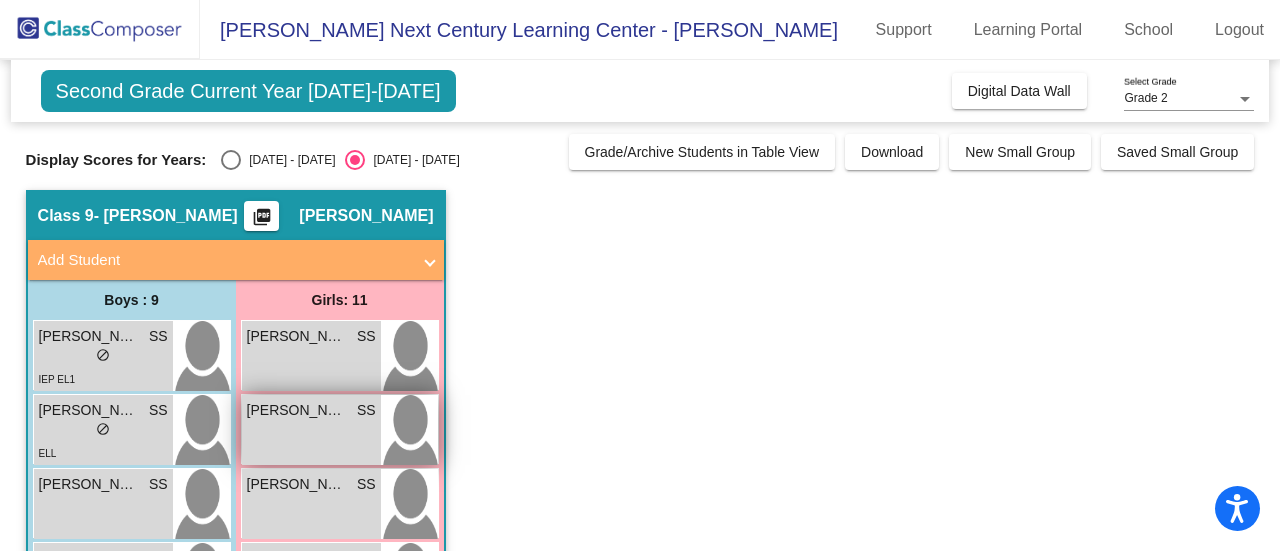 click on "[PERSON_NAME] SS lock do_not_disturb_alt" at bounding box center (311, 430) 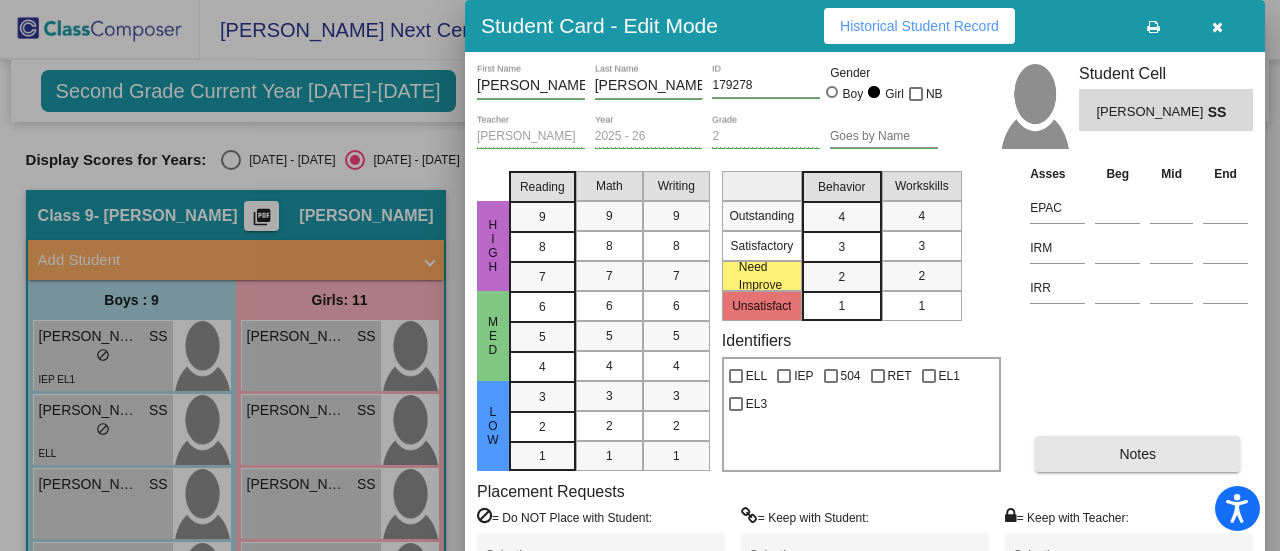 click on "Notes" at bounding box center [1137, 454] 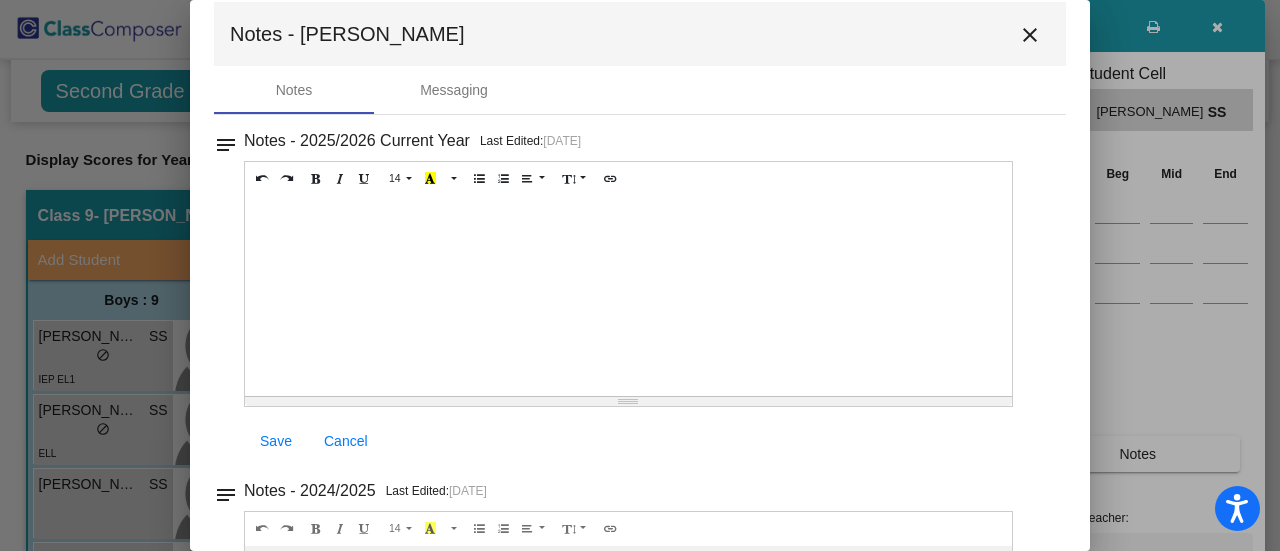 scroll, scrollTop: 0, scrollLeft: 0, axis: both 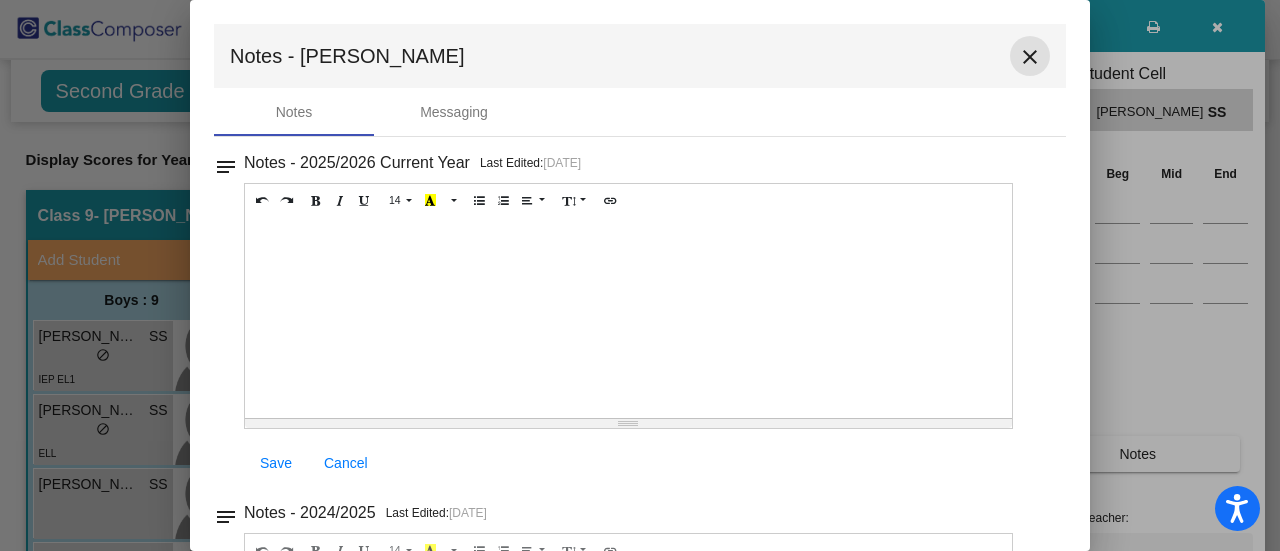 click on "close" at bounding box center (1030, 57) 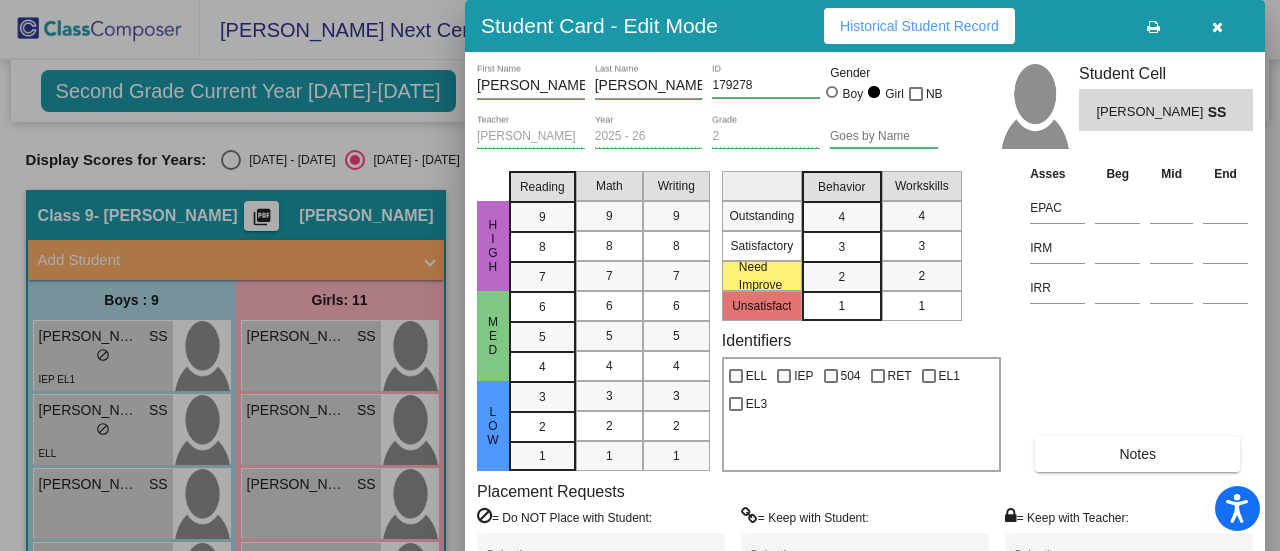click at bounding box center [640, 275] 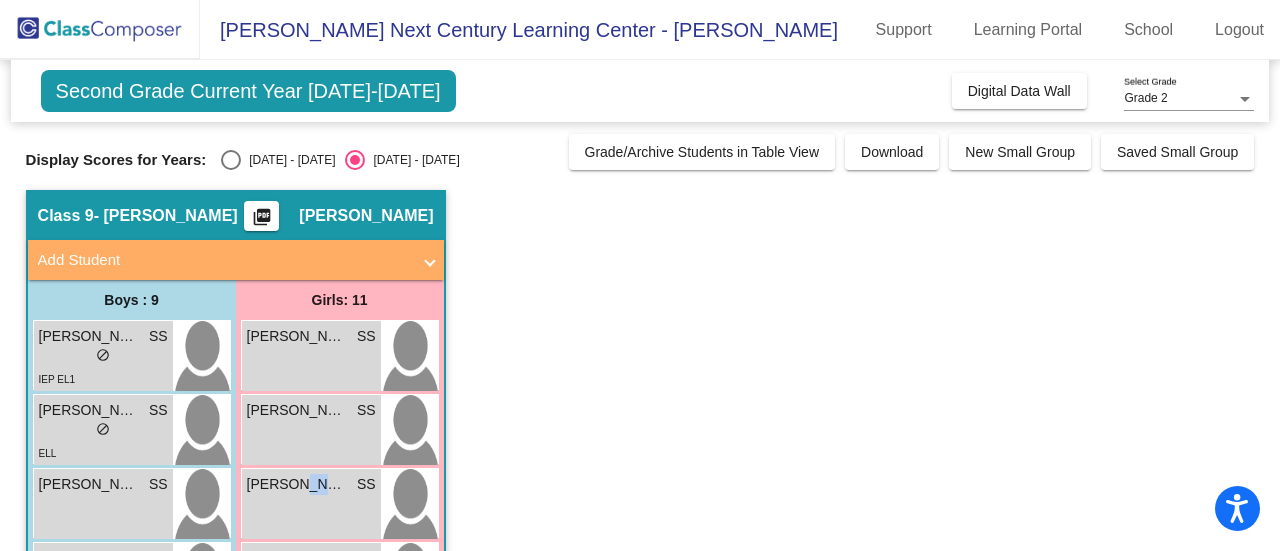 click on "[PERSON_NAME] SS lock do_not_disturb_alt" at bounding box center (311, 504) 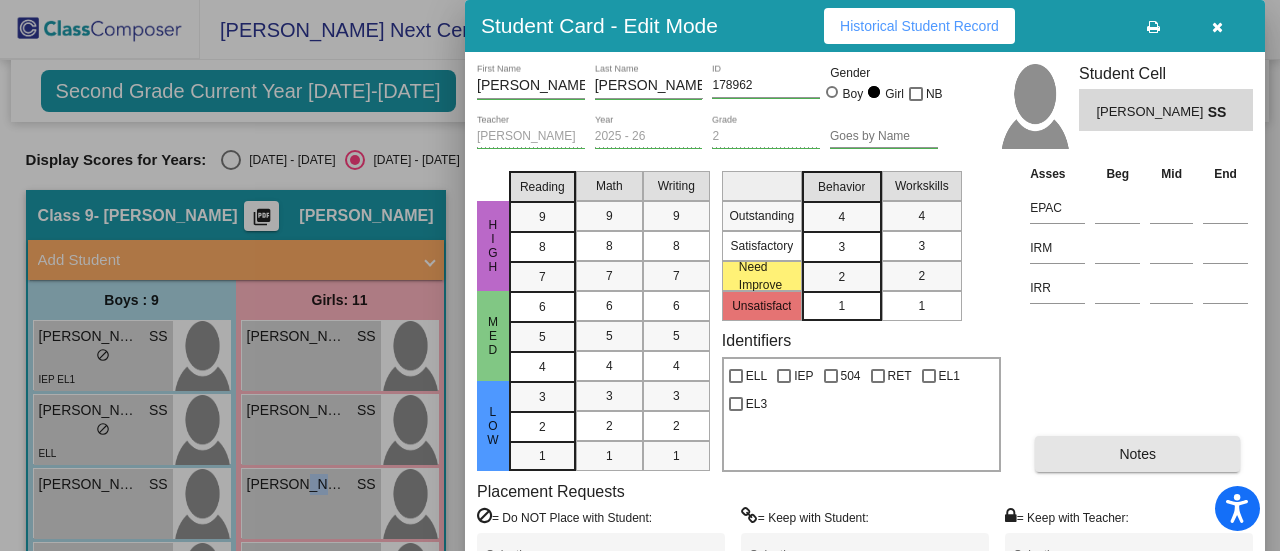 click on "Notes" at bounding box center (1137, 454) 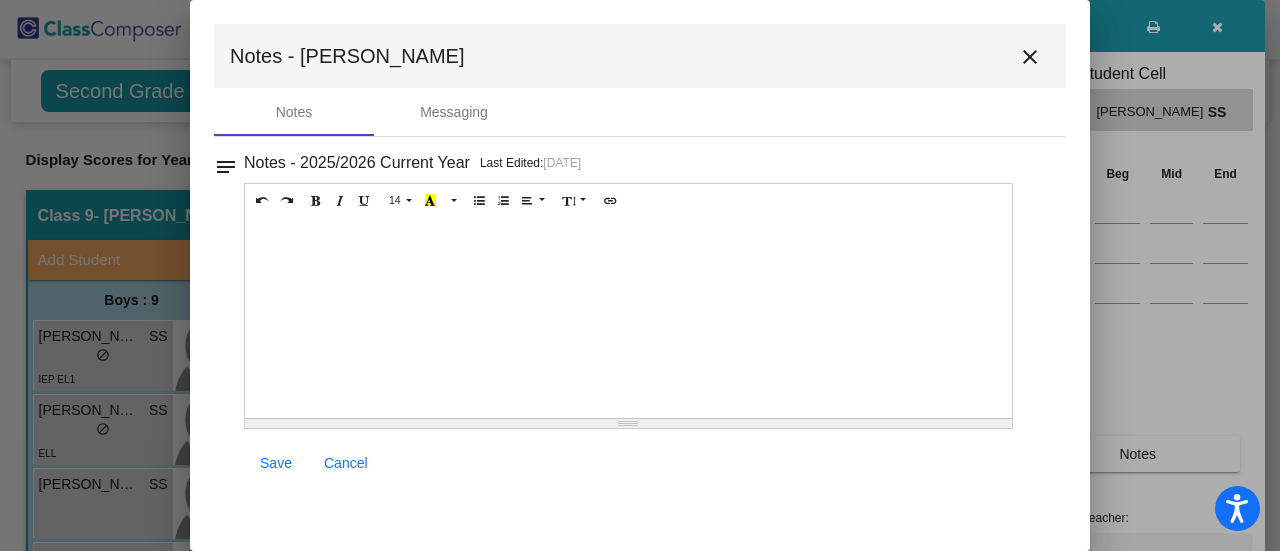 click on "Notes - 2025/2026 Current Year Last Edited:   [DATE] 14    8  9  10  11  12  14  18  24  36   Background Color Transparent Select #ffff00 Text Color Reset to default Select #000000      1.0  1.2  1.4  1.5  1.6  1.8  2.0  3.0   100% 50% 25% Save Cancel" at bounding box center [648, 318] 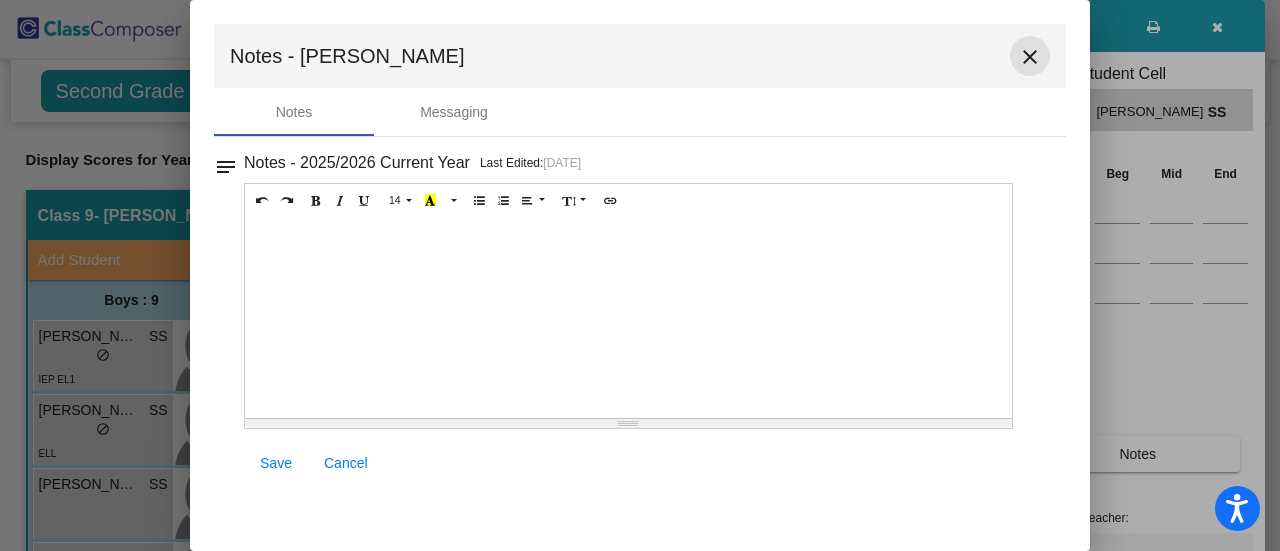 click on "close" at bounding box center (1030, 57) 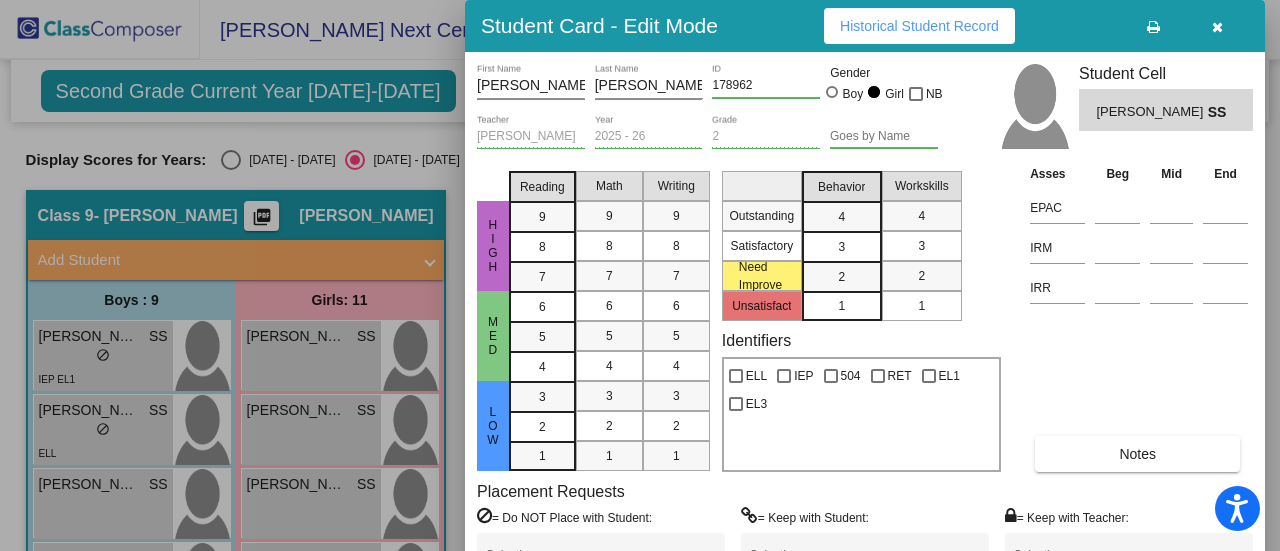 click at bounding box center [640, 275] 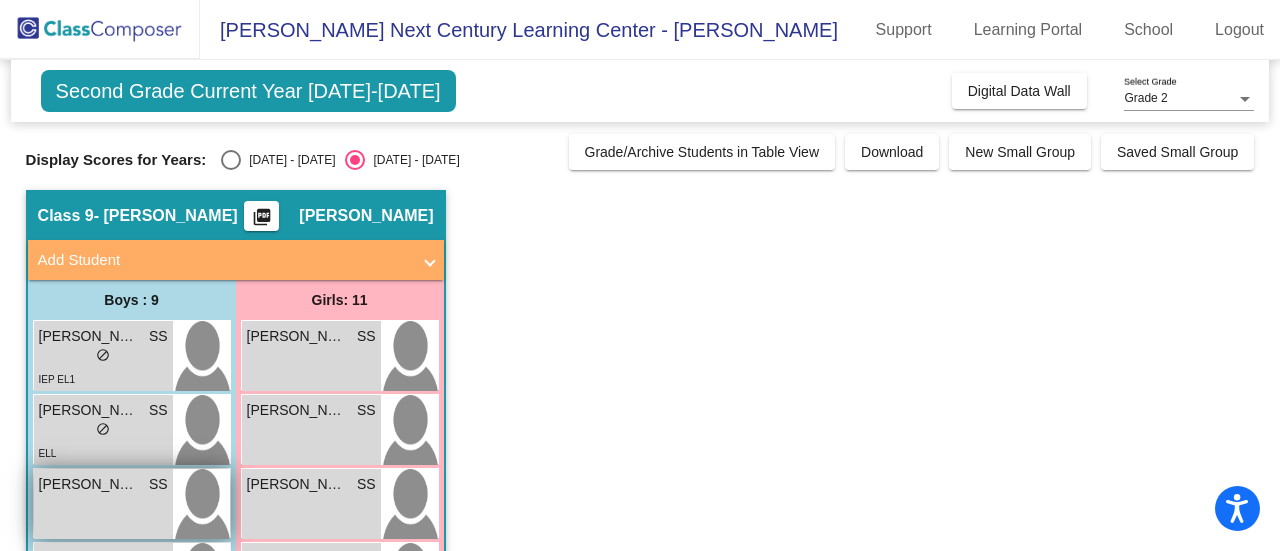 click on "[PERSON_NAME]" at bounding box center (89, 484) 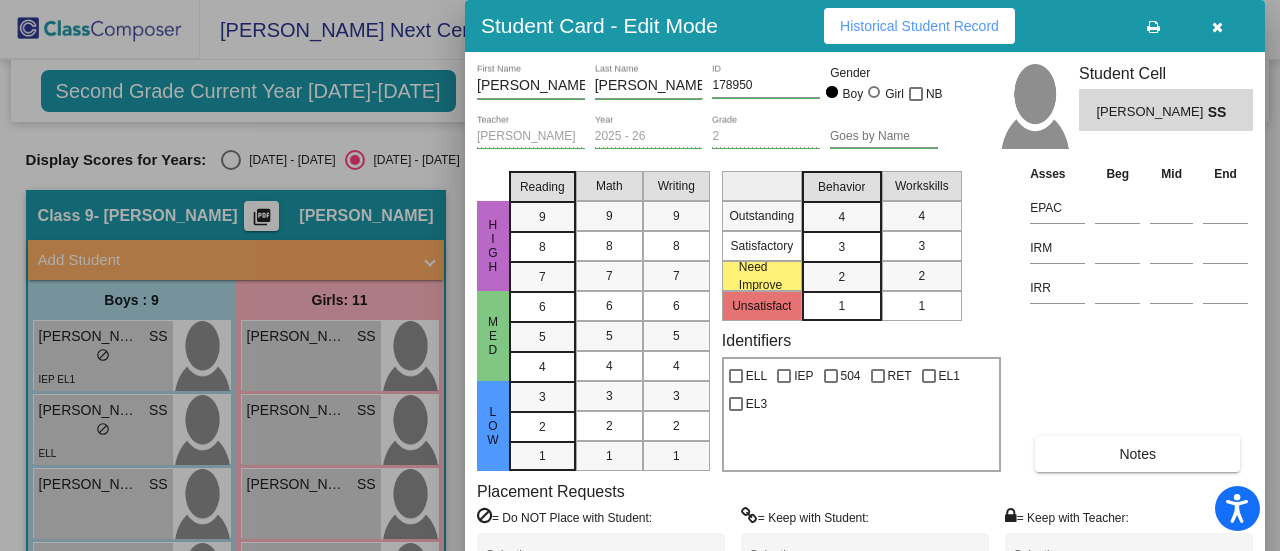 click on "Notes" at bounding box center (1137, 454) 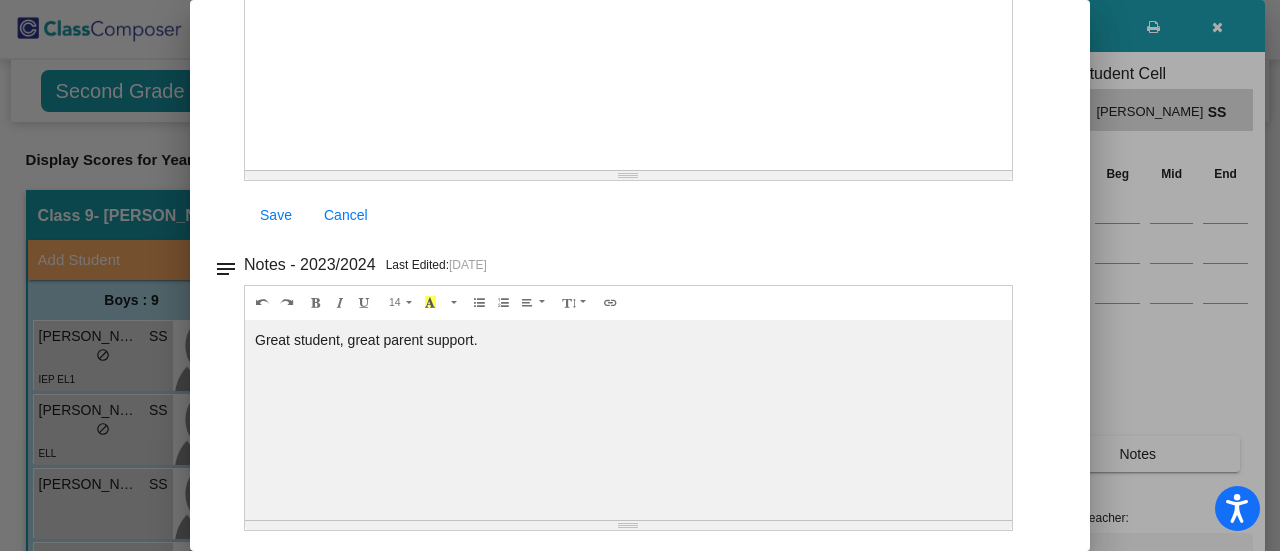 scroll, scrollTop: 0, scrollLeft: 0, axis: both 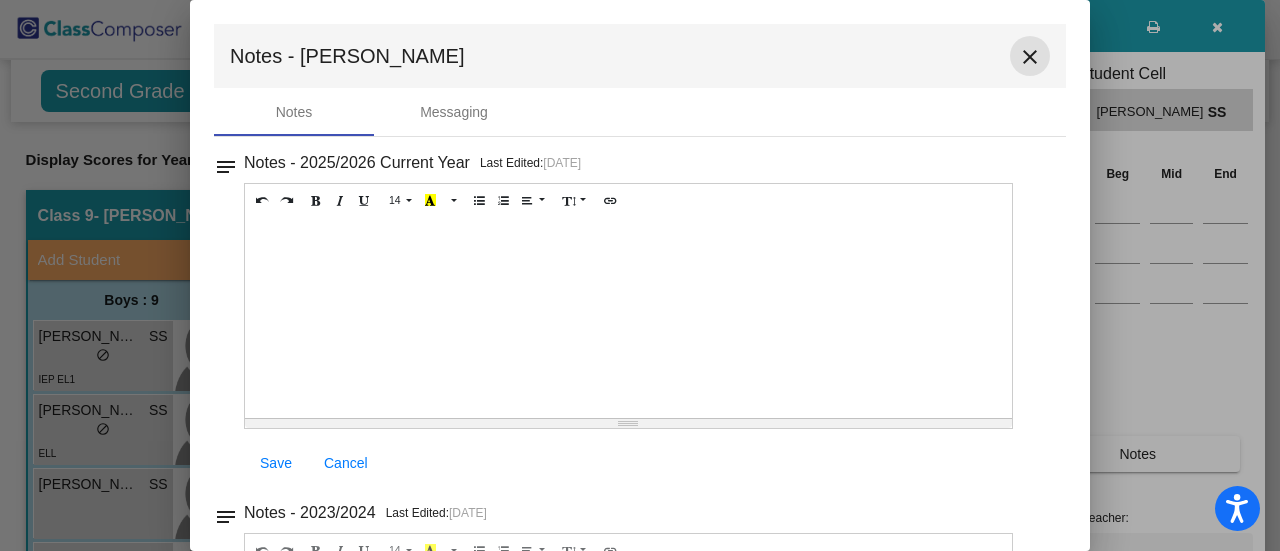 click on "close" at bounding box center [1030, 57] 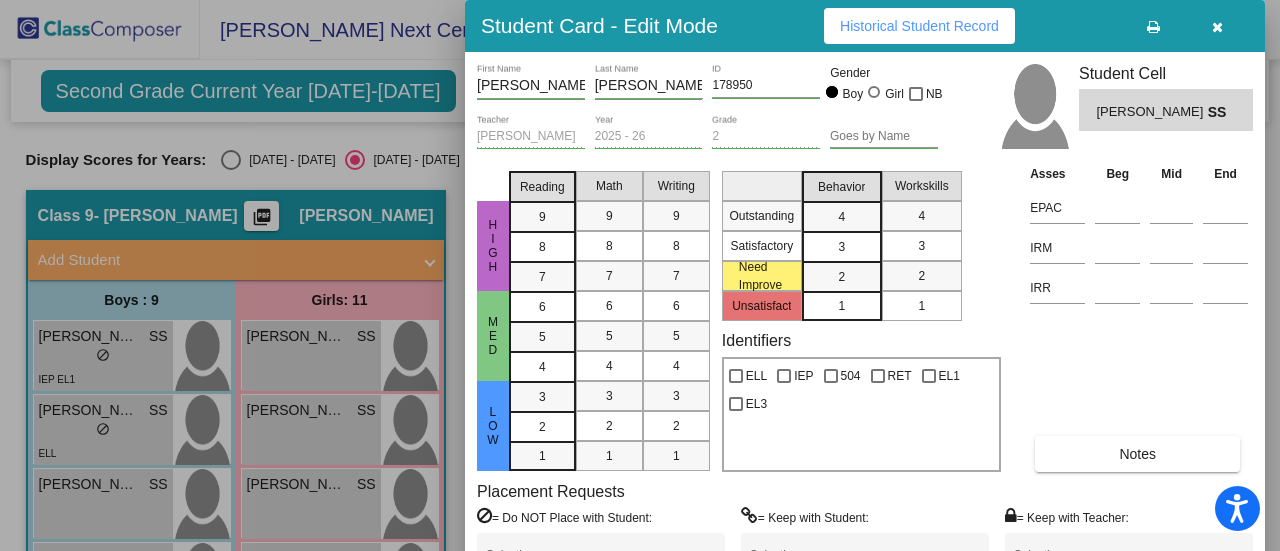 drag, startPoint x: 1277, startPoint y: 103, endPoint x: 1270, endPoint y: 189, distance: 86.28442 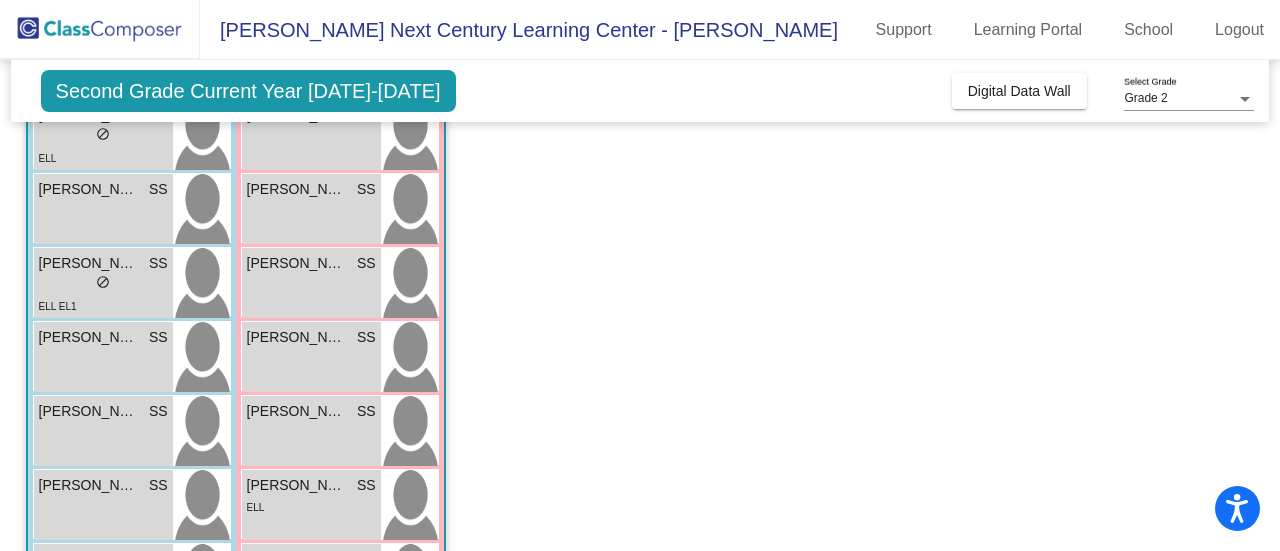 scroll, scrollTop: 296, scrollLeft: 0, axis: vertical 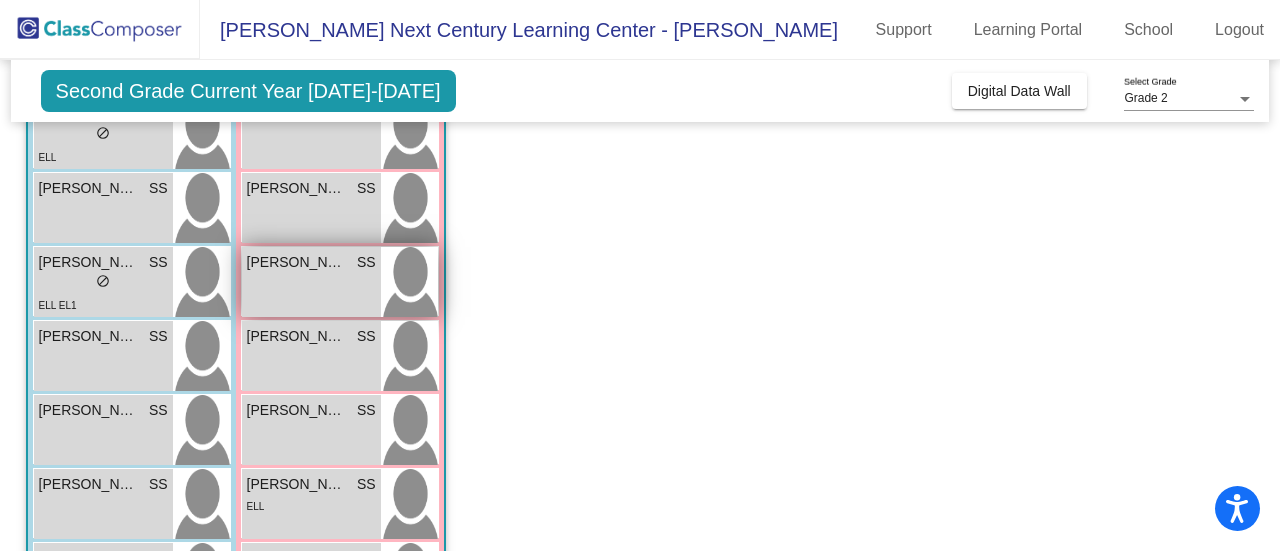 click on "[PERSON_NAME]" at bounding box center [297, 262] 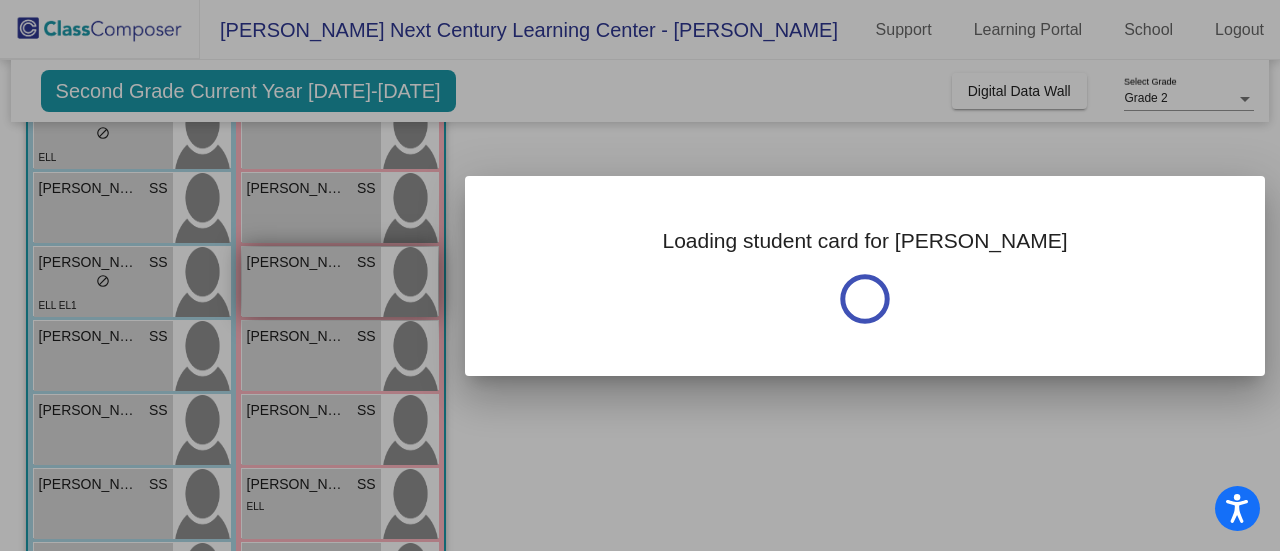 click at bounding box center (640, 275) 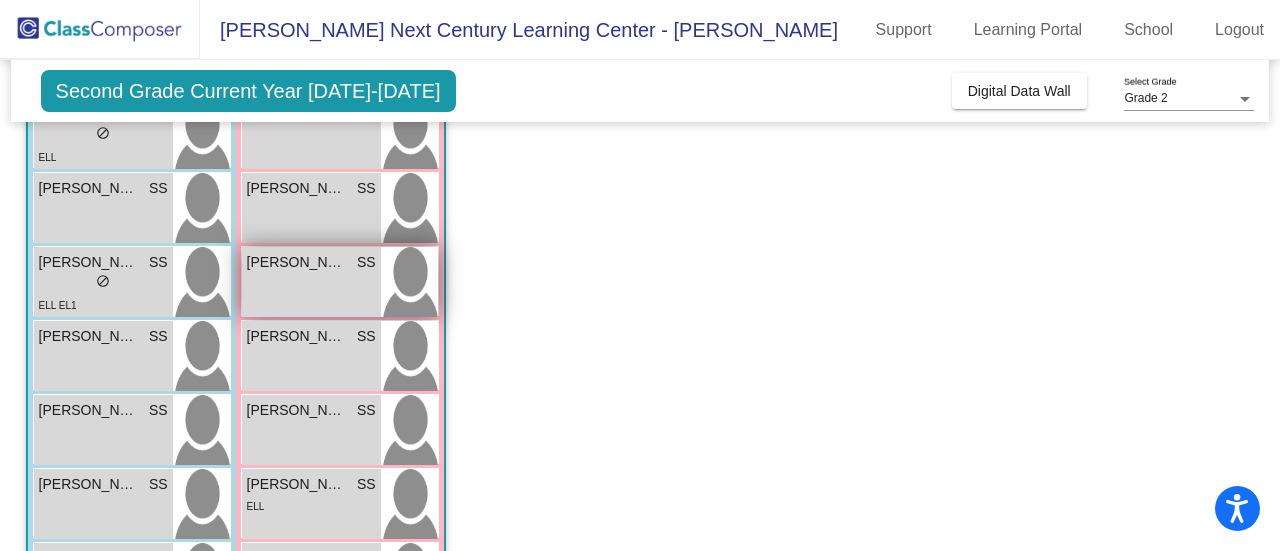 click on "lock do_not_disturb_alt" at bounding box center (103, 283) 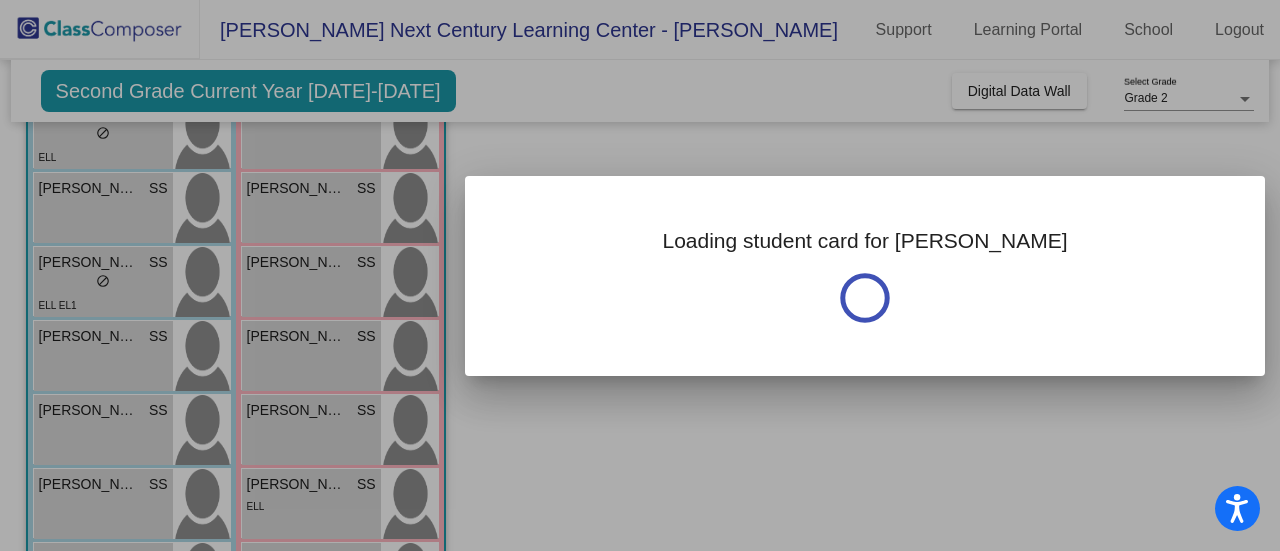 click at bounding box center [640, 275] 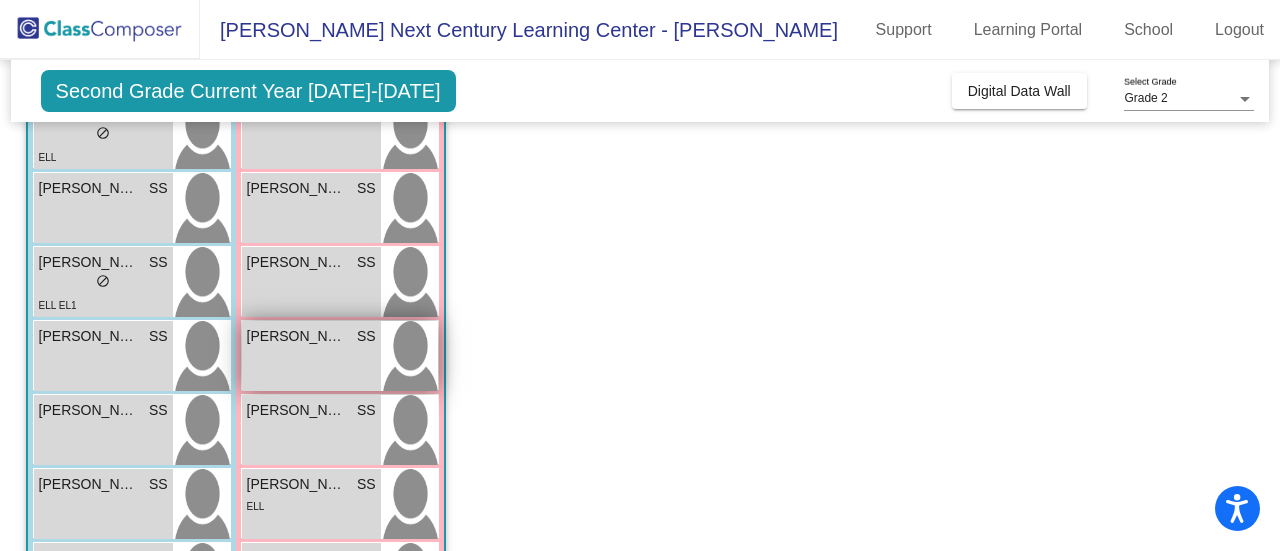 click on "[PERSON_NAME] SS lock do_not_disturb_alt [PERSON_NAME] SS lock do_not_disturb_alt [PERSON_NAME] SS lock do_not_disturb_alt [PERSON_NAME] SS lock do_not_disturb_alt [PERSON_NAME] SS lock do_not_disturb_alt [PERSON_NAME] SS lock do_not_disturb_alt [PERSON_NAME] SS lock do_not_disturb_alt ELL [PERSON_NAME] SS lock do_not_disturb_alt ELL EL1 [PERSON_NAME] SS lock do_not_disturb_alt [PERSON_NAME] [PERSON_NAME] lock do_not_disturb_alt ELL [PERSON_NAME] [PERSON_NAME] lock do_not_disturb_alt ELL IEP" at bounding box center [340, 431] 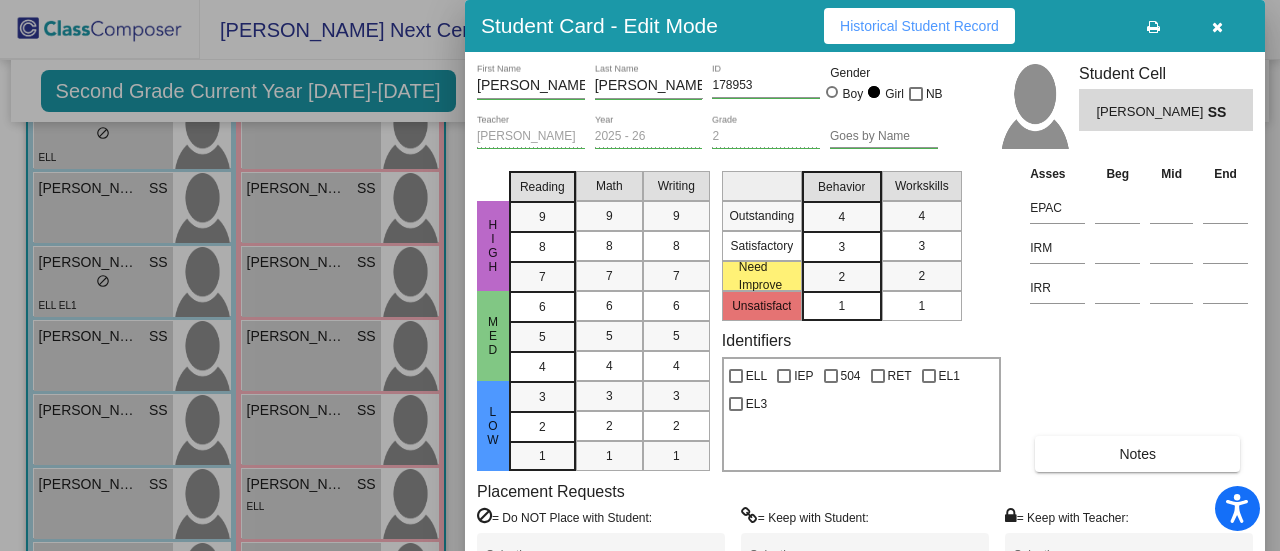 click on "Notes" at bounding box center [1137, 454] 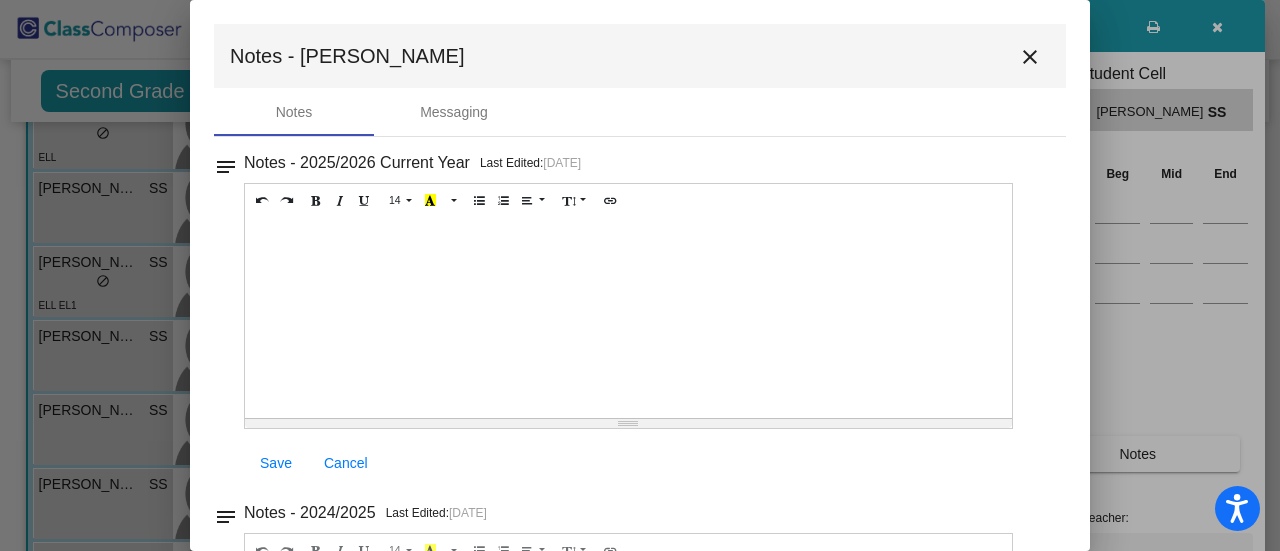 drag, startPoint x: 1076, startPoint y: 212, endPoint x: 1086, endPoint y: 286, distance: 74.672615 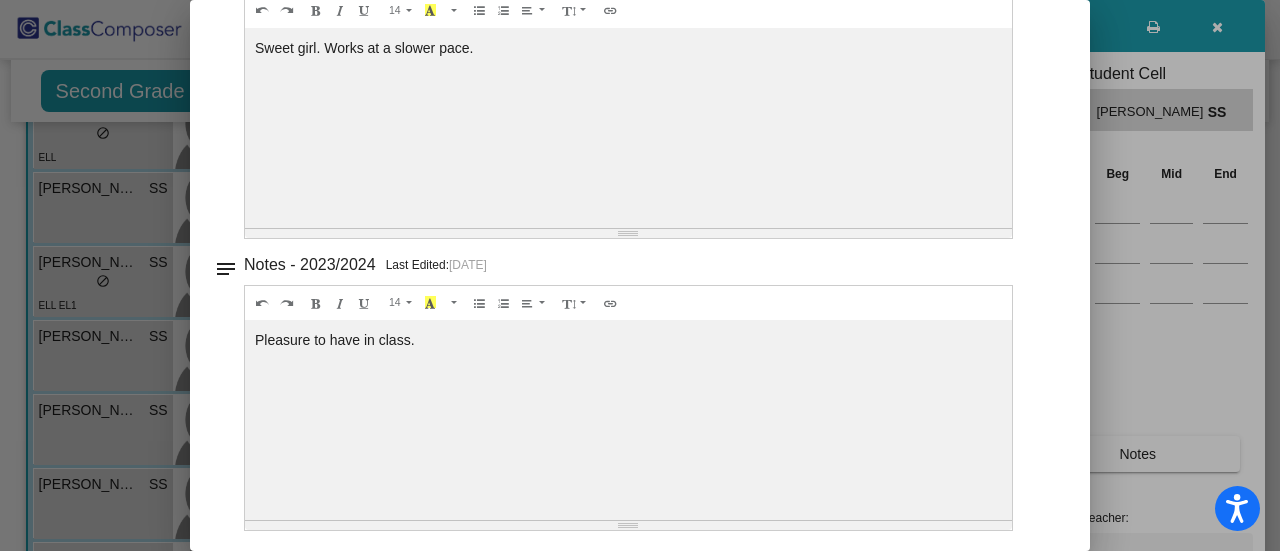 scroll, scrollTop: 0, scrollLeft: 0, axis: both 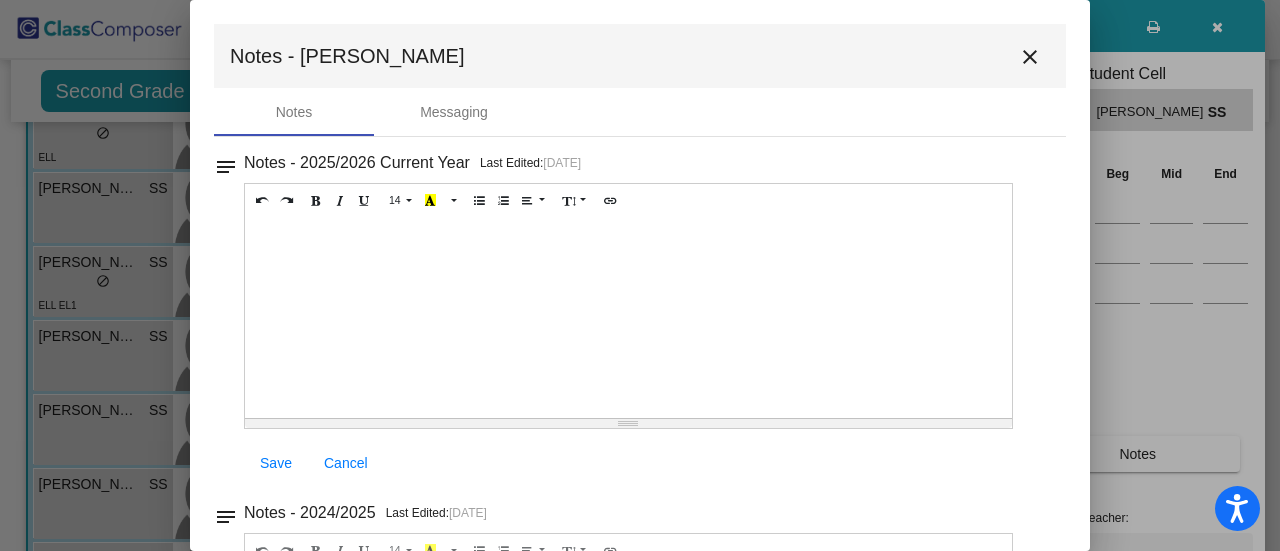 click on "close" at bounding box center [1030, 56] 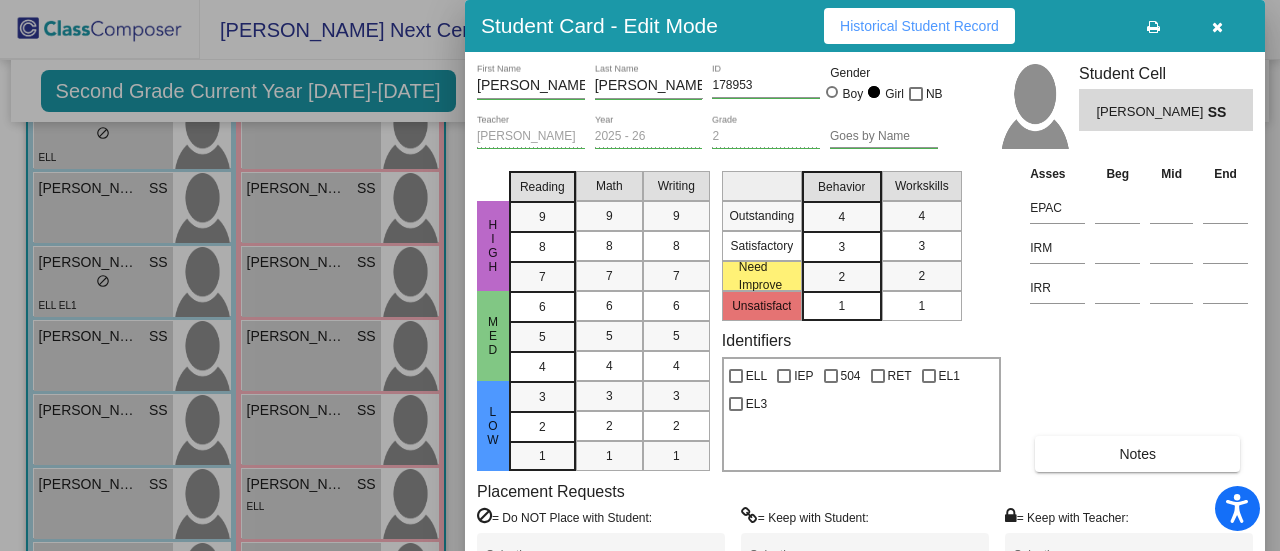 click at bounding box center (640, 275) 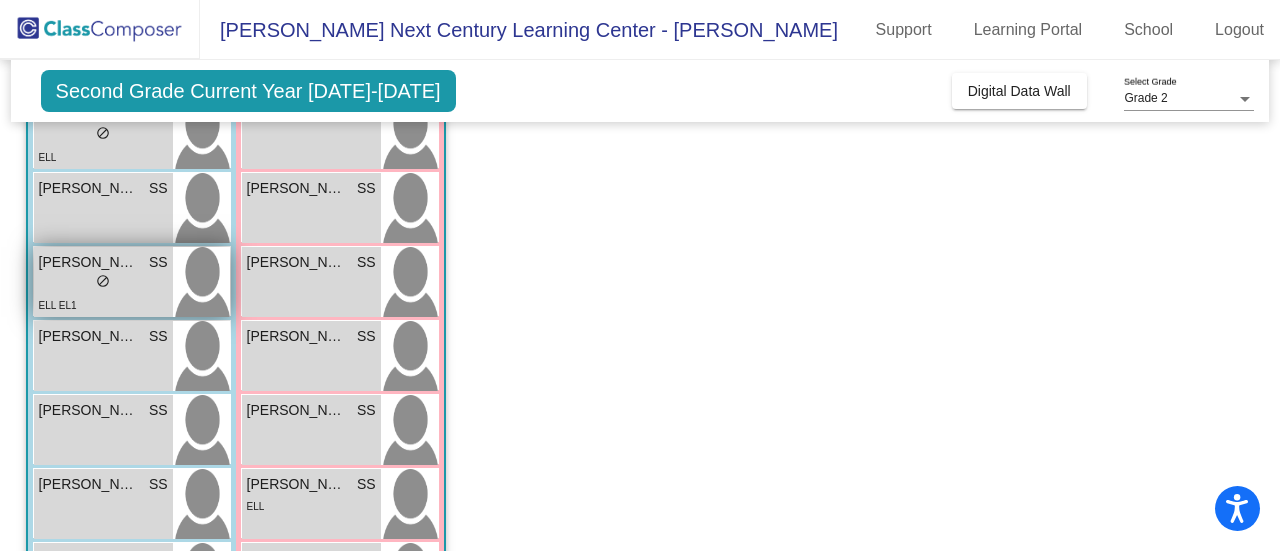 click on "lock do_not_disturb_alt" at bounding box center (103, 283) 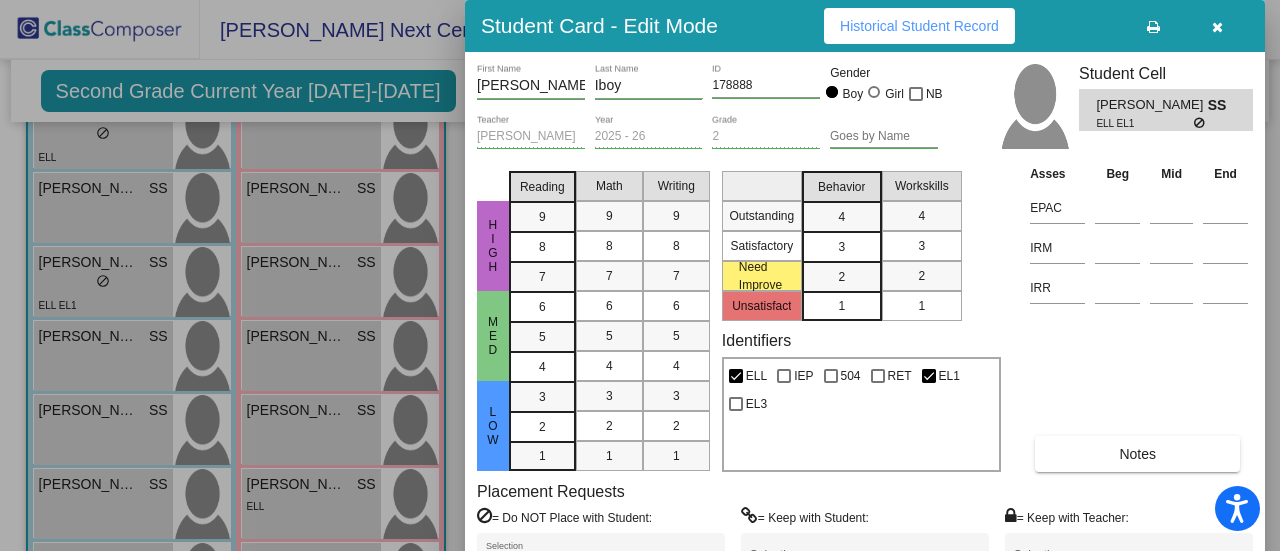 drag, startPoint x: 1274, startPoint y: 280, endPoint x: 1274, endPoint y: 367, distance: 87 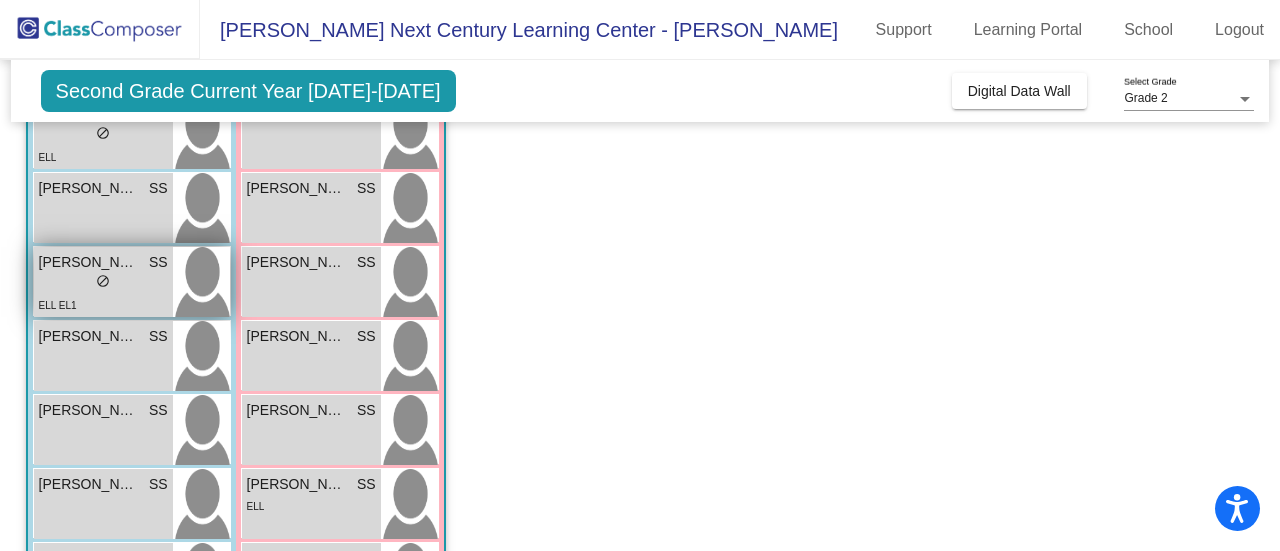 click on "[PERSON_NAME]" at bounding box center [89, 262] 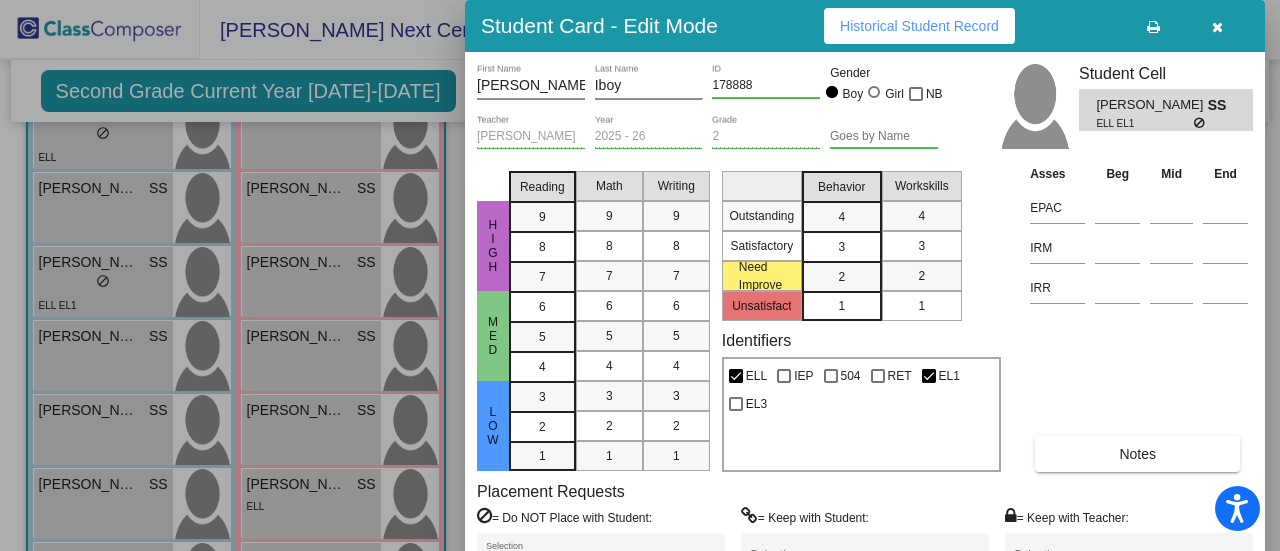 click on "Asses Beg Mid End EPAC IRM IRR  Notes" at bounding box center [1139, 317] 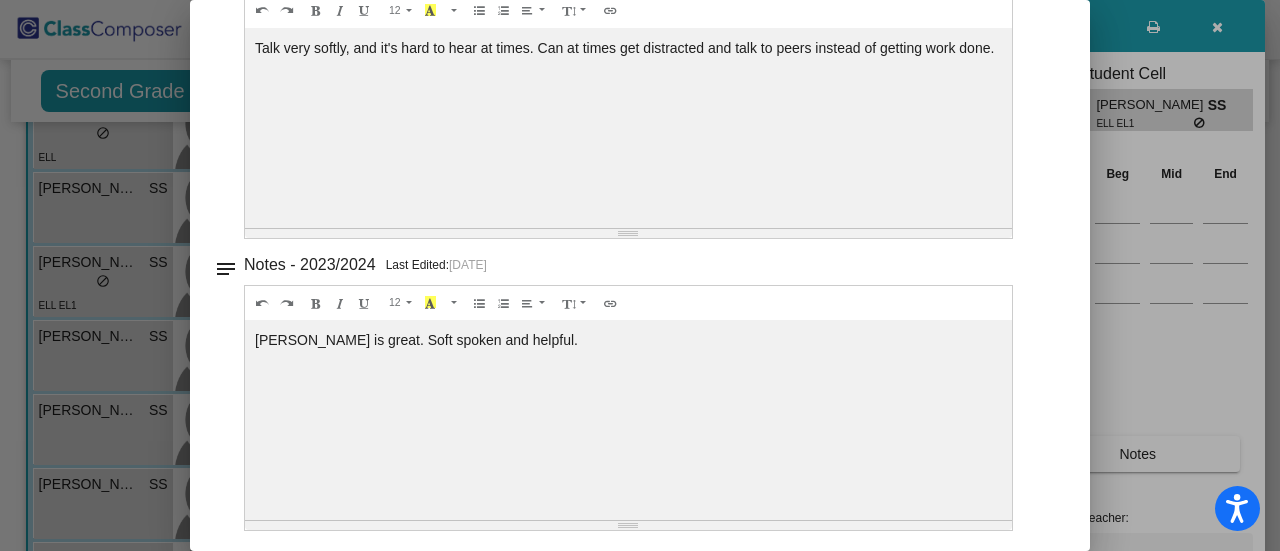 scroll, scrollTop: 0, scrollLeft: 0, axis: both 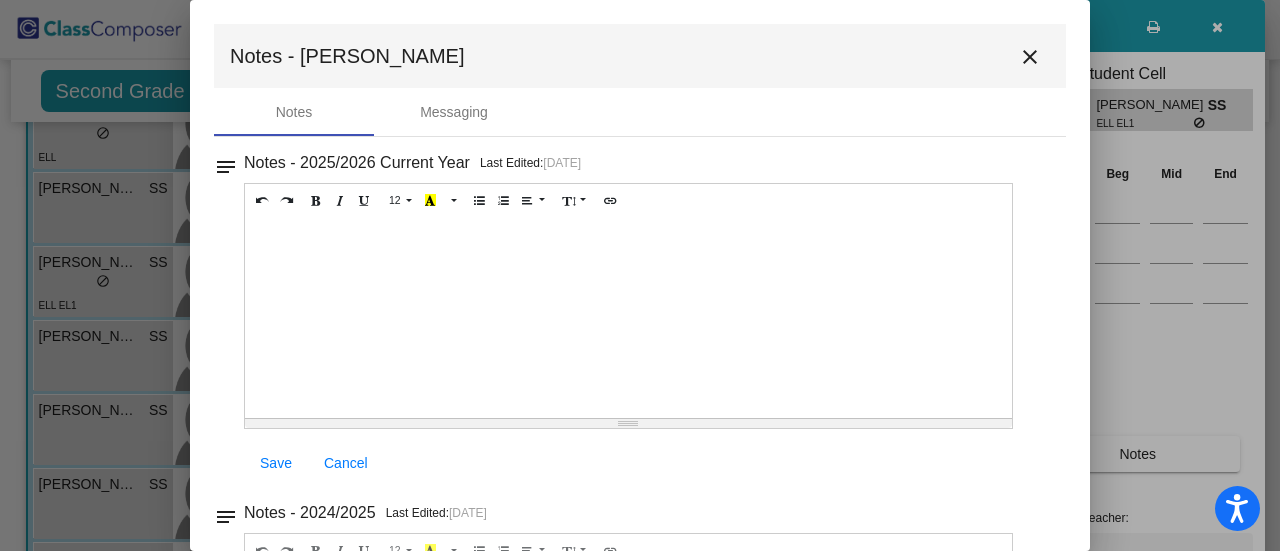 click on "close" at bounding box center [1030, 57] 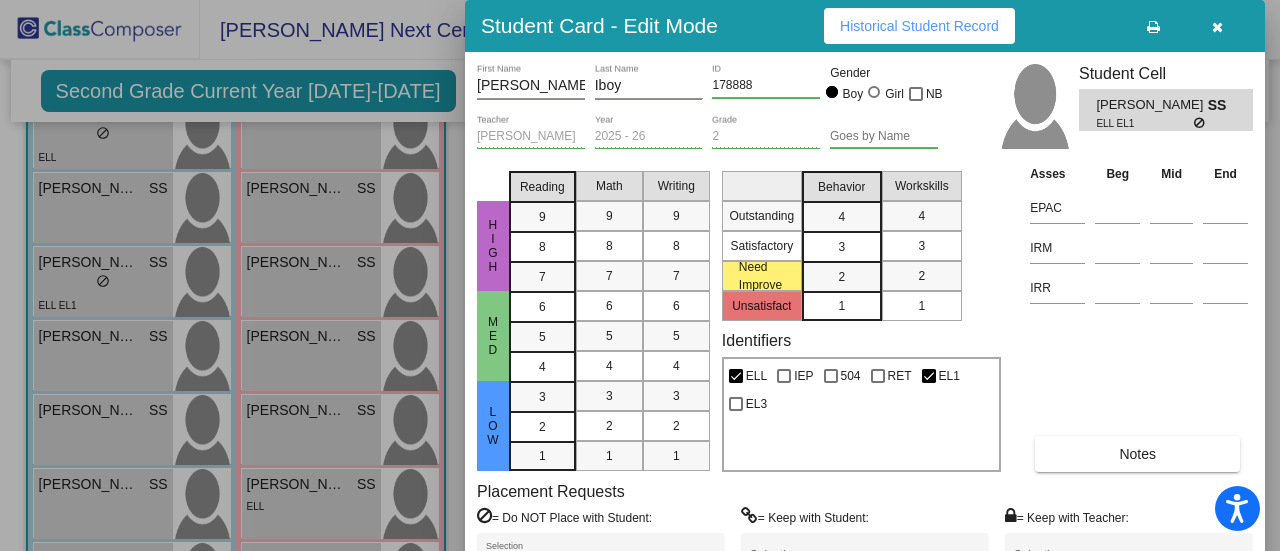 click at bounding box center [640, 275] 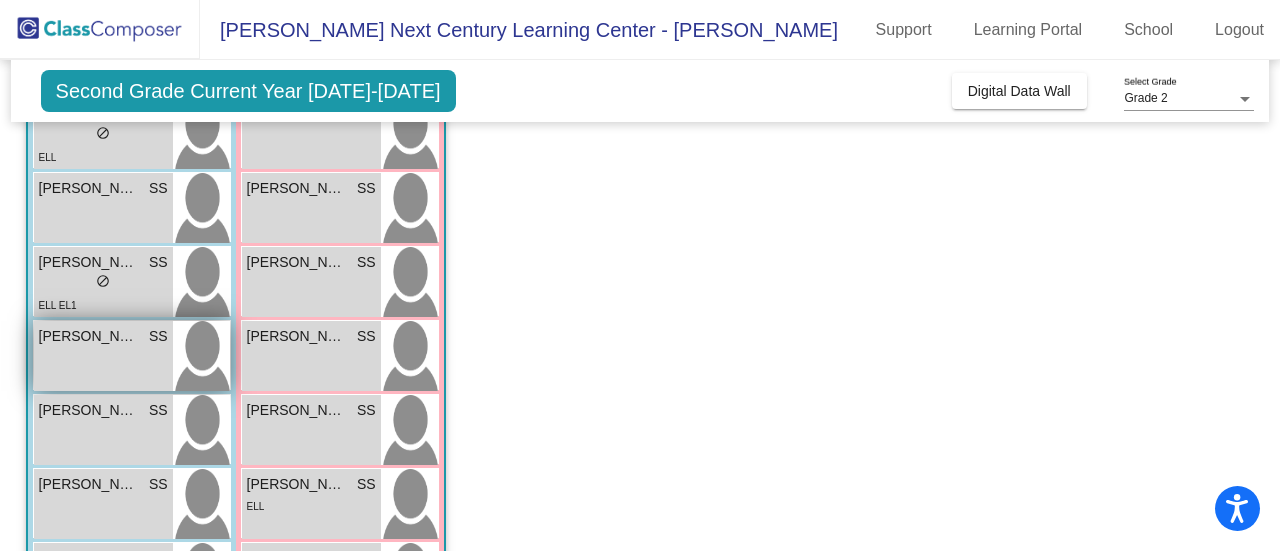 click on "[PERSON_NAME]" at bounding box center (89, 336) 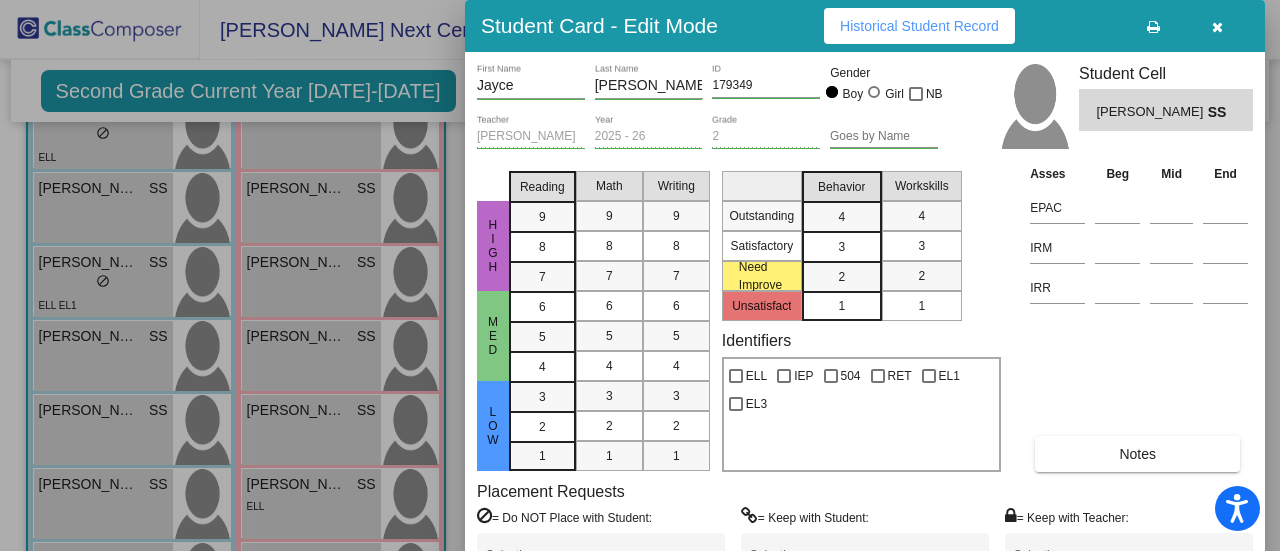click on "Notes" at bounding box center [1137, 454] 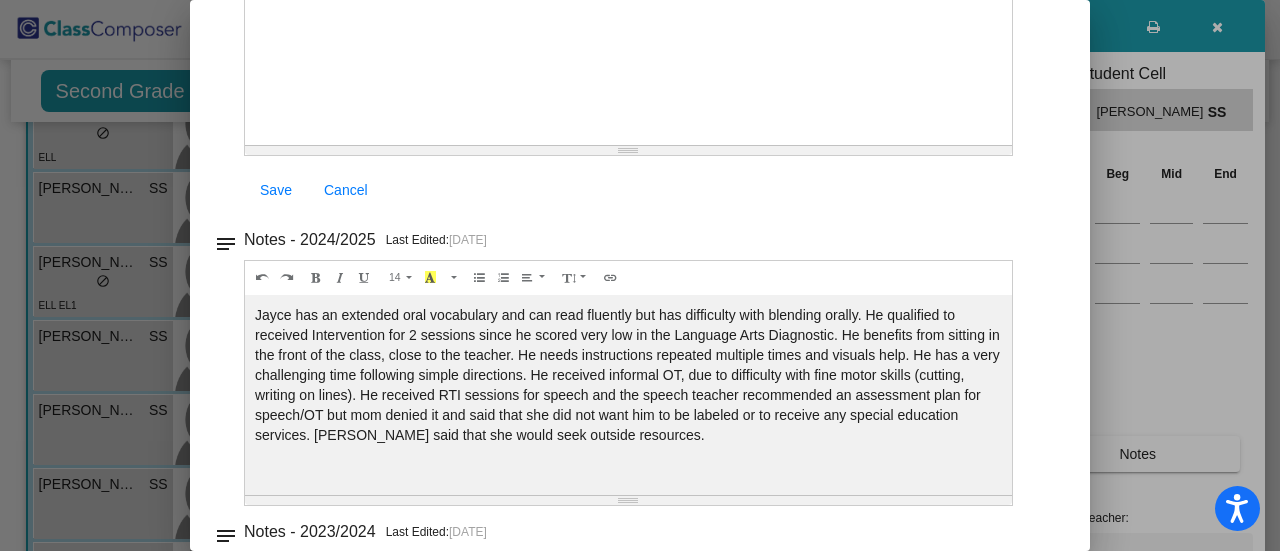scroll, scrollTop: 300, scrollLeft: 0, axis: vertical 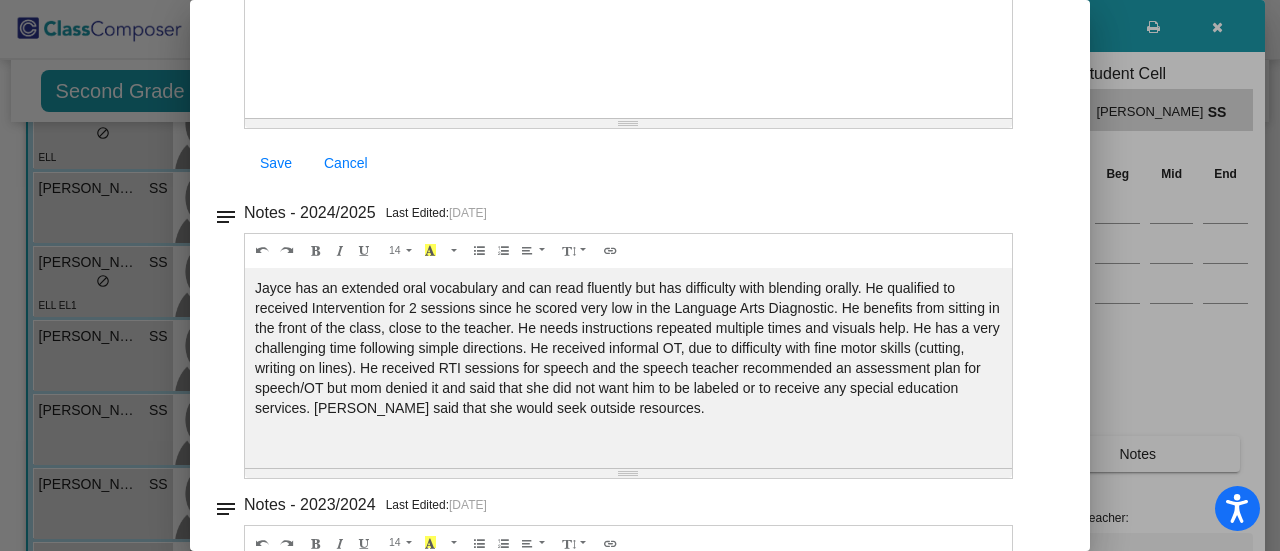 click at bounding box center (640, 275) 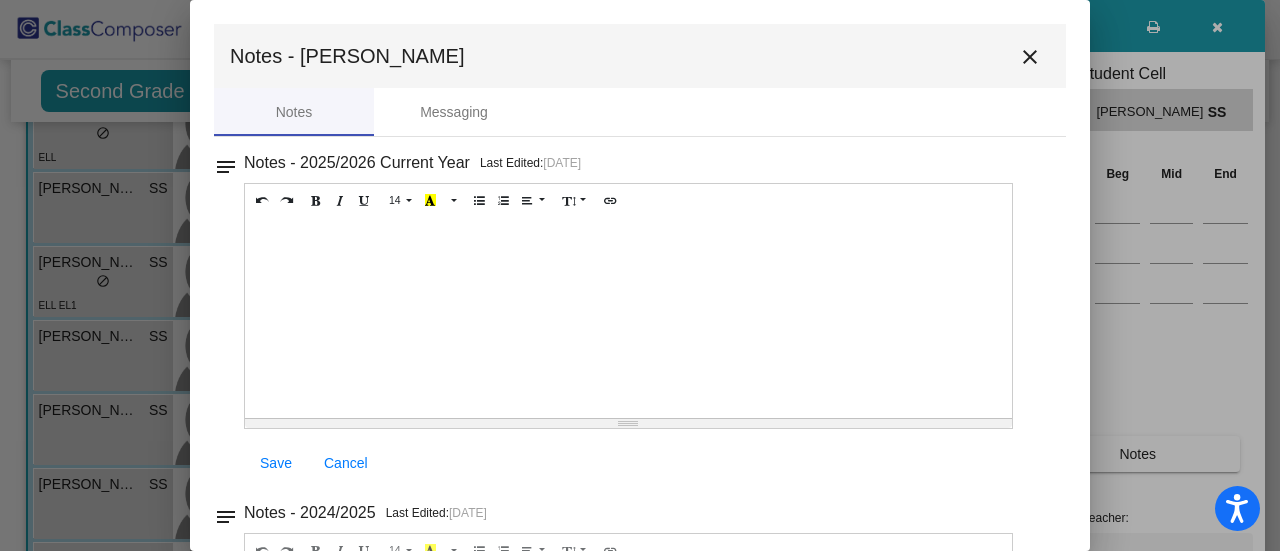 click on "close" at bounding box center (1030, 56) 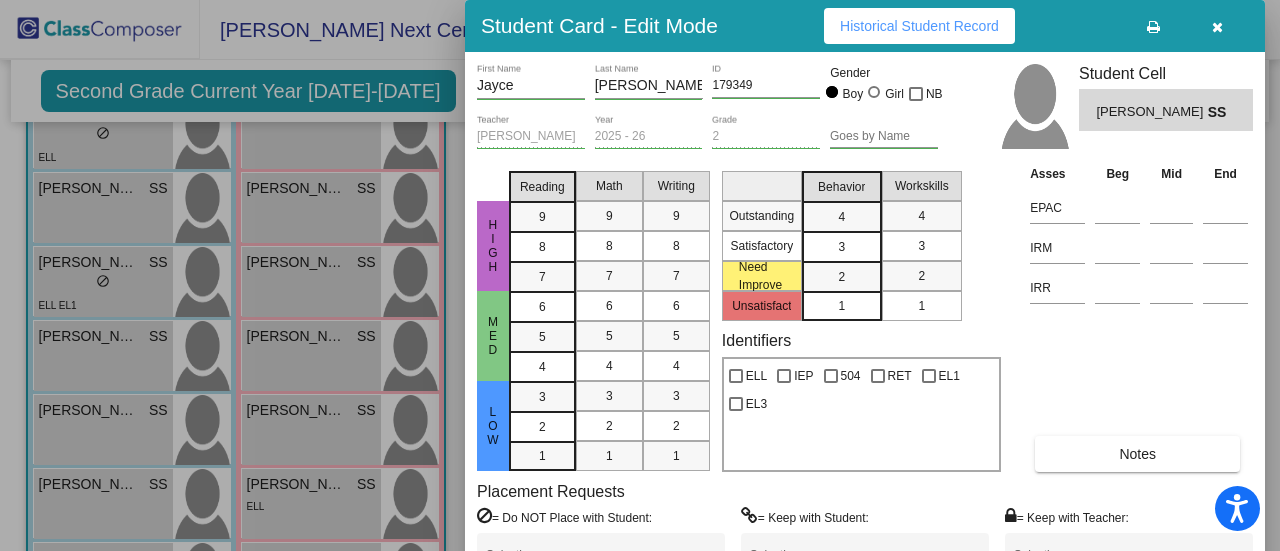click on "Notes" at bounding box center [1137, 454] 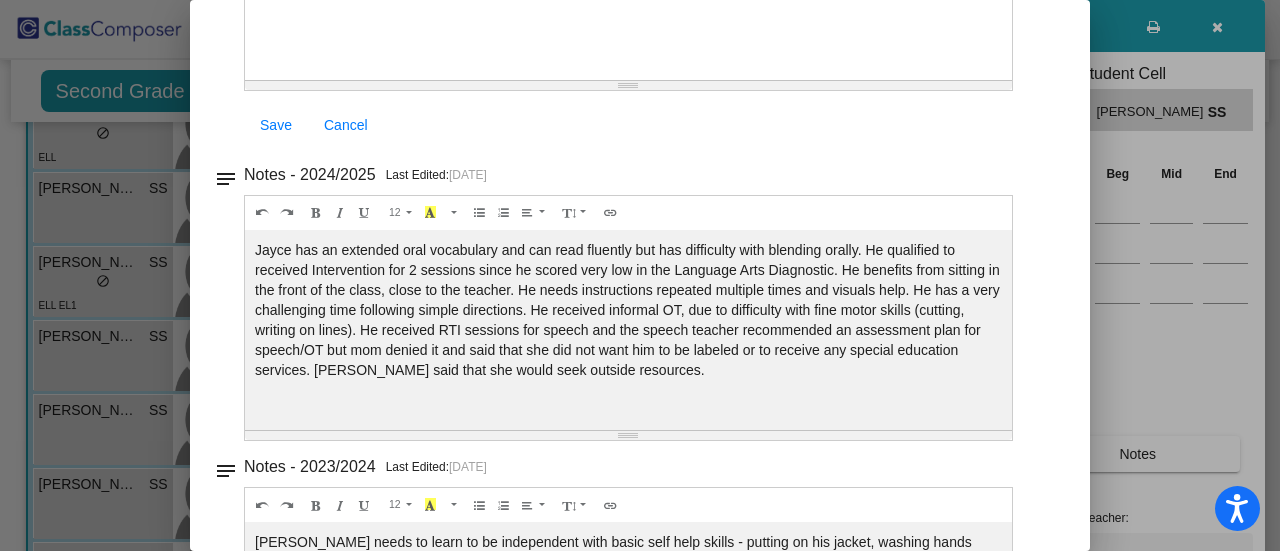 scroll, scrollTop: 348, scrollLeft: 0, axis: vertical 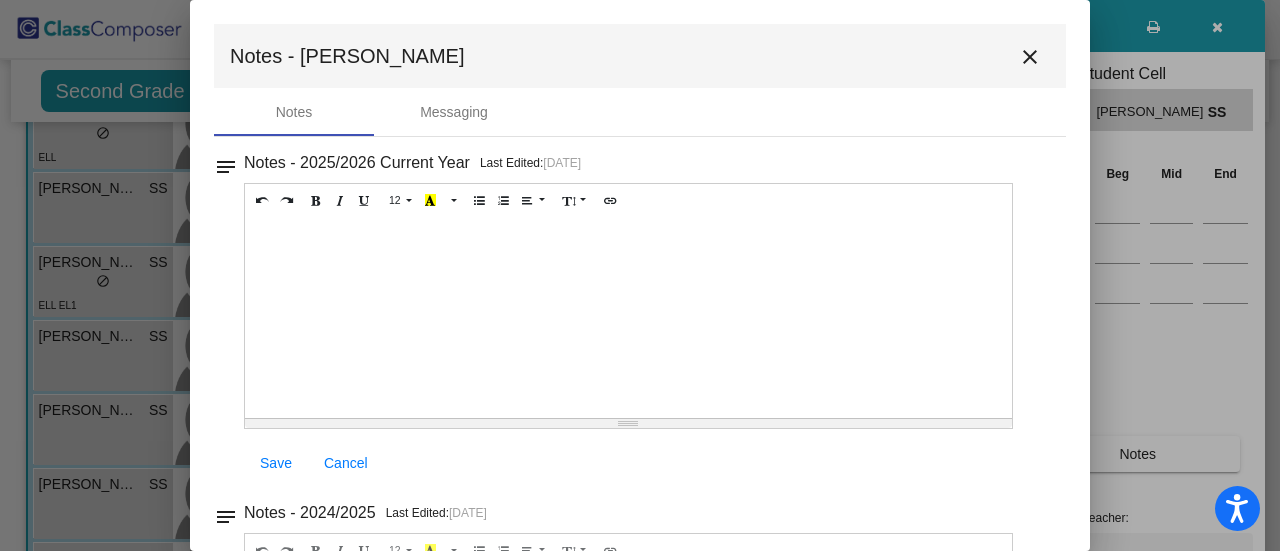click on "close" at bounding box center (1030, 56) 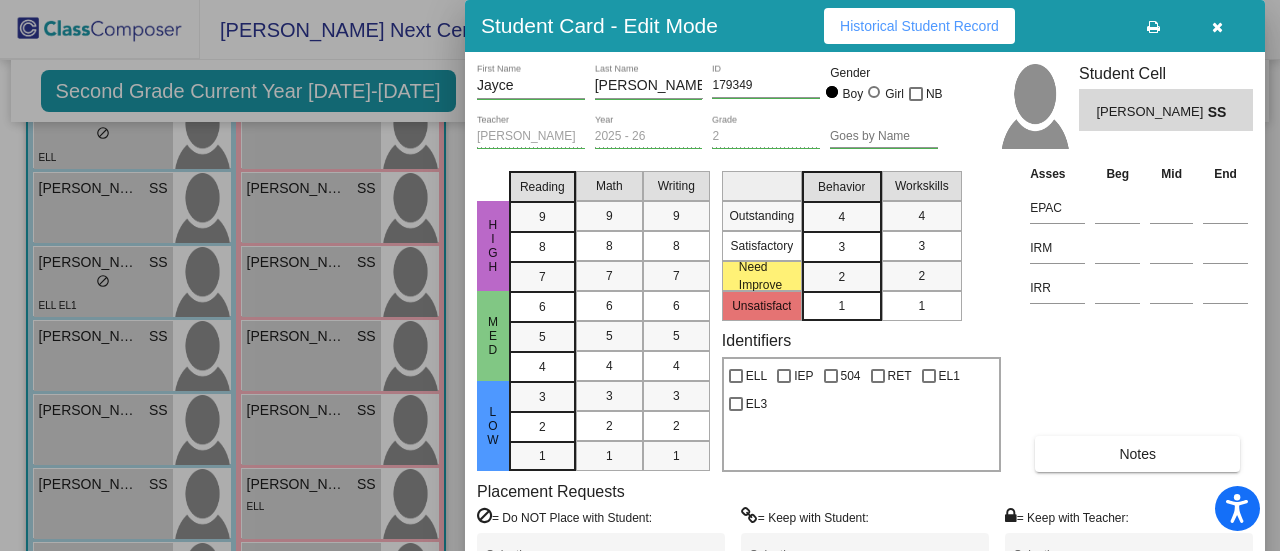 click at bounding box center (1217, 26) 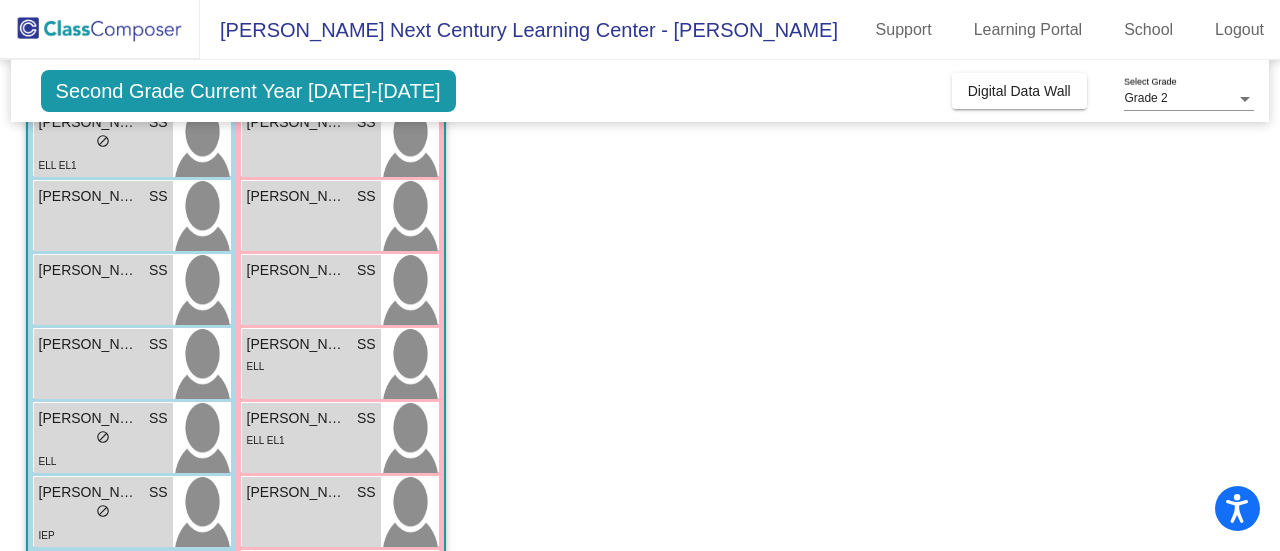 scroll, scrollTop: 439, scrollLeft: 0, axis: vertical 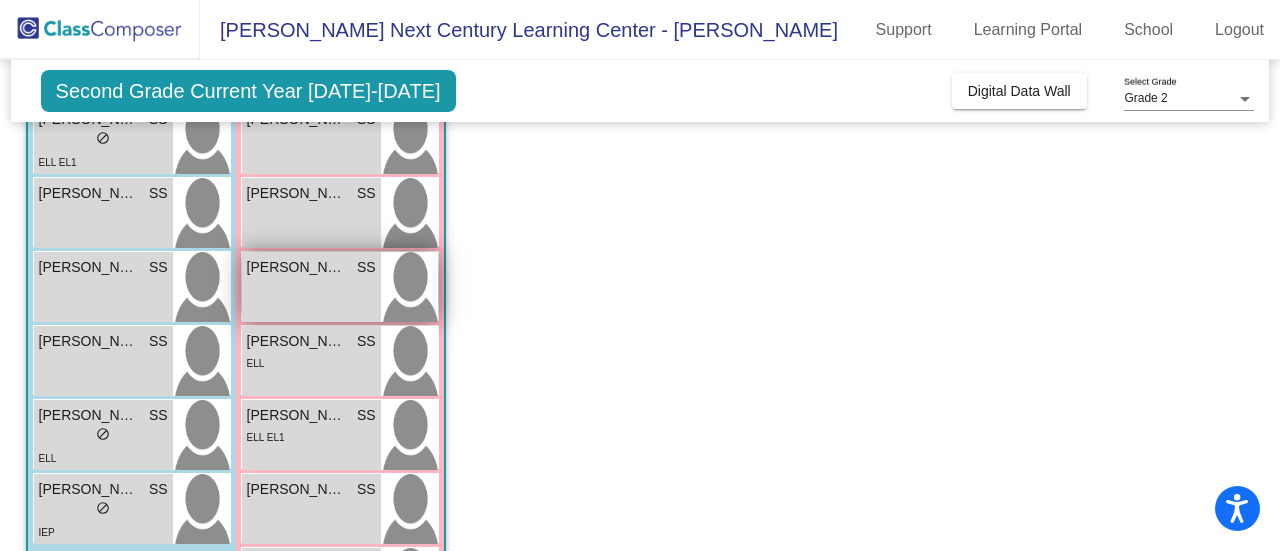 click on "[PERSON_NAME] SS lock do_not_disturb_alt" at bounding box center (311, 287) 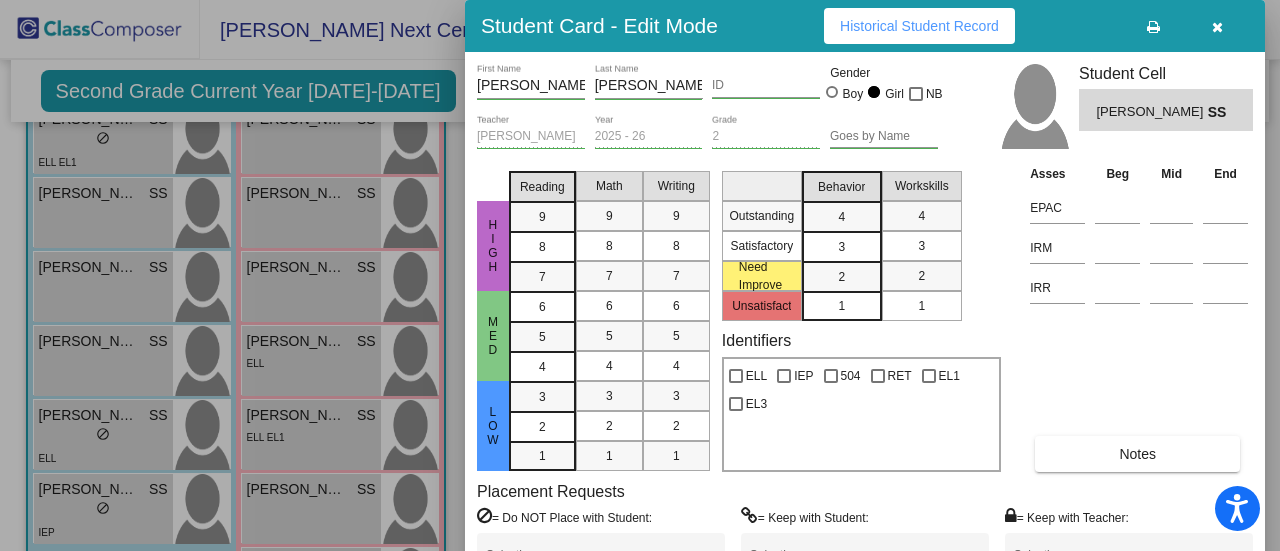 click on "Notes" at bounding box center (1137, 454) 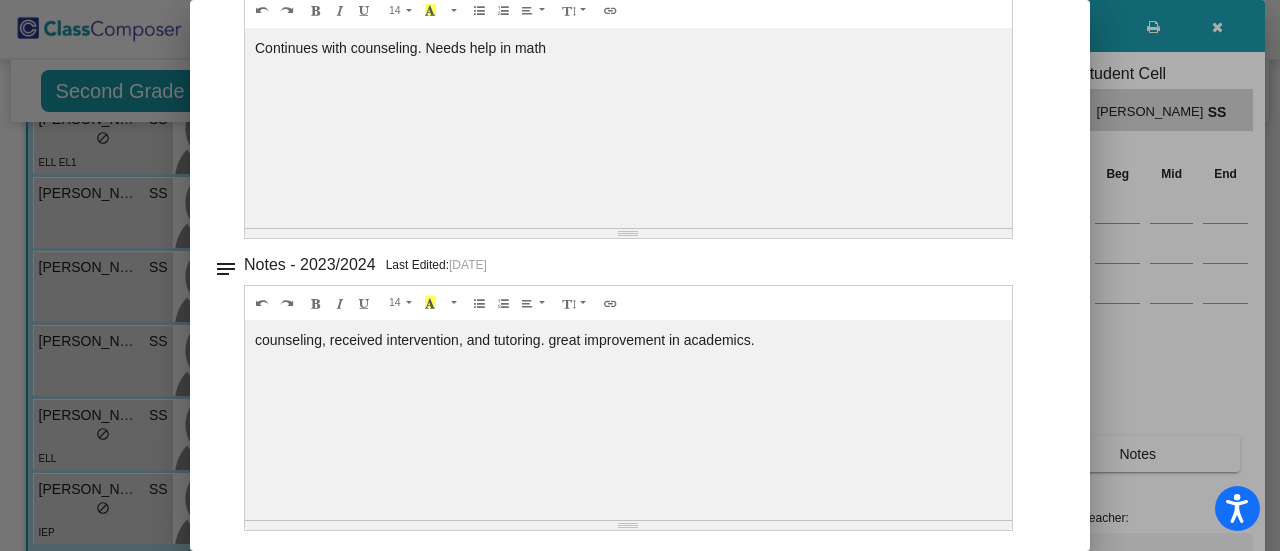 scroll, scrollTop: 0, scrollLeft: 0, axis: both 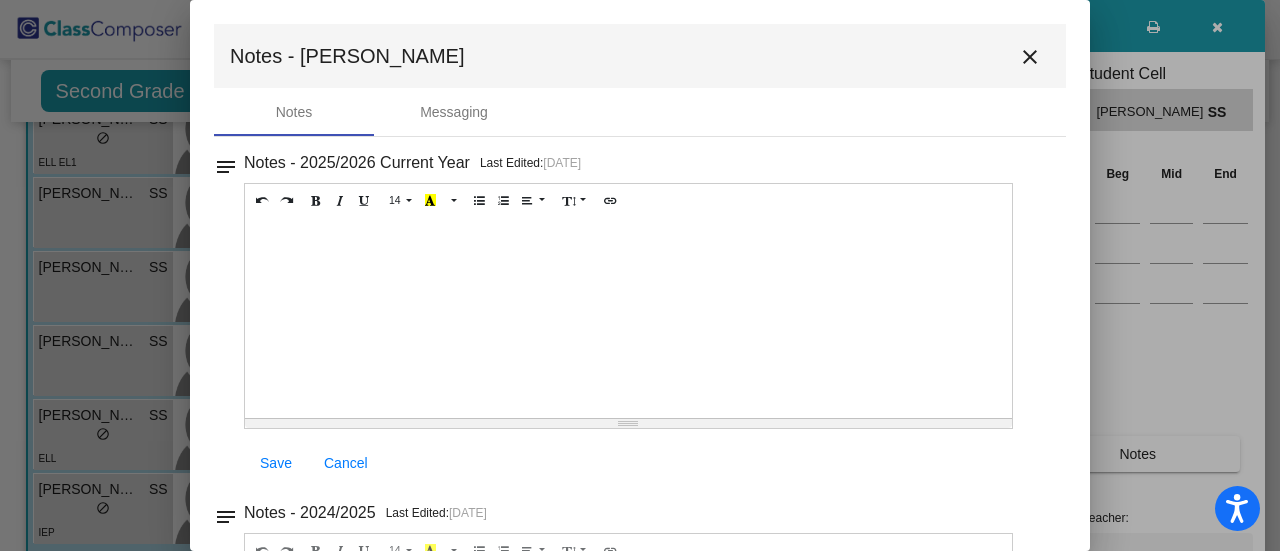 click on "close" at bounding box center [1030, 57] 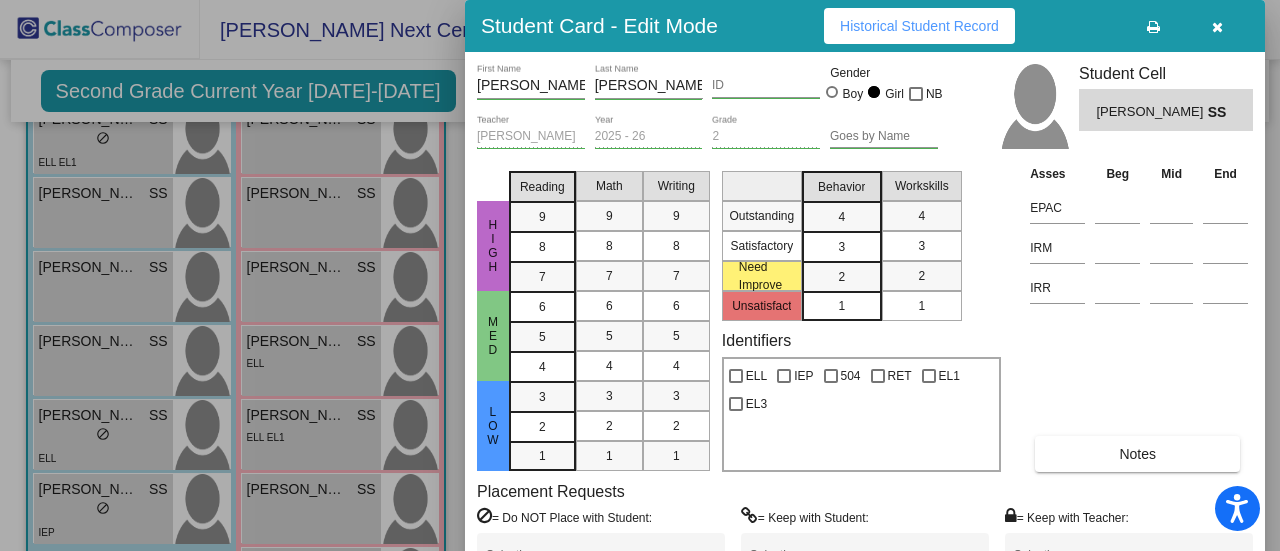 click at bounding box center [640, 275] 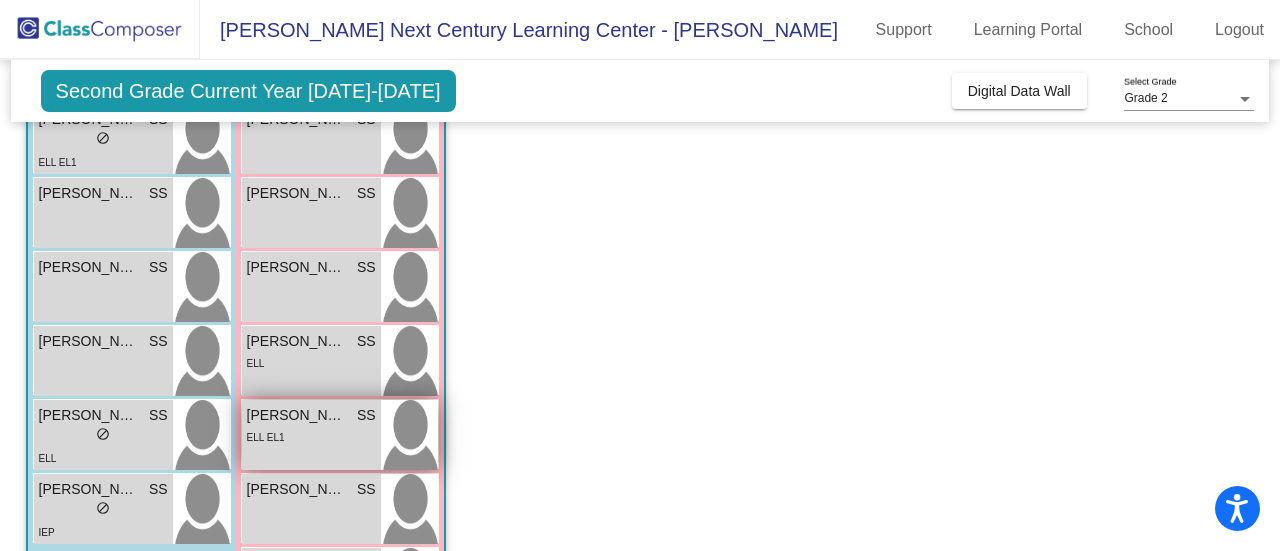 click on "[PERSON_NAME]" at bounding box center (297, 415) 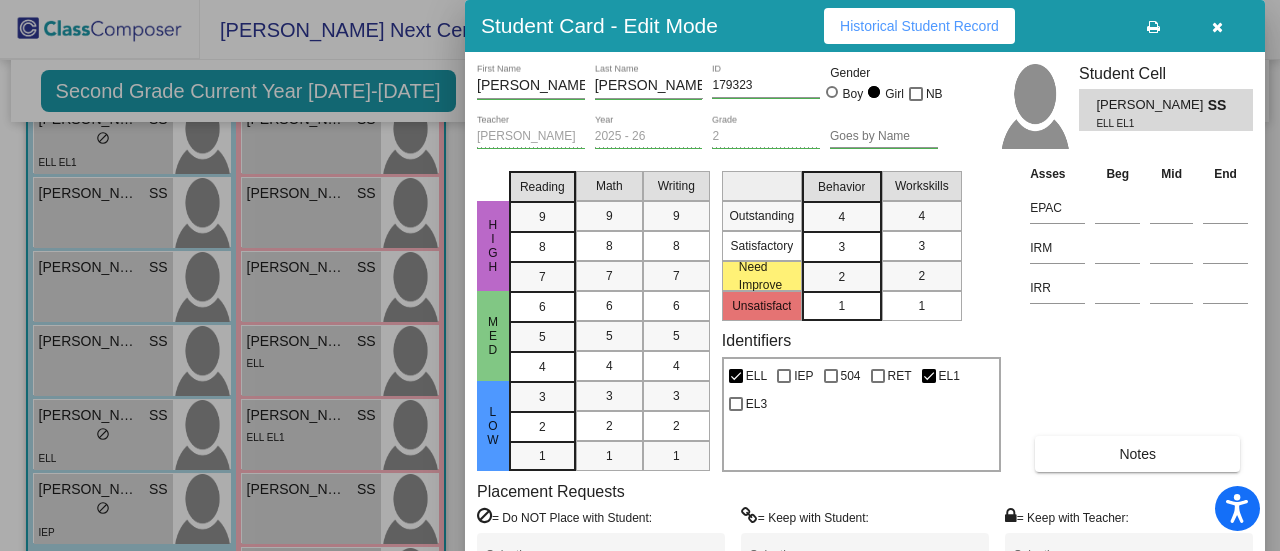 click on "Notes" at bounding box center [1137, 454] 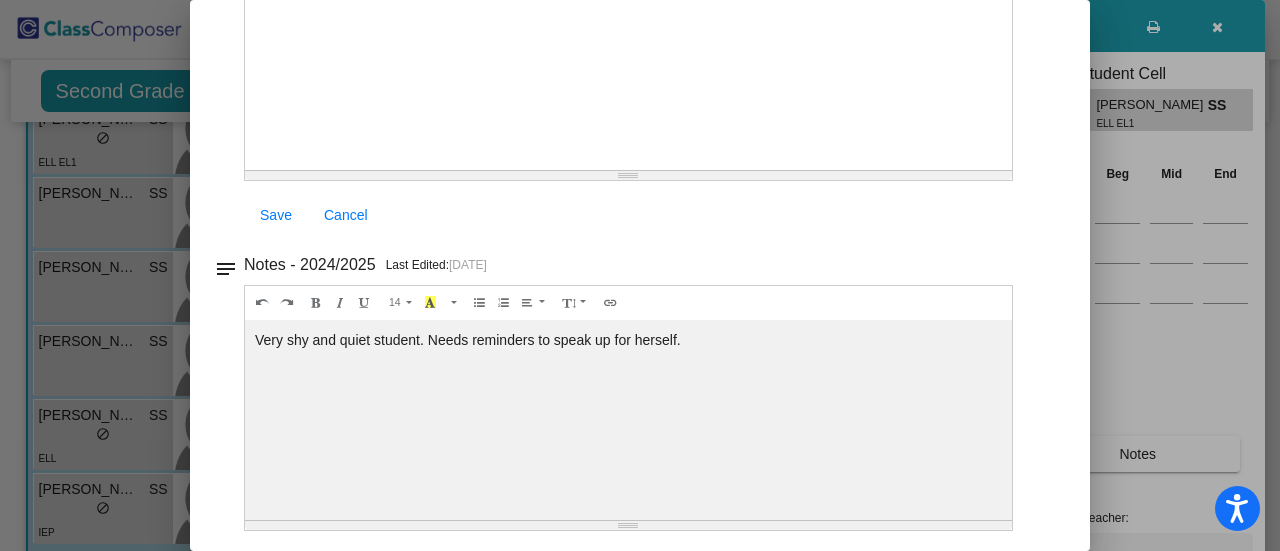 scroll, scrollTop: 0, scrollLeft: 0, axis: both 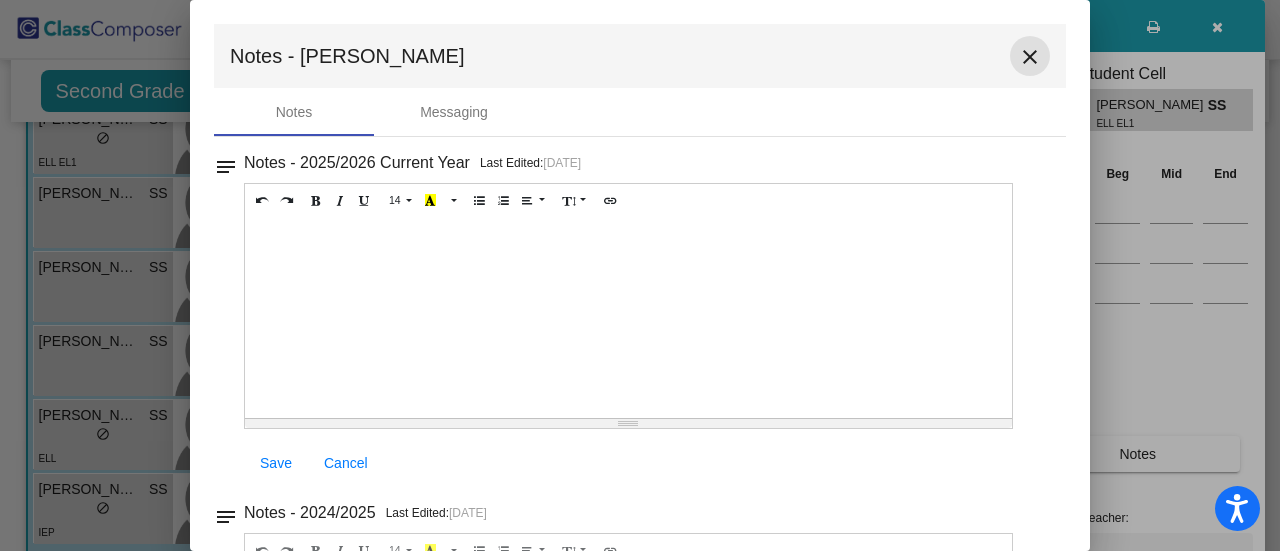 click on "close" at bounding box center [1030, 56] 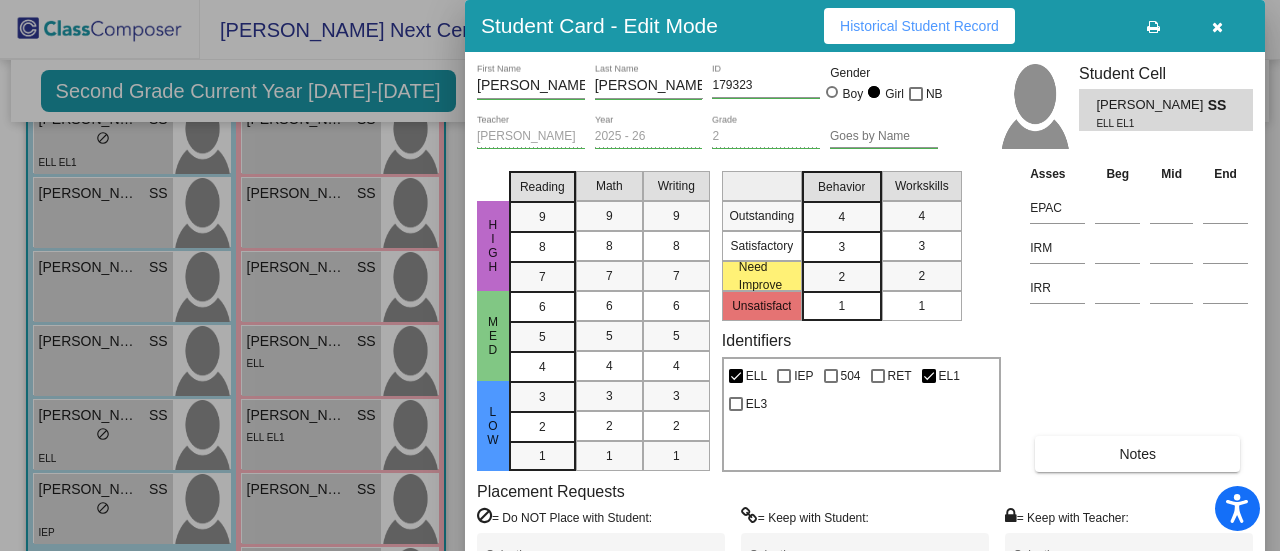 click at bounding box center [640, 275] 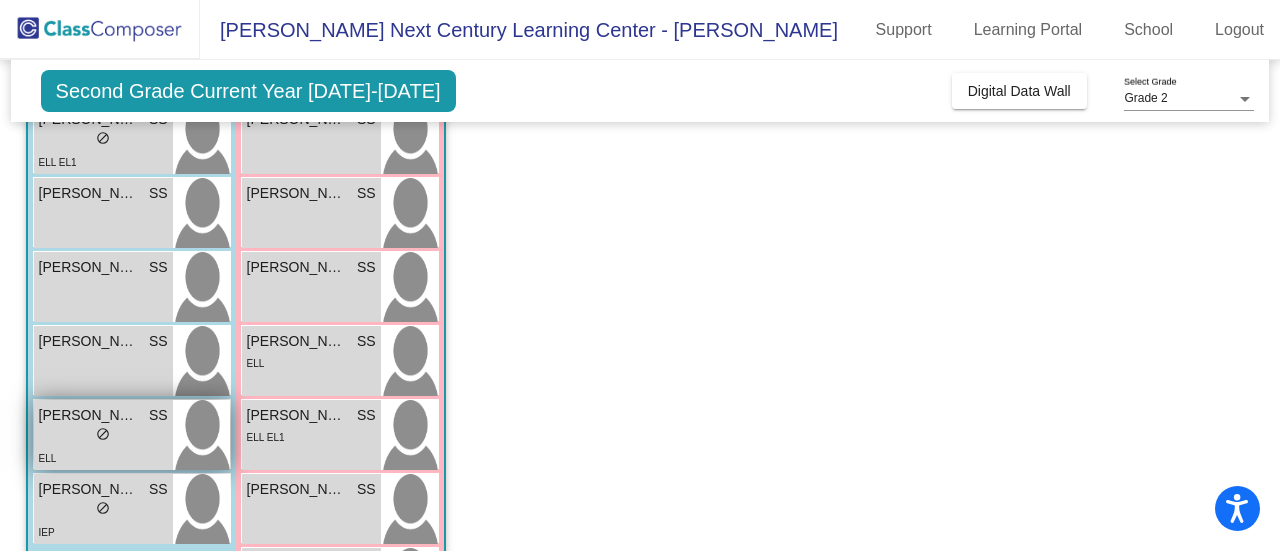 click on "do_not_disturb_alt" at bounding box center [103, 434] 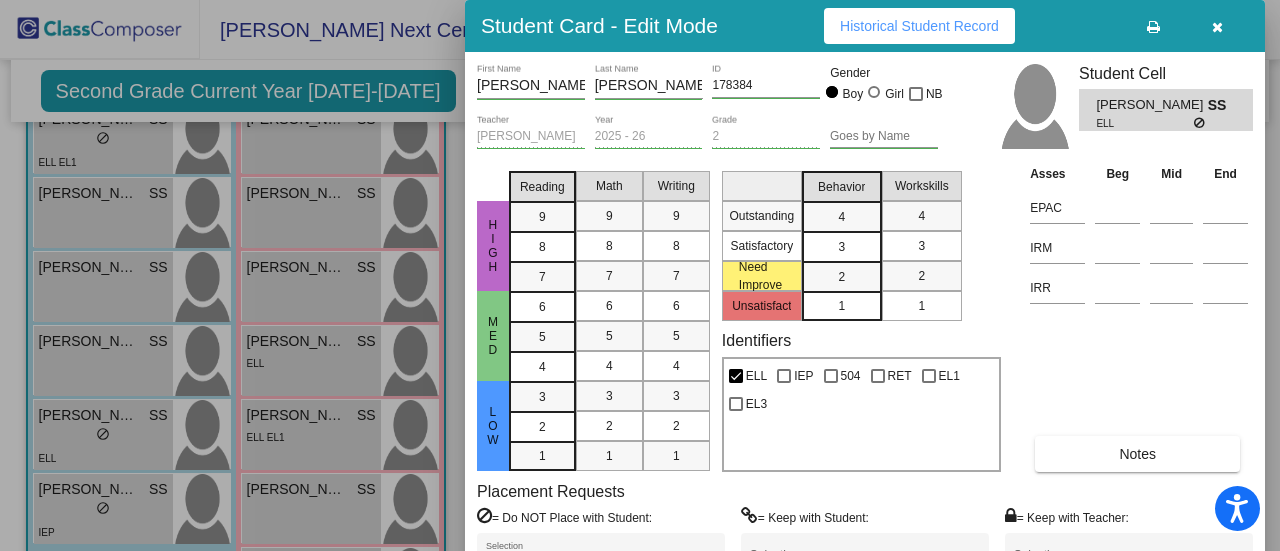 click on "Asses Beg Mid End EPAC IRM IRR  Notes" at bounding box center [1139, 317] 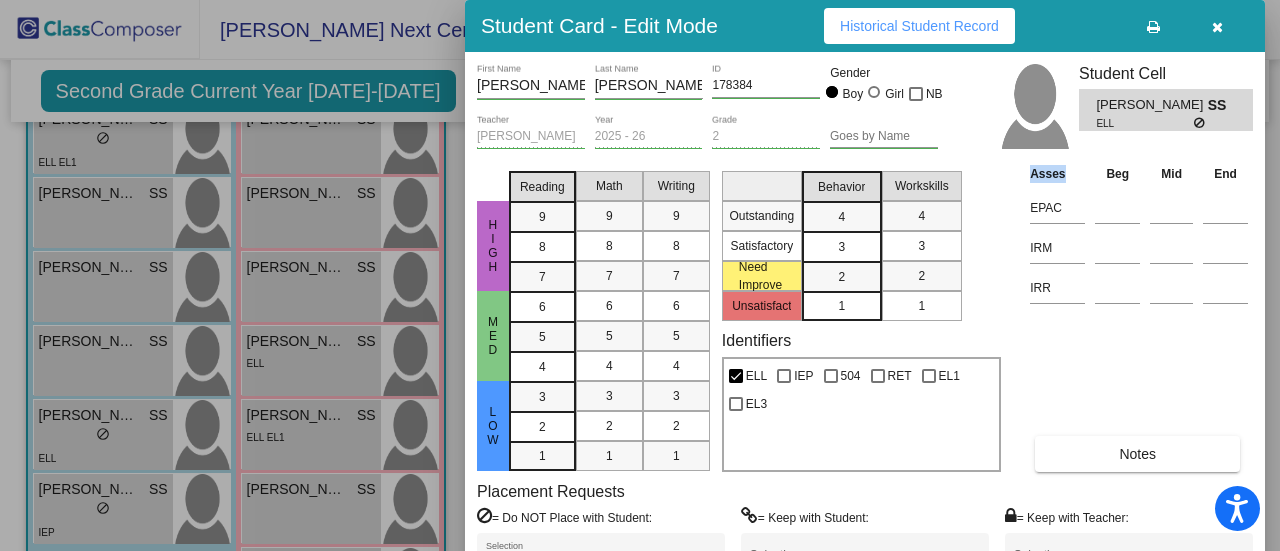 click on "Asses Beg Mid End EPAC IRM IRR  Notes" at bounding box center (1139, 317) 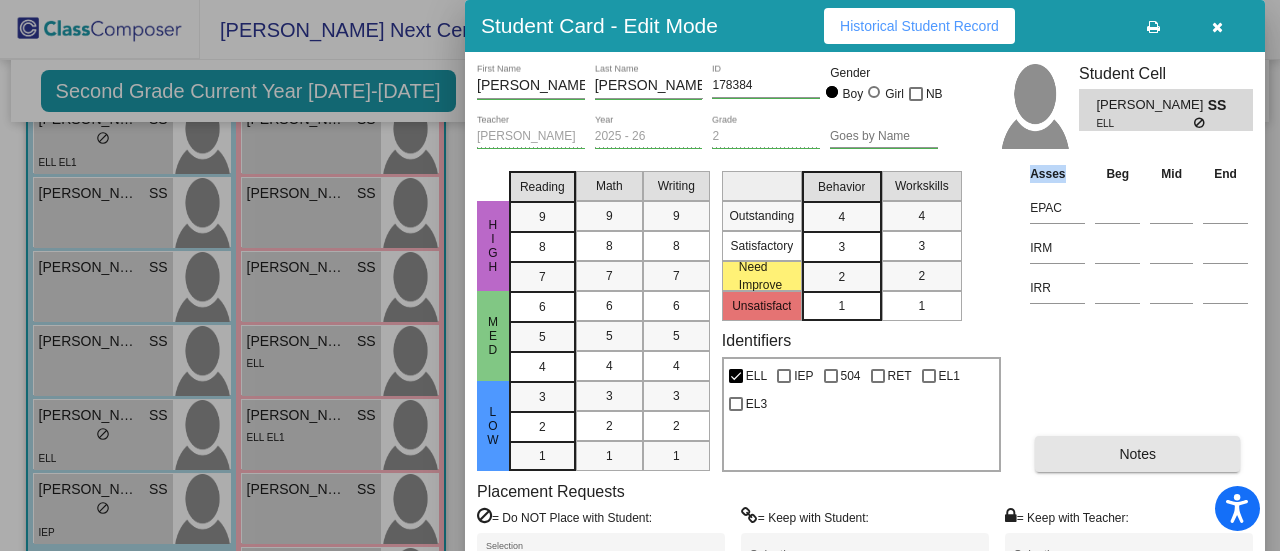 click on "Notes" at bounding box center [1137, 454] 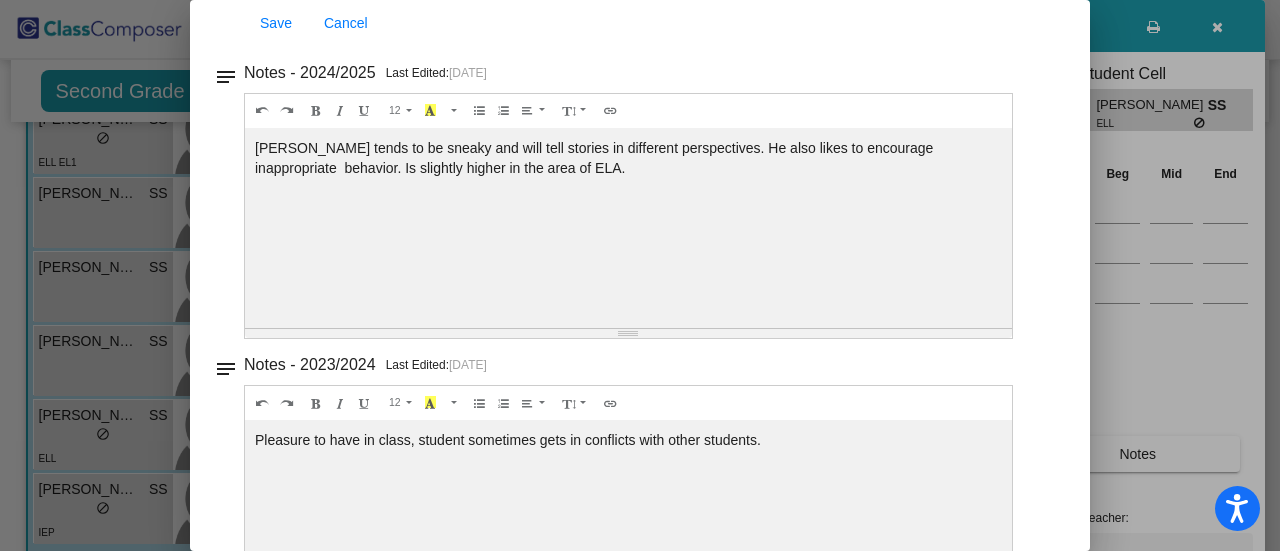 scroll, scrollTop: 540, scrollLeft: 0, axis: vertical 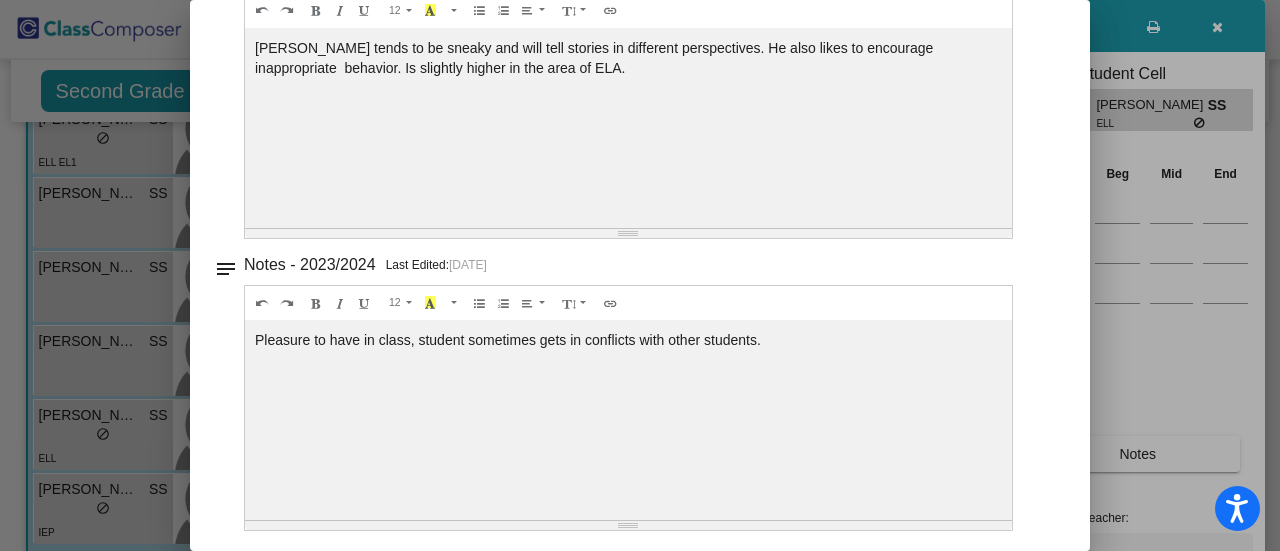 click at bounding box center (640, 275) 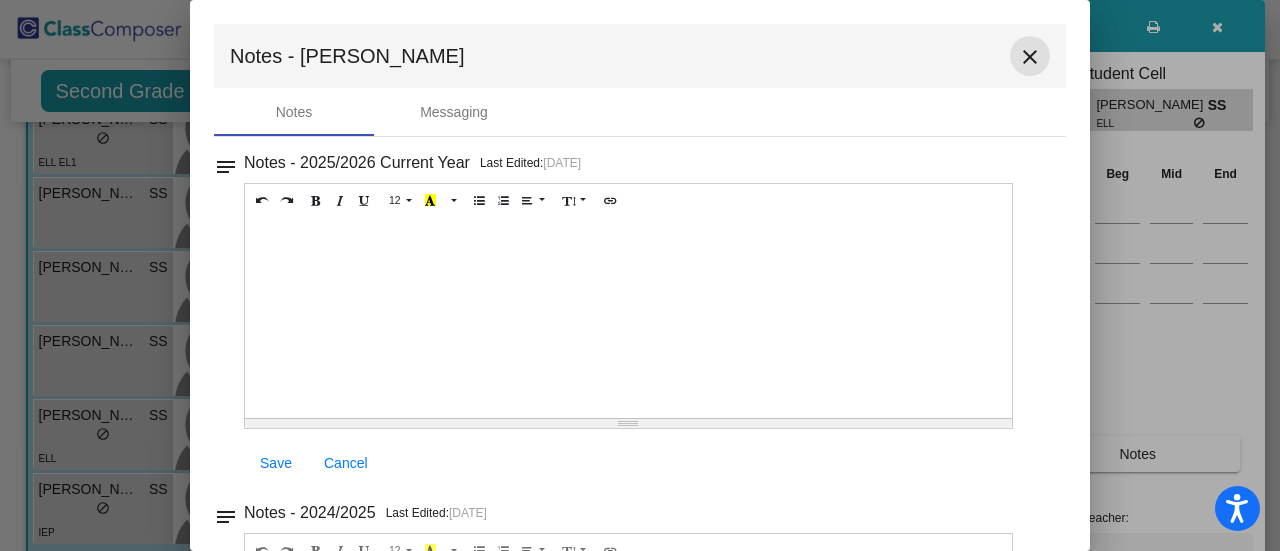 click on "close" at bounding box center (1030, 57) 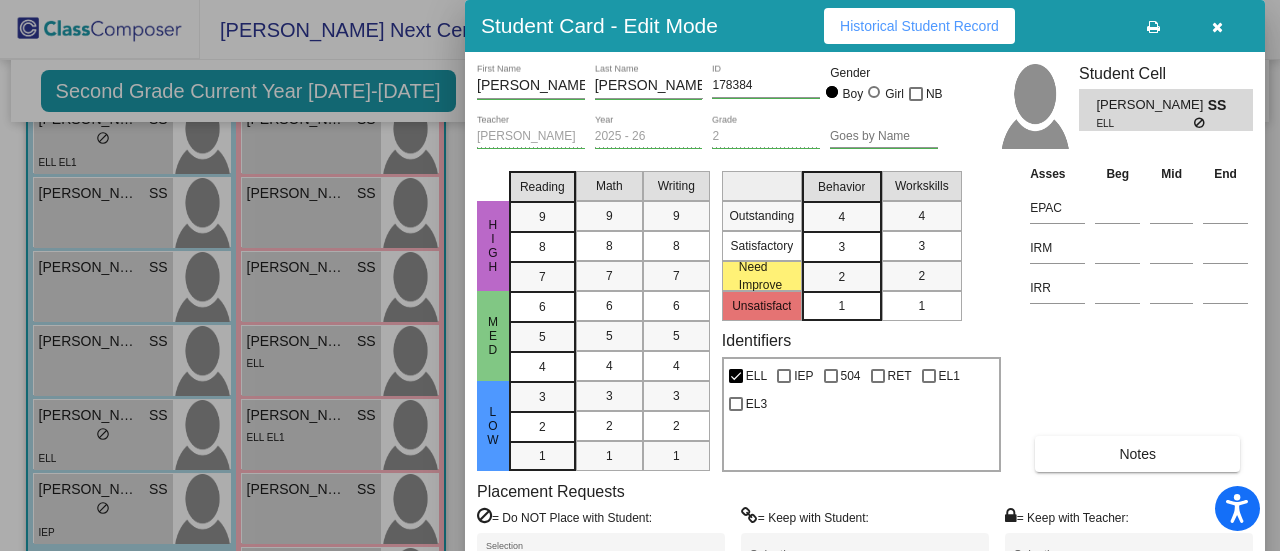 click at bounding box center [640, 275] 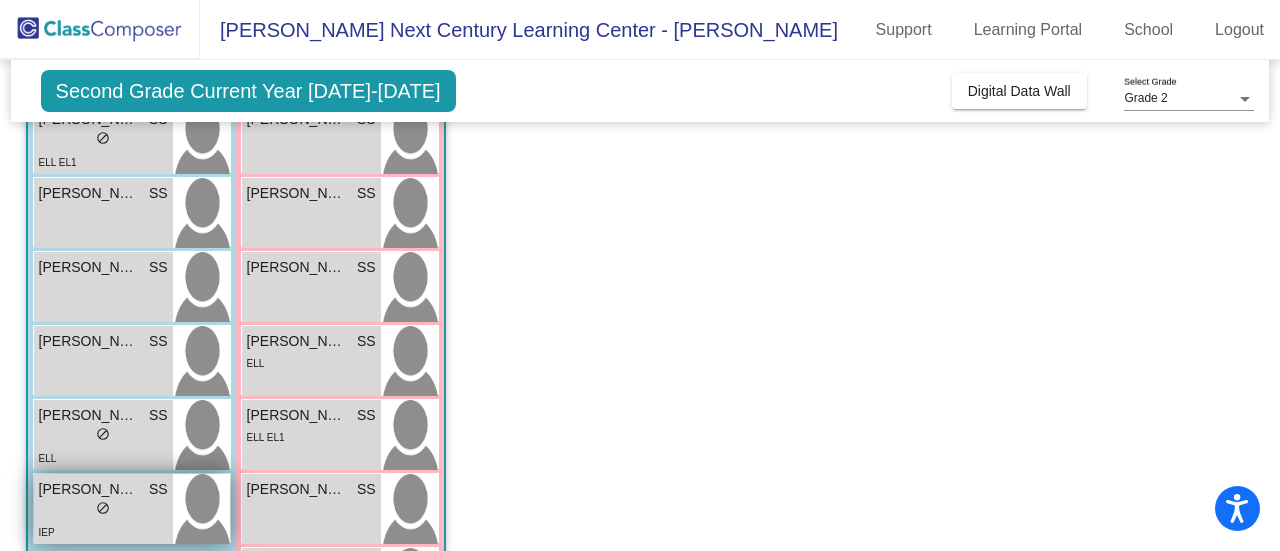 click on "[PERSON_NAME]" at bounding box center [89, 489] 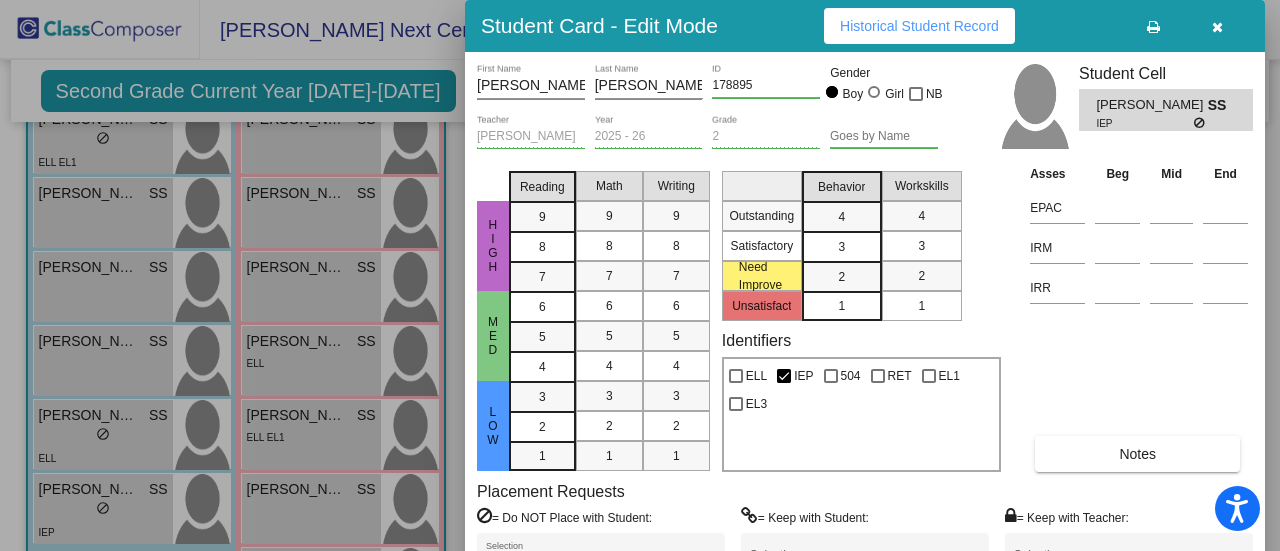 click on "Notes" at bounding box center (1137, 454) 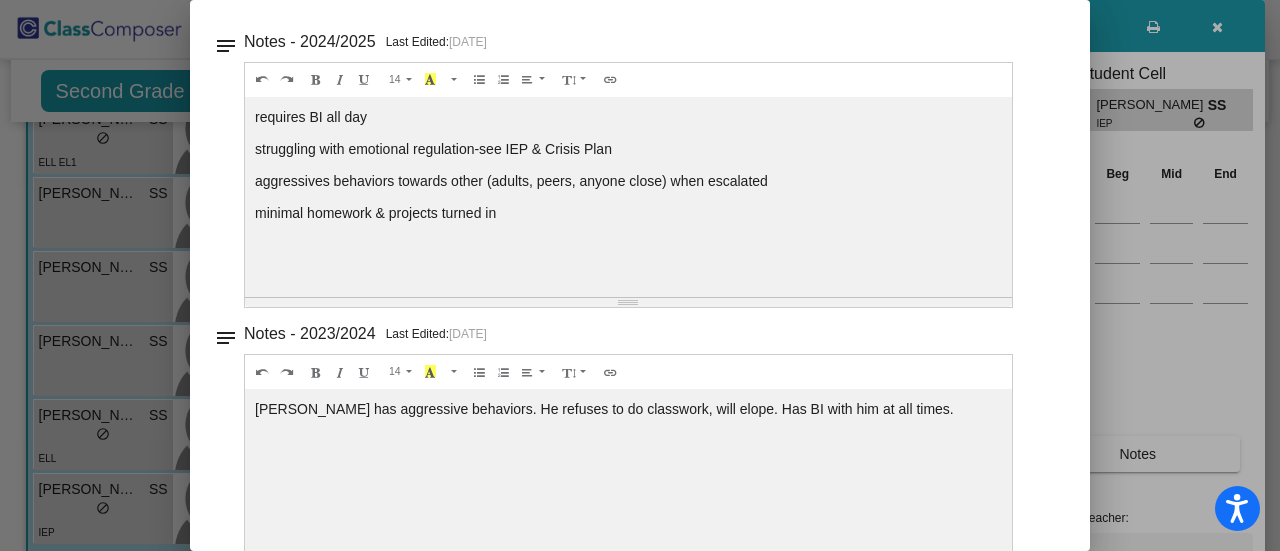 scroll, scrollTop: 0, scrollLeft: 0, axis: both 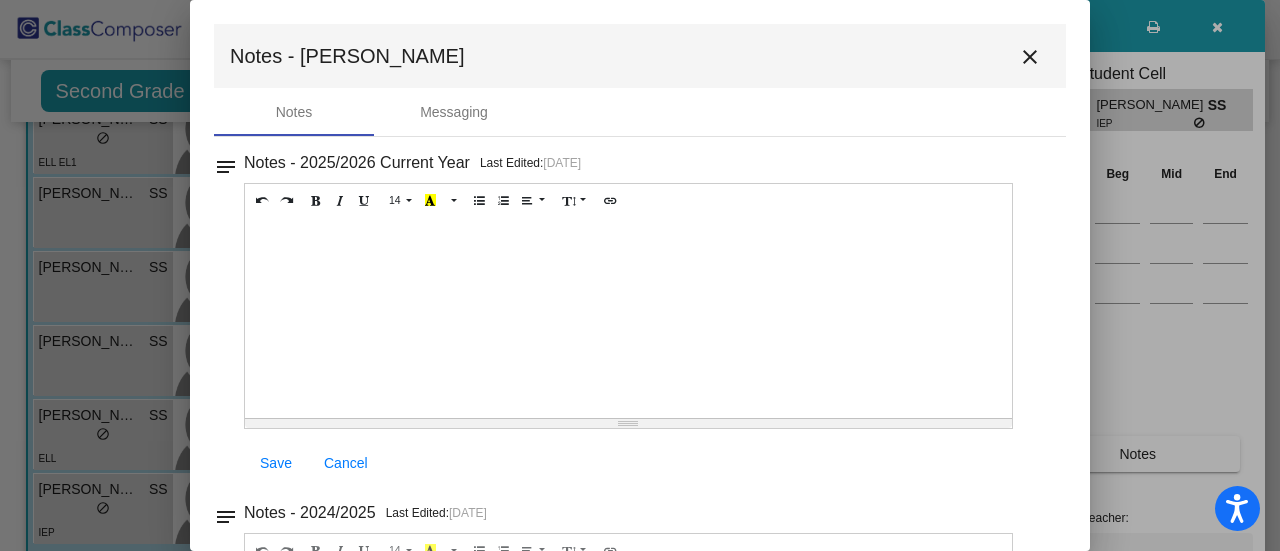 click on "close" at bounding box center (1030, 56) 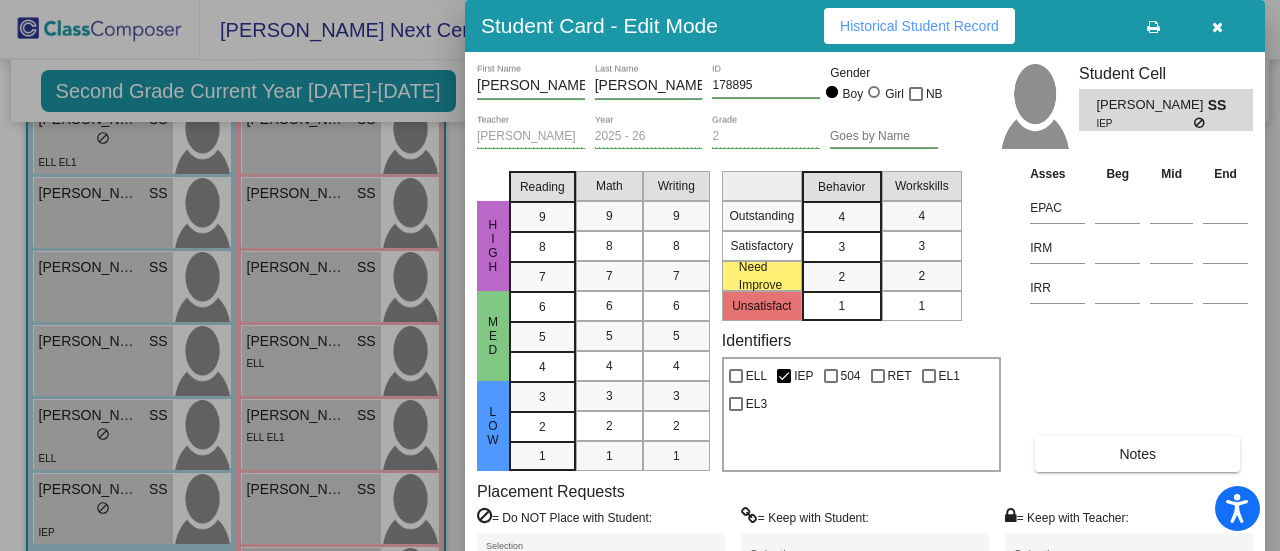 click at bounding box center [640, 275] 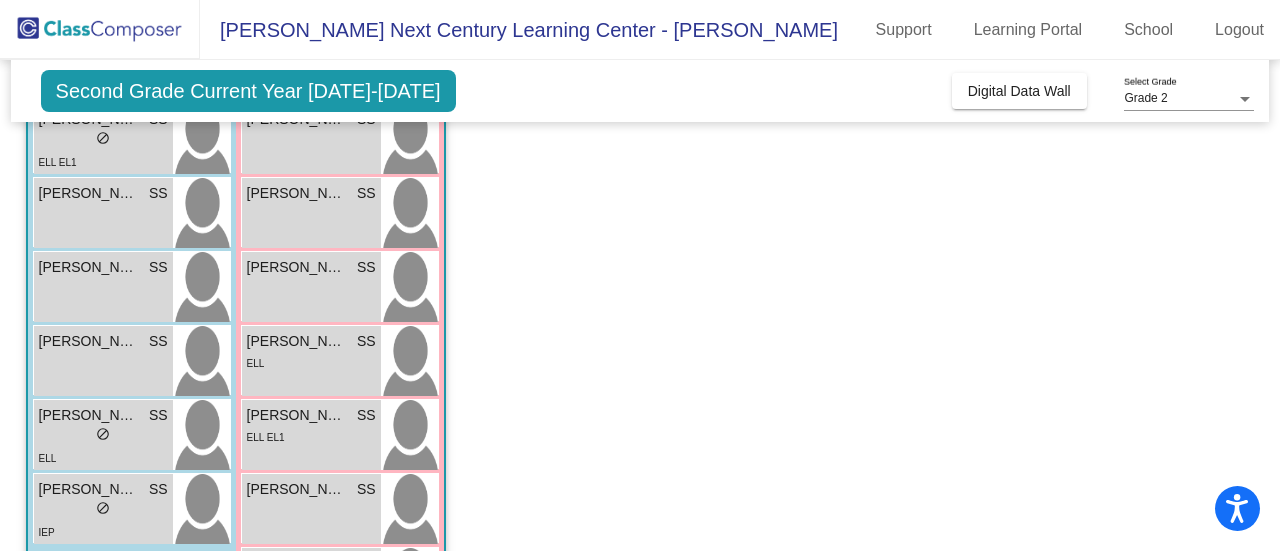 click on "Second Grade Current Year [DATE]-[DATE]" 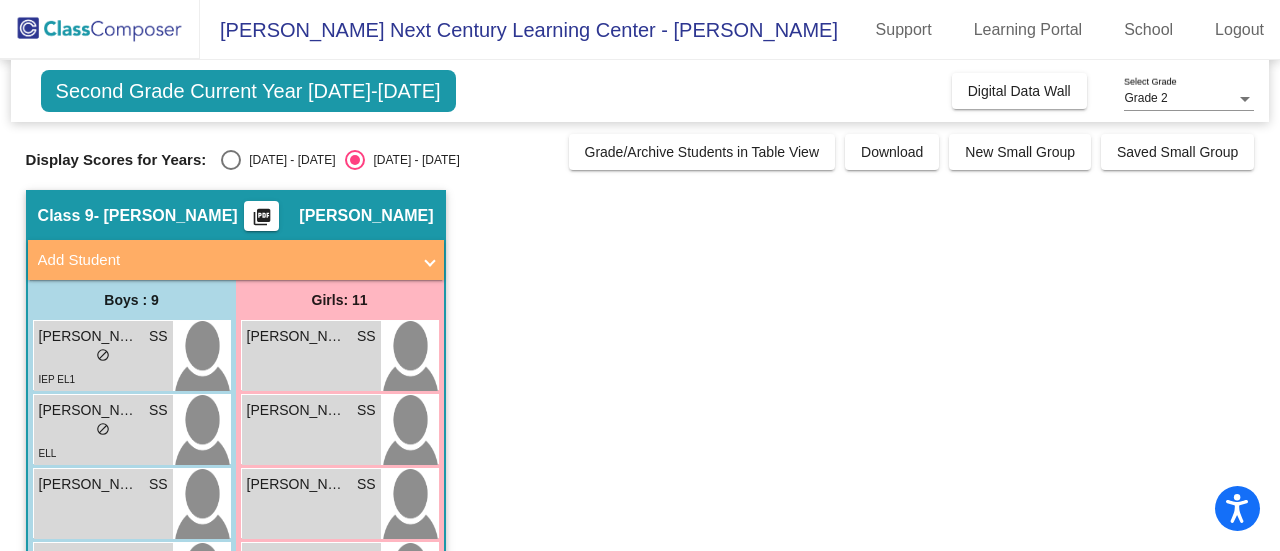 click on "[DATE] - [DATE]" at bounding box center [288, 160] 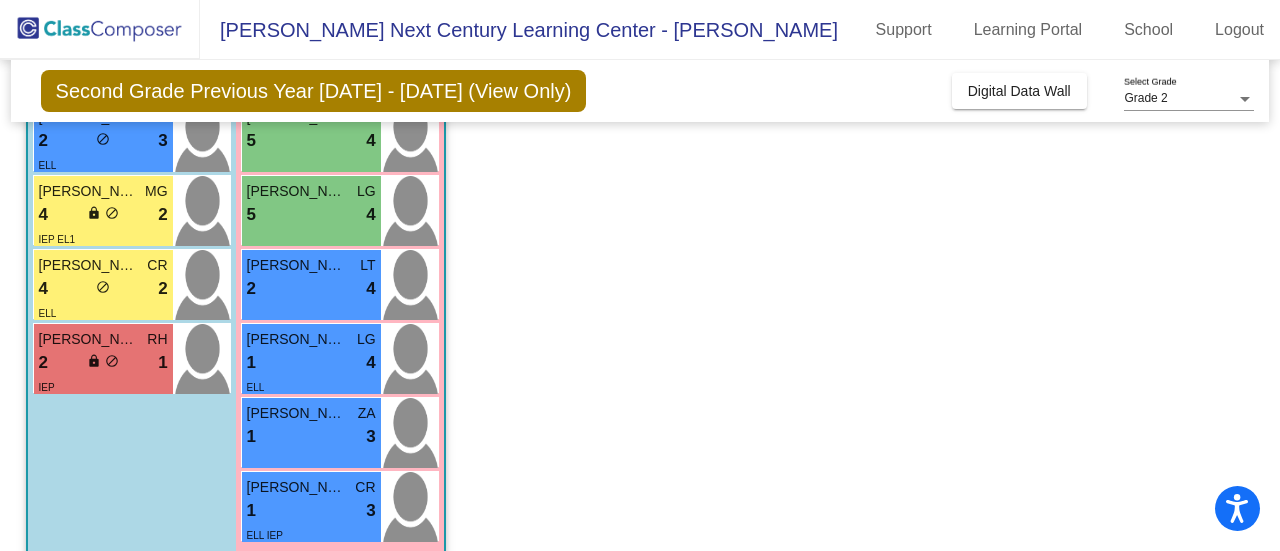 scroll, scrollTop: 614, scrollLeft: 0, axis: vertical 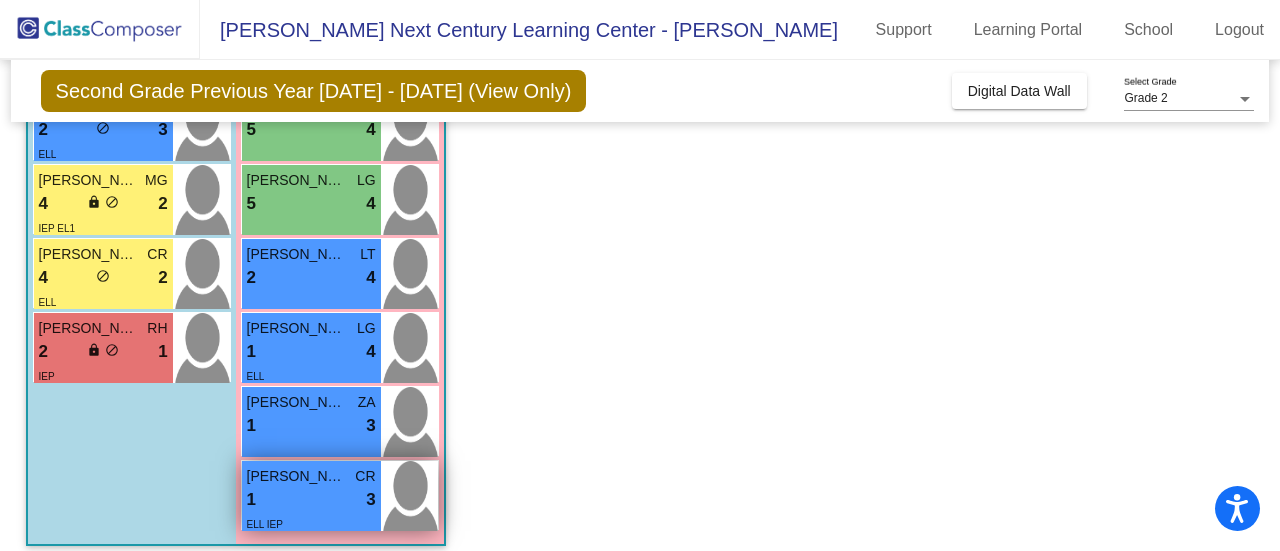 click on "1 lock do_not_disturb_alt 3" at bounding box center [311, 500] 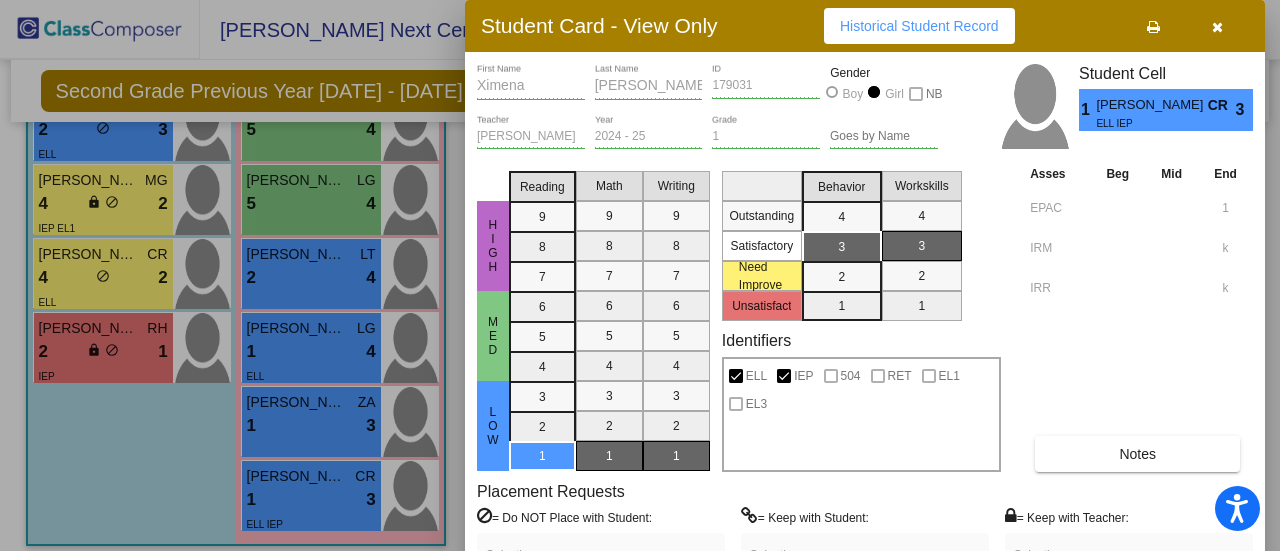 drag, startPoint x: 1268, startPoint y: 165, endPoint x: 1266, endPoint y: 243, distance: 78.025635 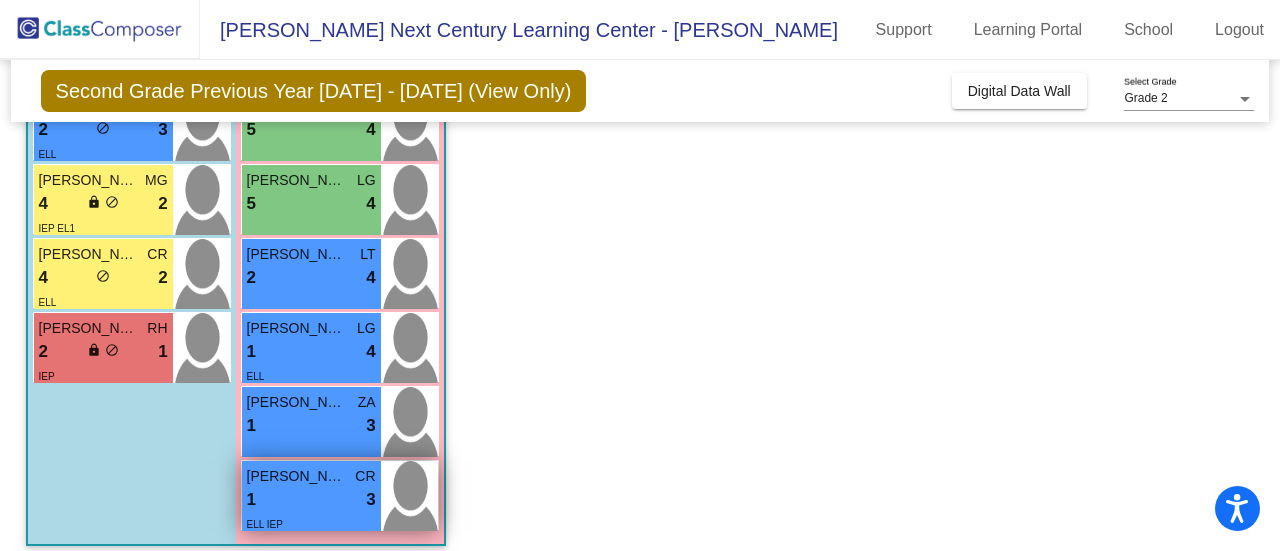 click on "1 lock do_not_disturb_alt 3" at bounding box center [311, 500] 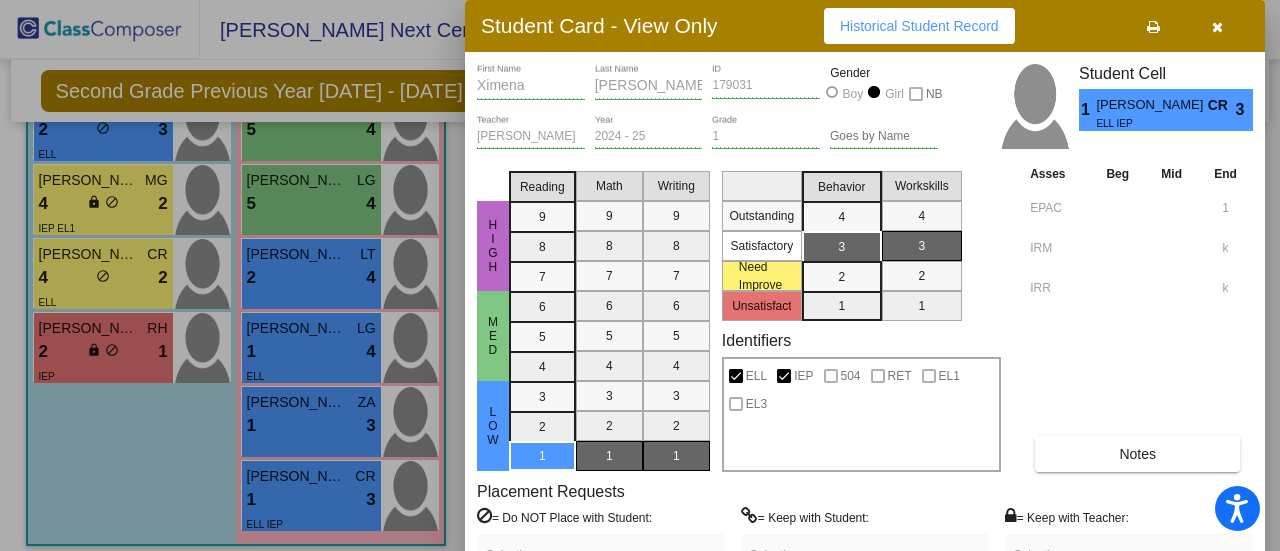 click on "Notes" at bounding box center [1137, 454] 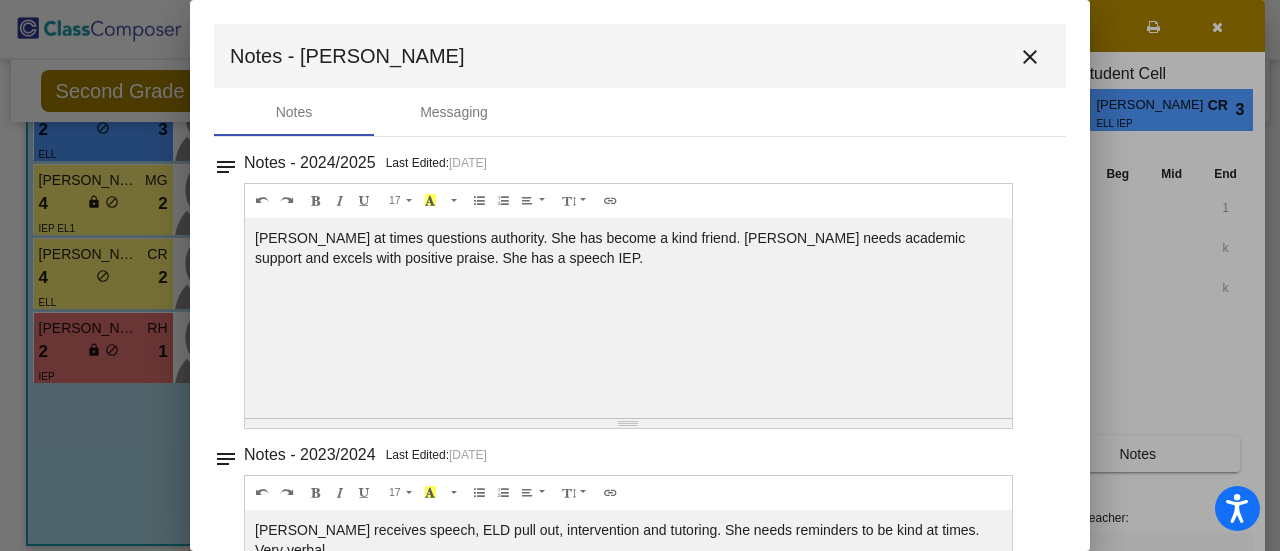 scroll, scrollTop: 112, scrollLeft: 0, axis: vertical 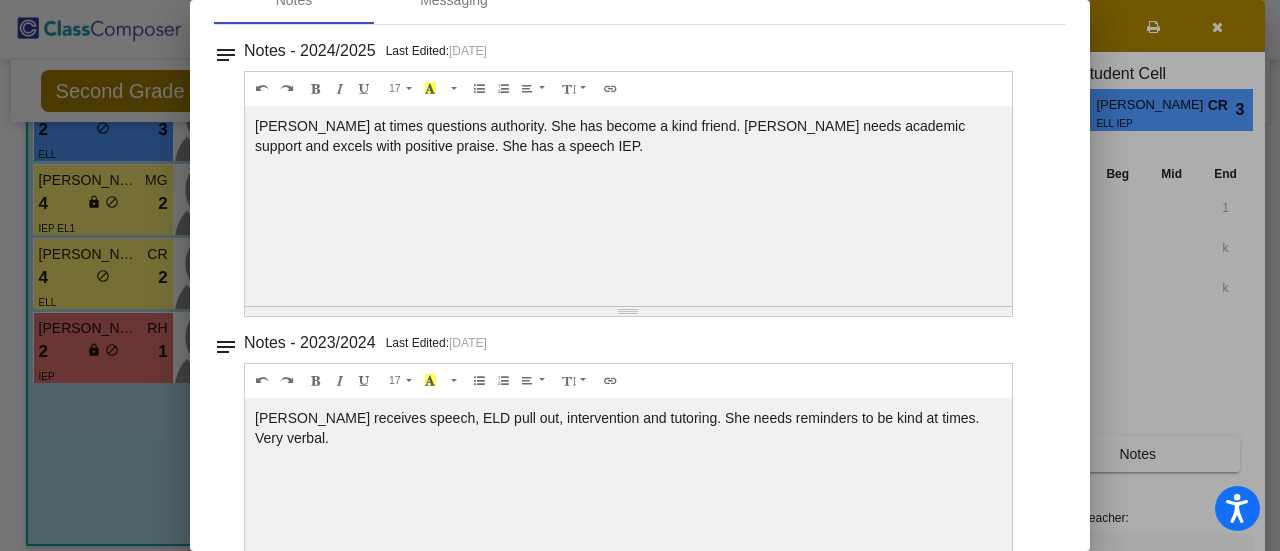 click at bounding box center [640, 275] 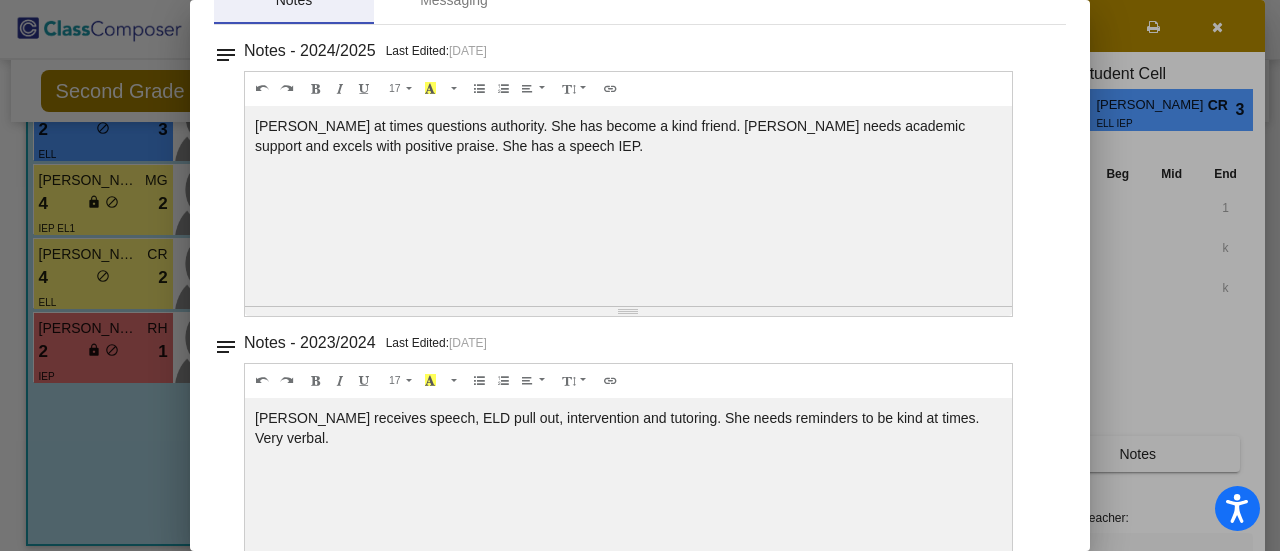 scroll, scrollTop: 88, scrollLeft: 0, axis: vertical 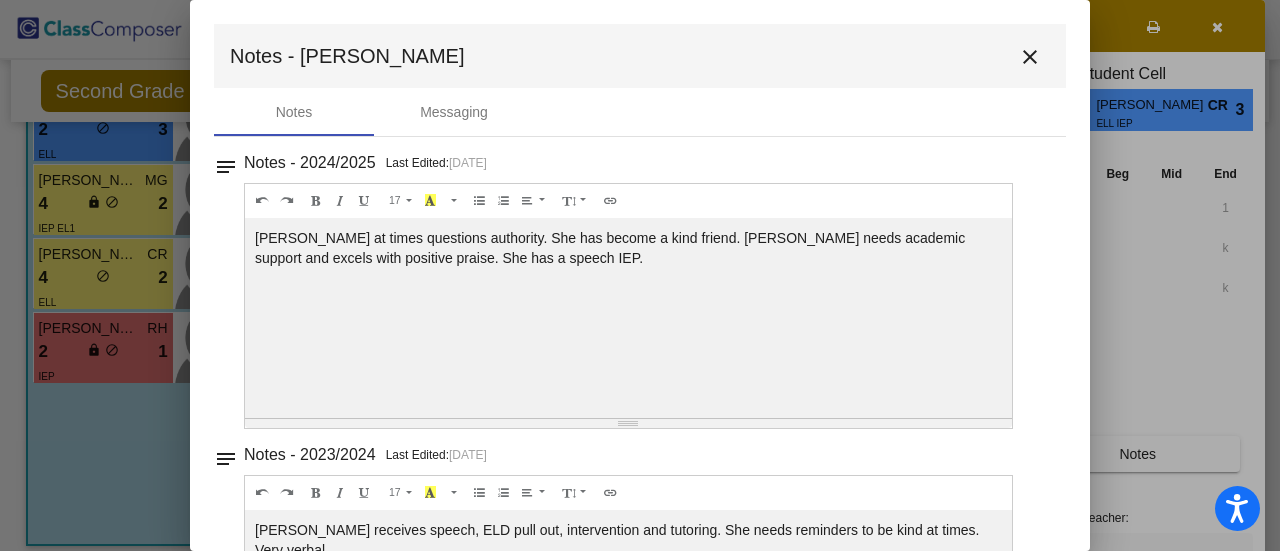 click on "Notes - Ximena close" at bounding box center [640, 56] 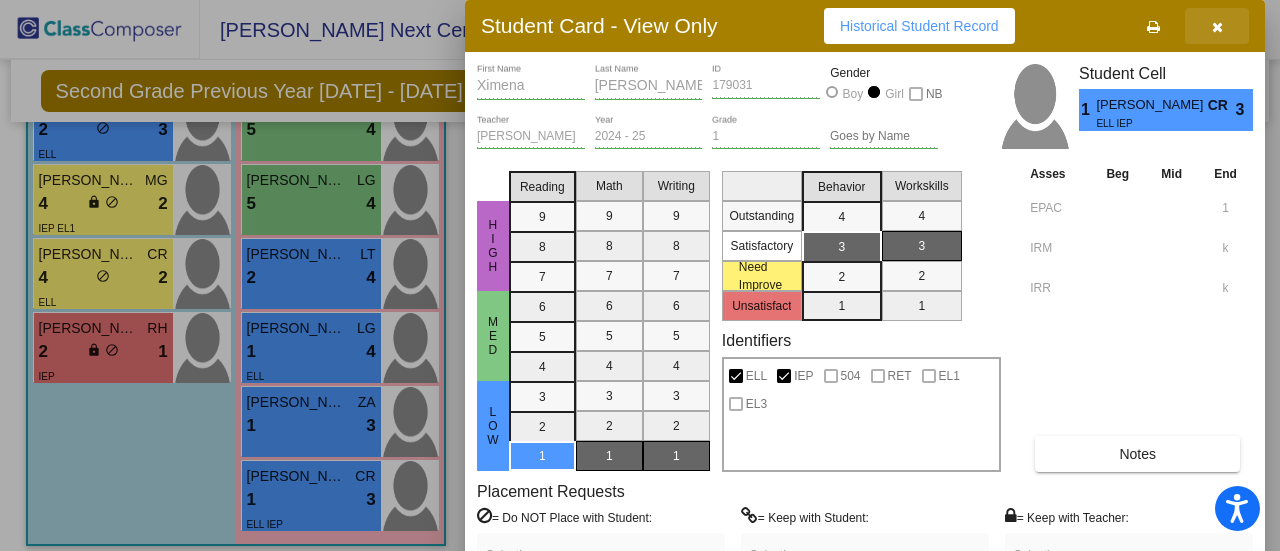 click at bounding box center (1217, 26) 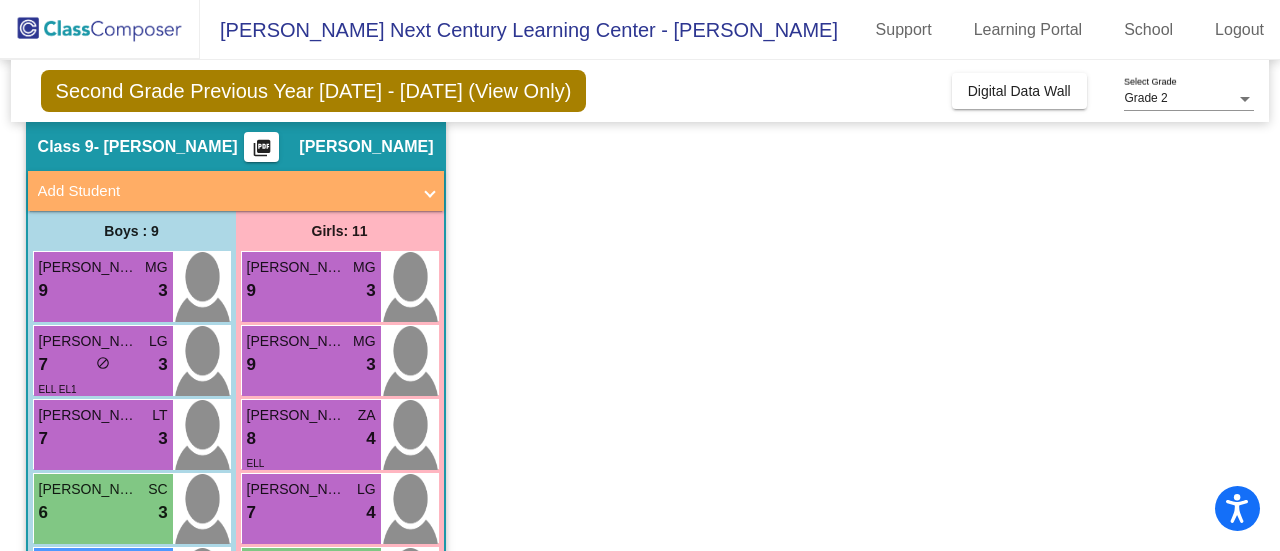 scroll, scrollTop: 0, scrollLeft: 0, axis: both 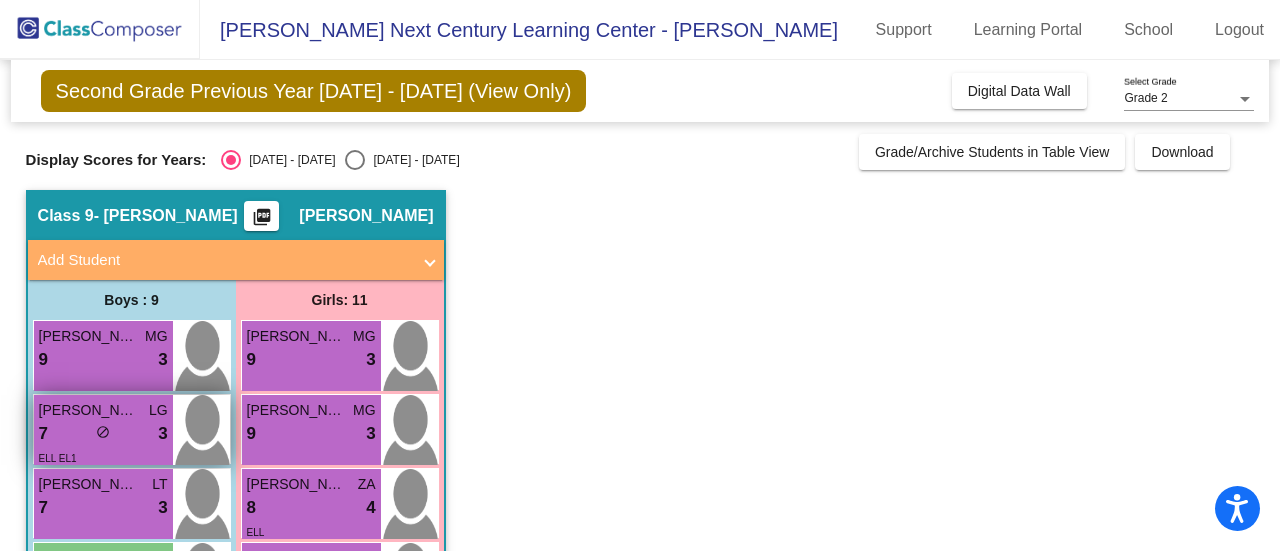 click on "[PERSON_NAME]" at bounding box center (89, 410) 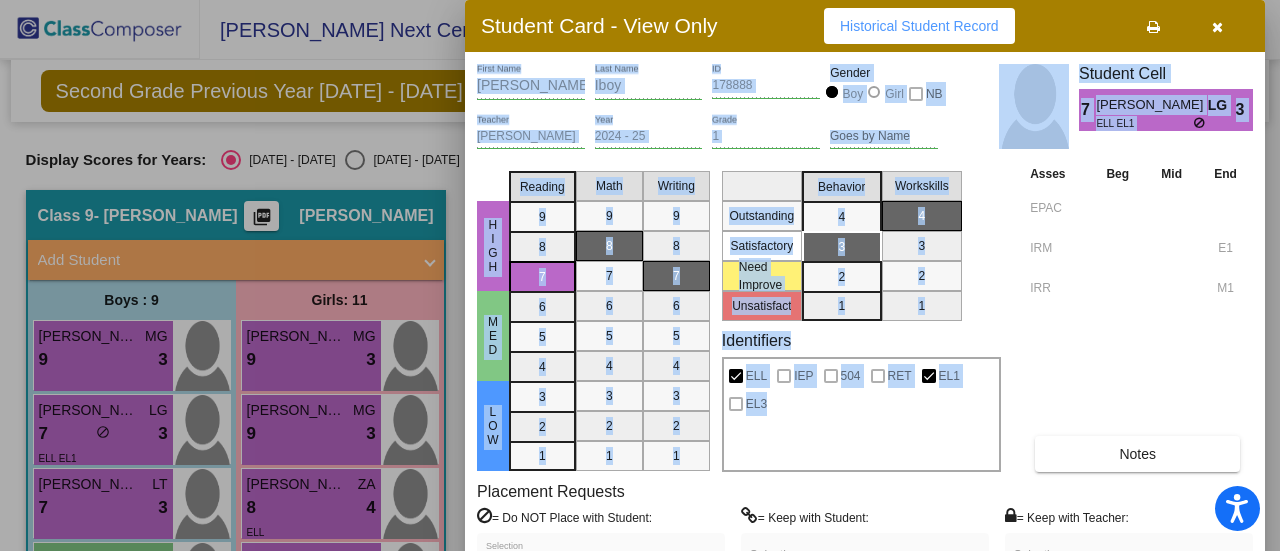 drag, startPoint x: 1272, startPoint y: 235, endPoint x: 1260, endPoint y: 303, distance: 69.050705 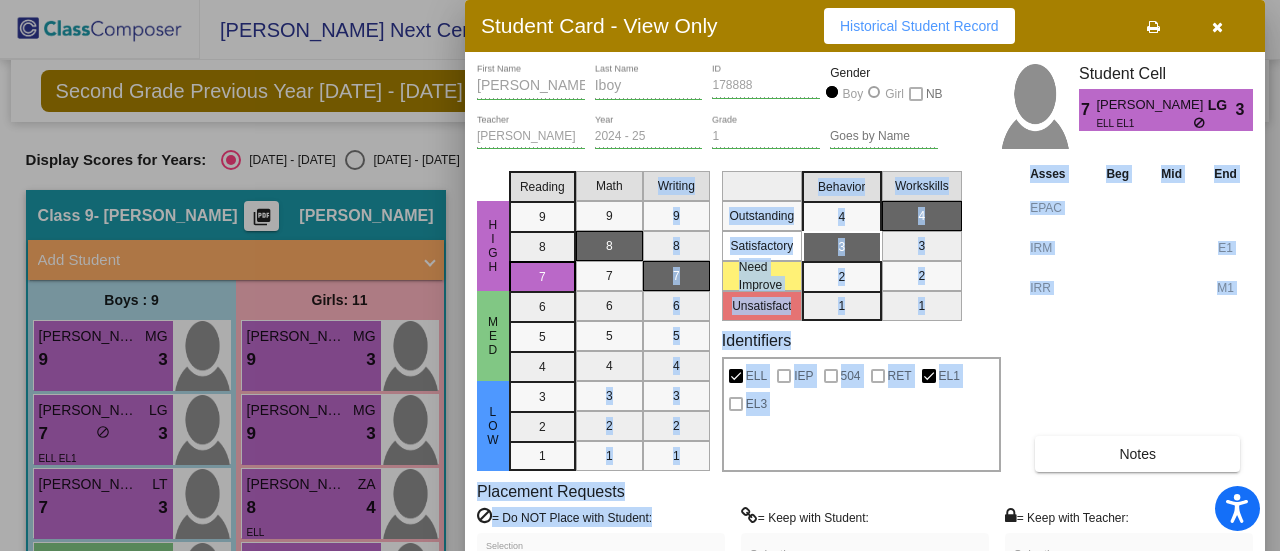 drag, startPoint x: 588, startPoint y: 539, endPoint x: 576, endPoint y: 392, distance: 147.48898 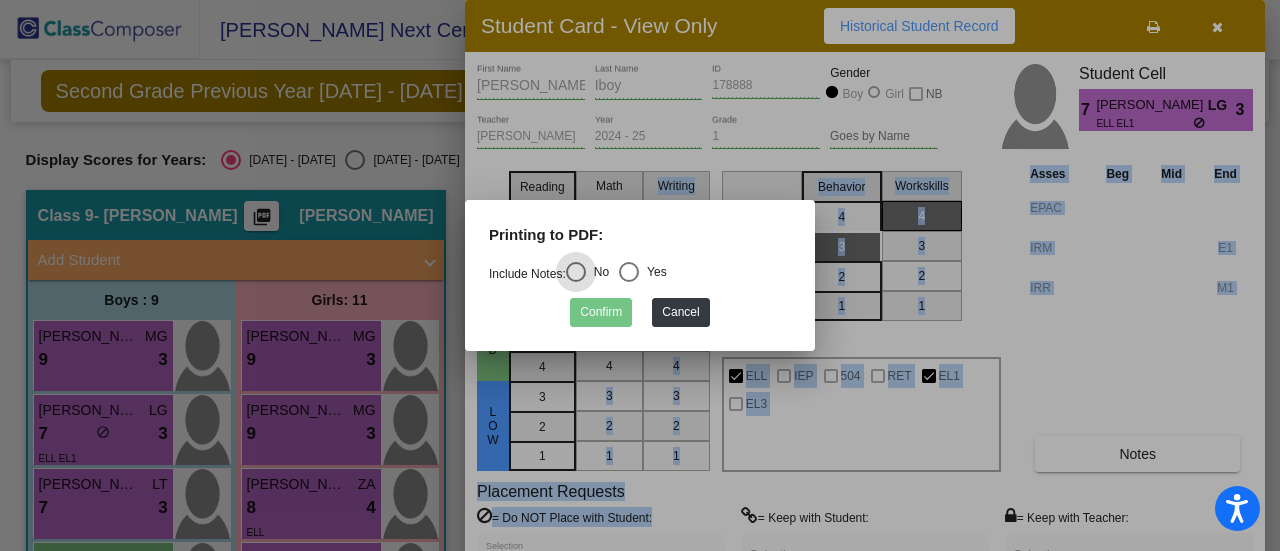 click at bounding box center [629, 272] 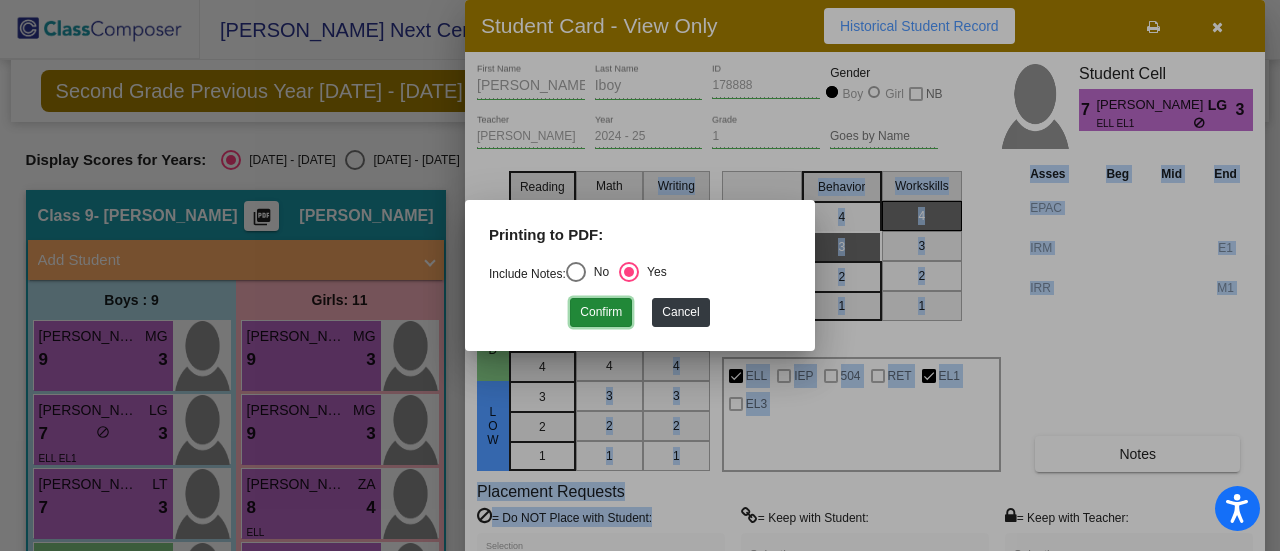 click on "Confirm" at bounding box center (601, 312) 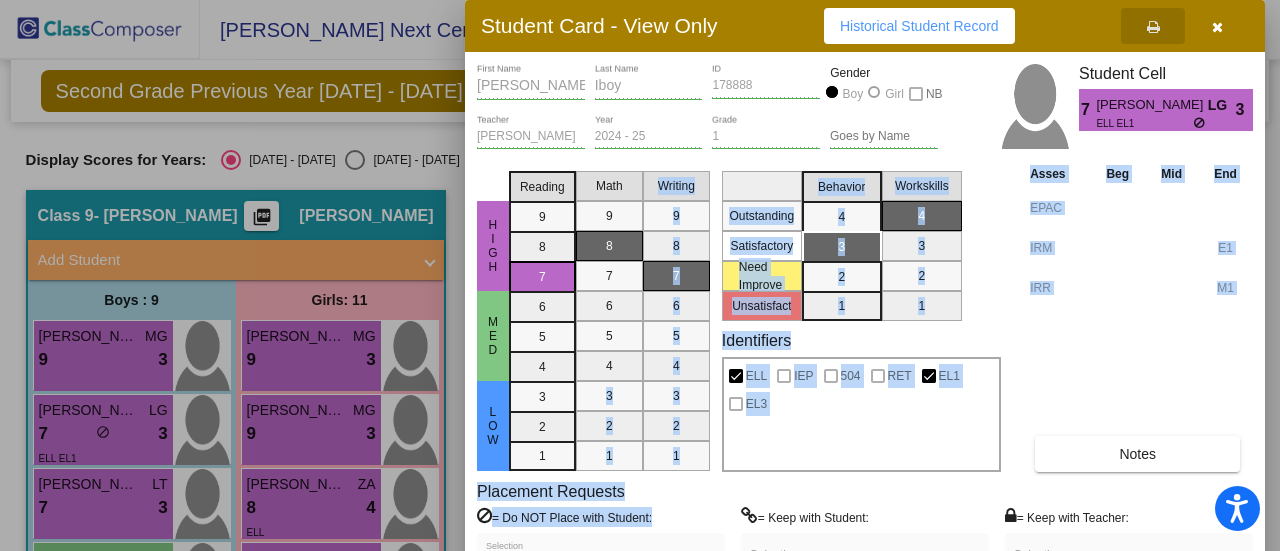 click at bounding box center [1217, 26] 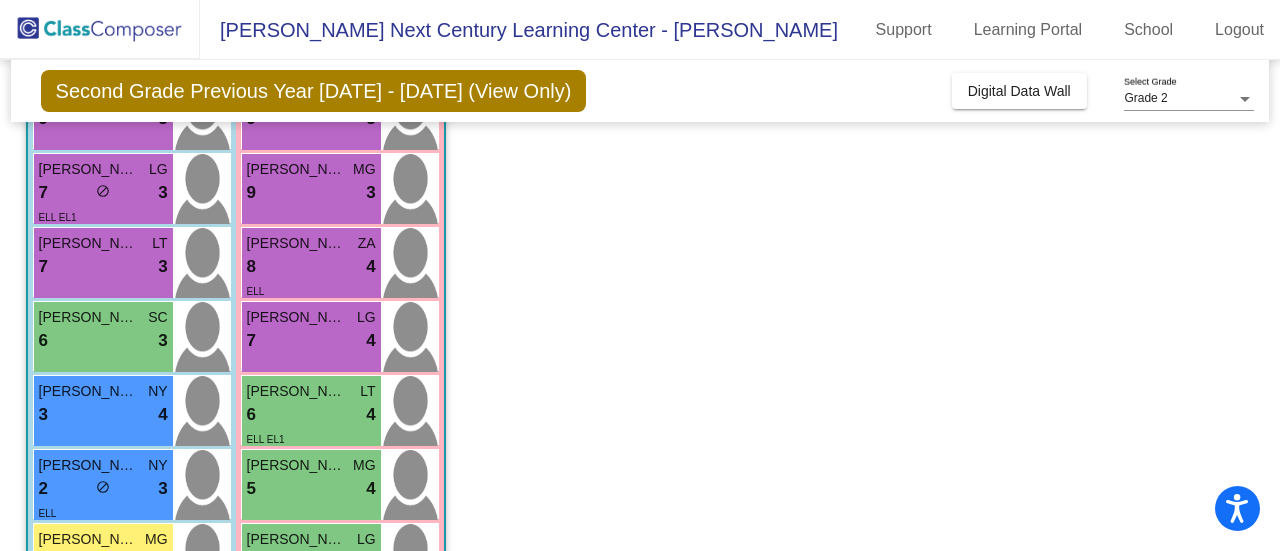 scroll, scrollTop: 248, scrollLeft: 0, axis: vertical 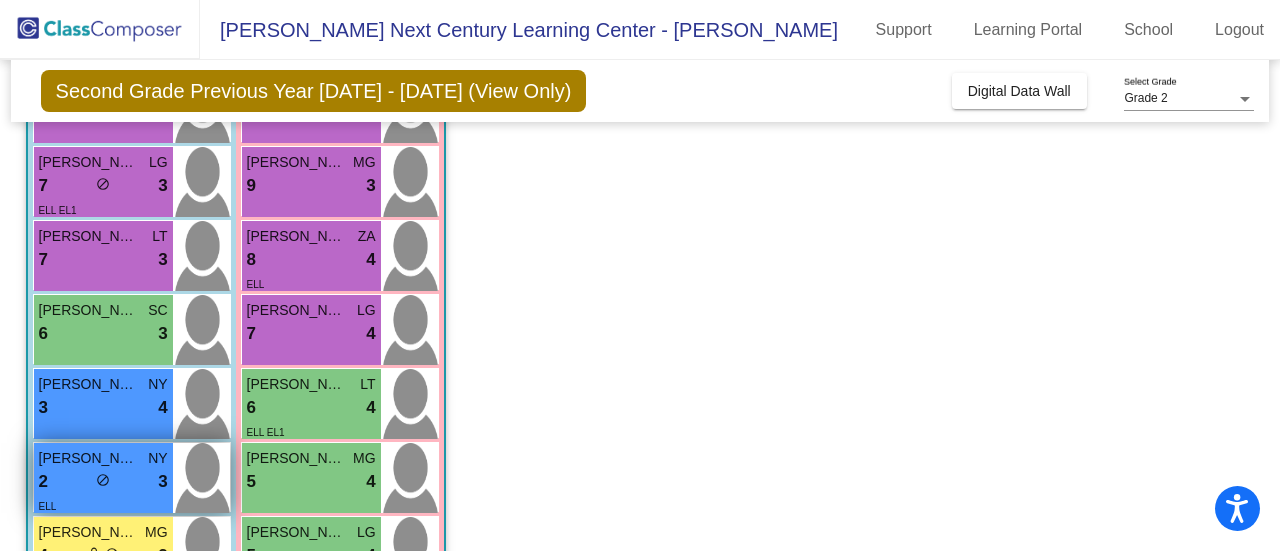 click on "lock do_not_disturb_alt" at bounding box center [103, 482] 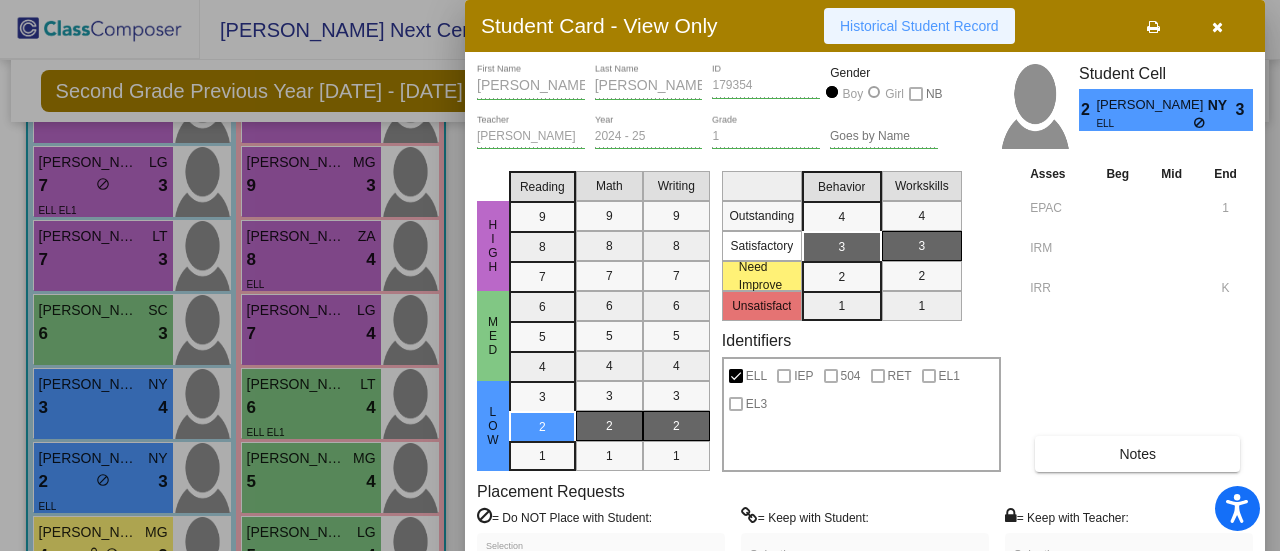 click on "Historical Student Record" at bounding box center [919, 26] 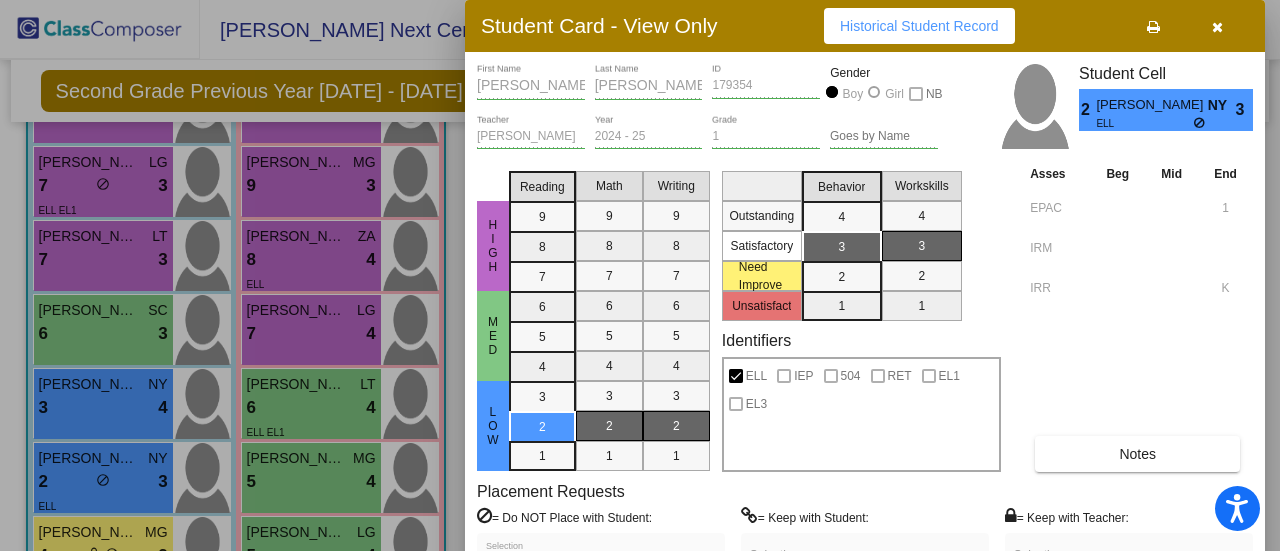 click at bounding box center [1217, 27] 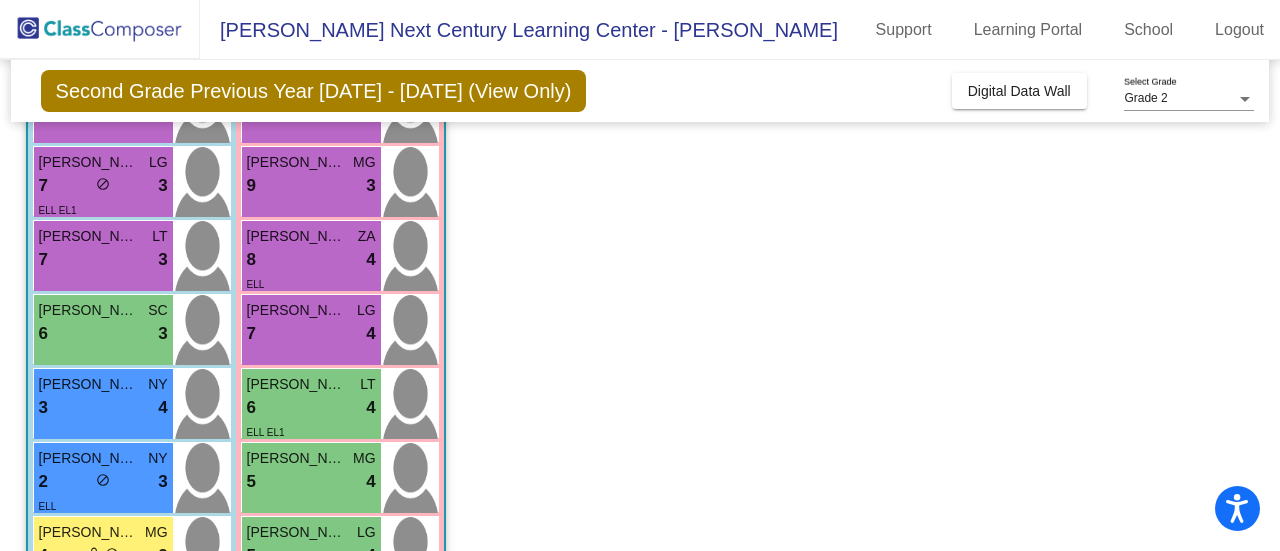 scroll, scrollTop: 614, scrollLeft: 0, axis: vertical 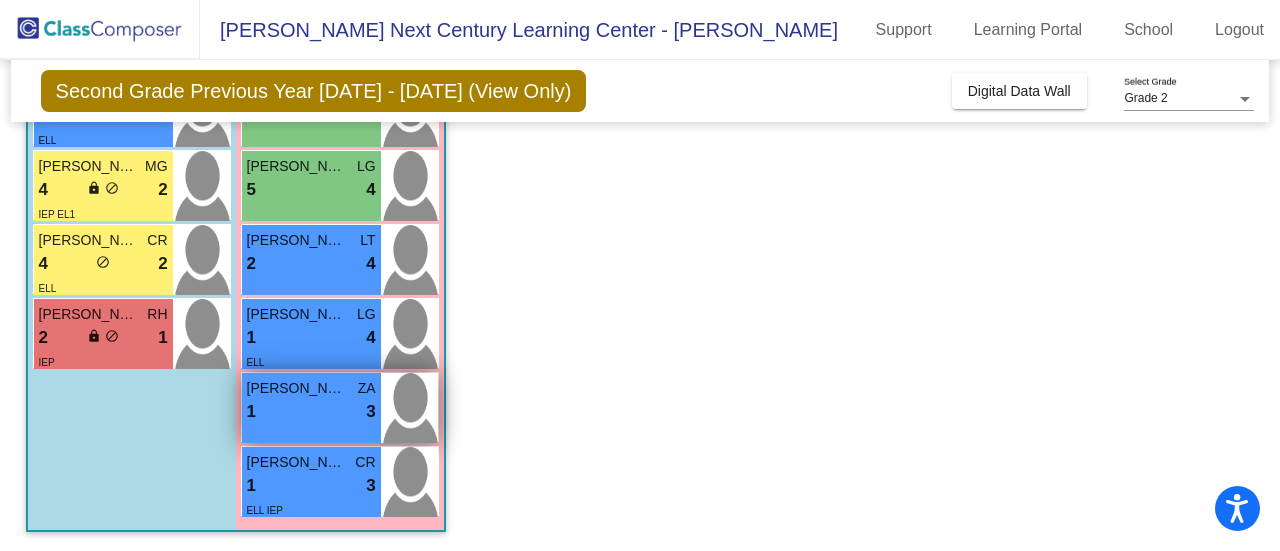 click on "[PERSON_NAME]" at bounding box center (297, 388) 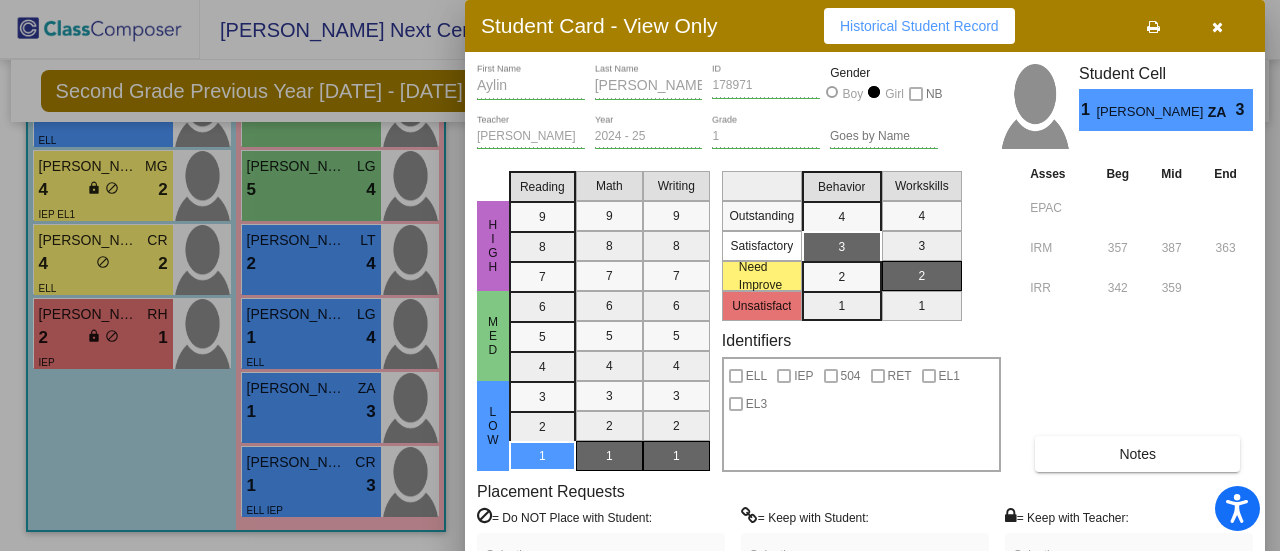 drag, startPoint x: 1279, startPoint y: 189, endPoint x: 1279, endPoint y: 373, distance: 184 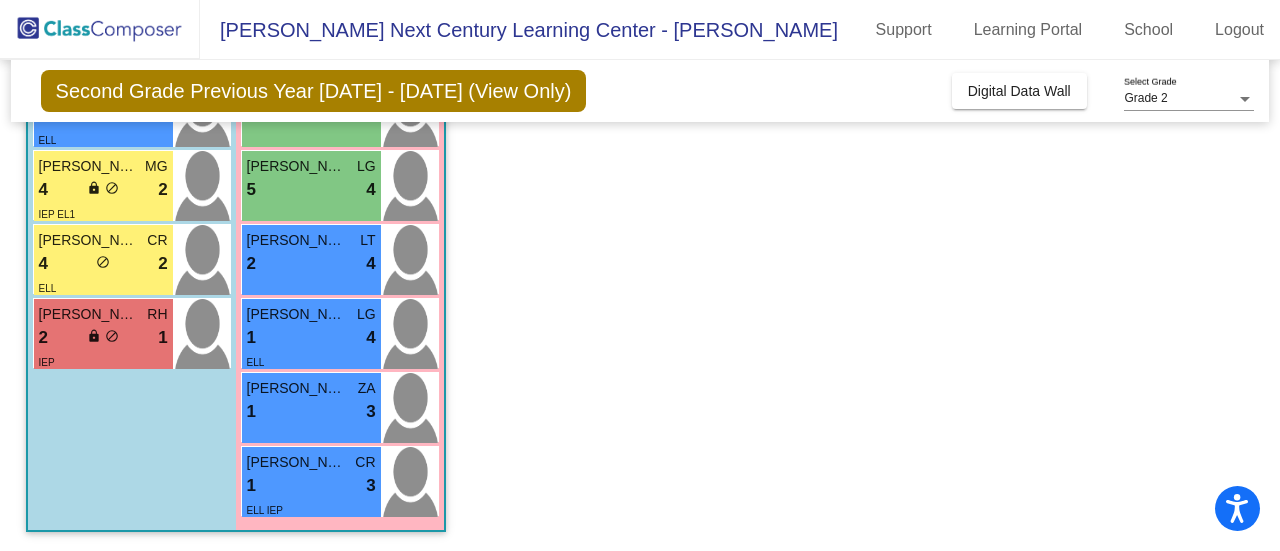 click on "[PERSON_NAME] ZA 1 lock do_not_disturb_alt 3" at bounding box center (340, 407) 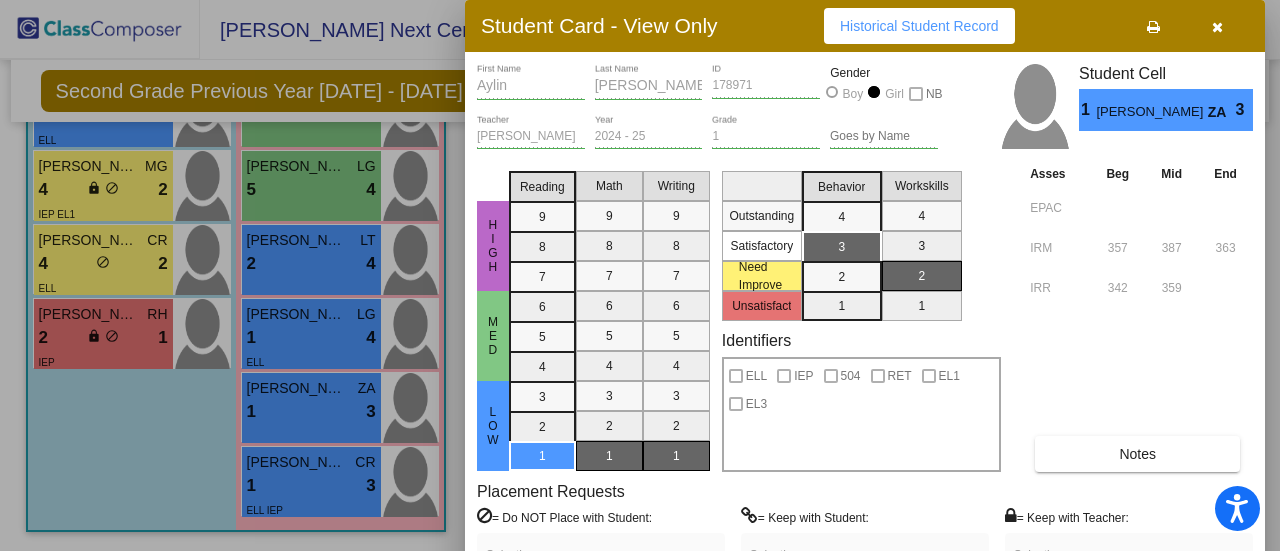 click on "Notes" at bounding box center [1137, 454] 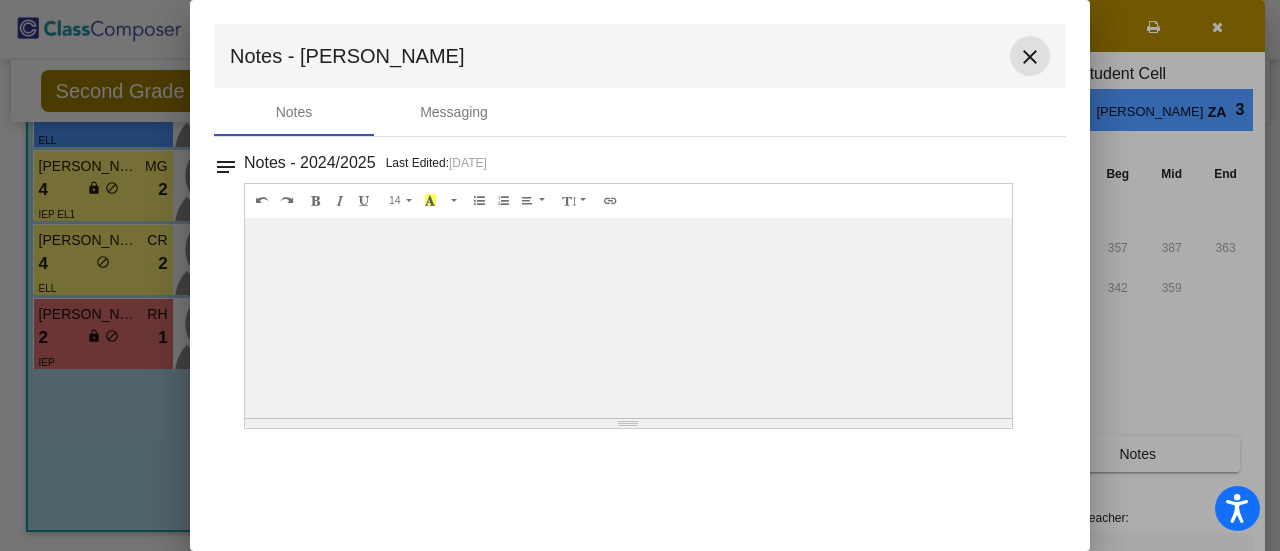 click on "close" at bounding box center [1030, 57] 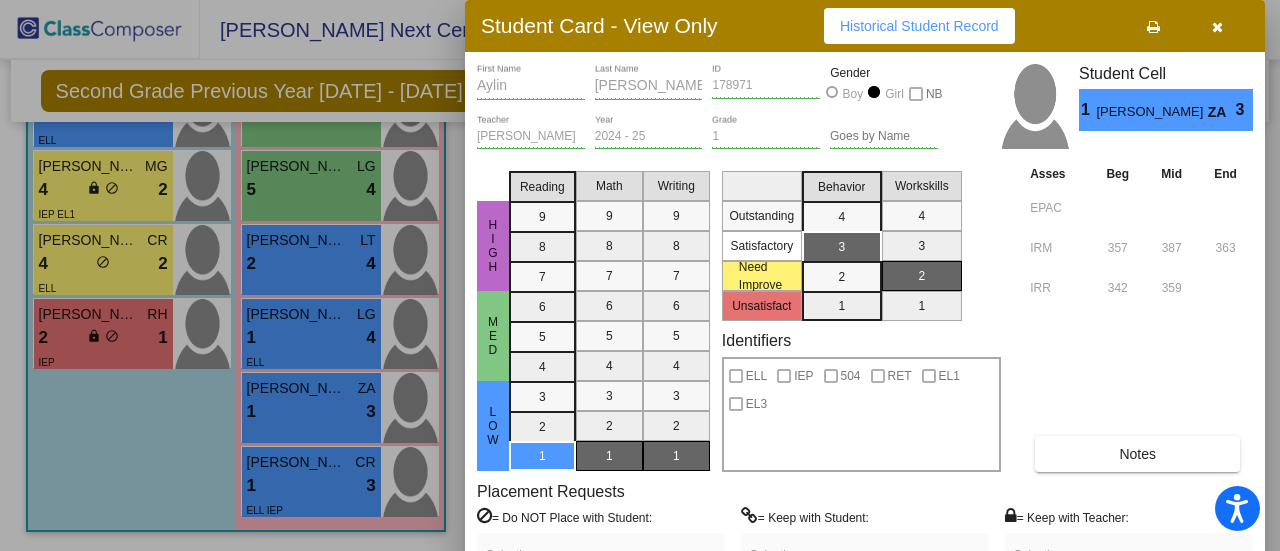 click at bounding box center [640, 275] 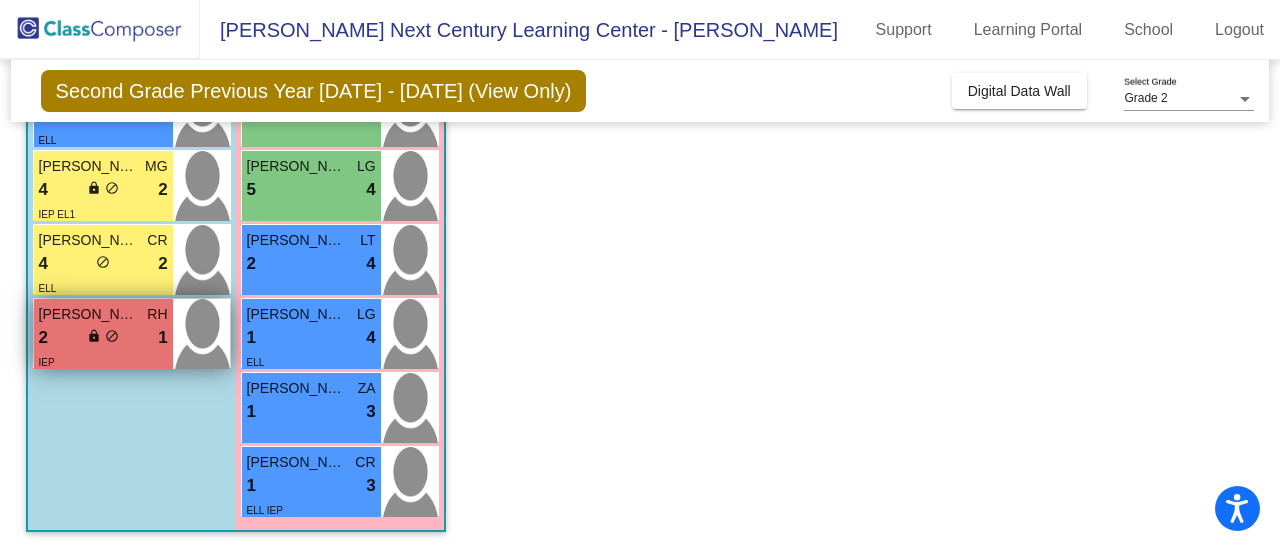 click on "[PERSON_NAME]" at bounding box center [89, 314] 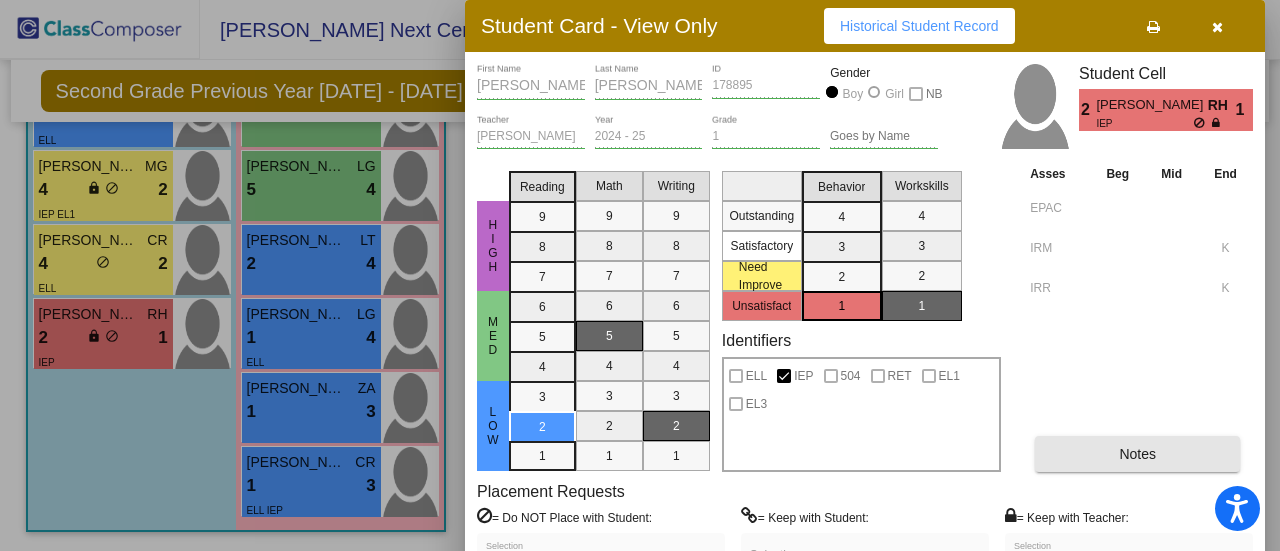 click on "Notes" at bounding box center (1137, 454) 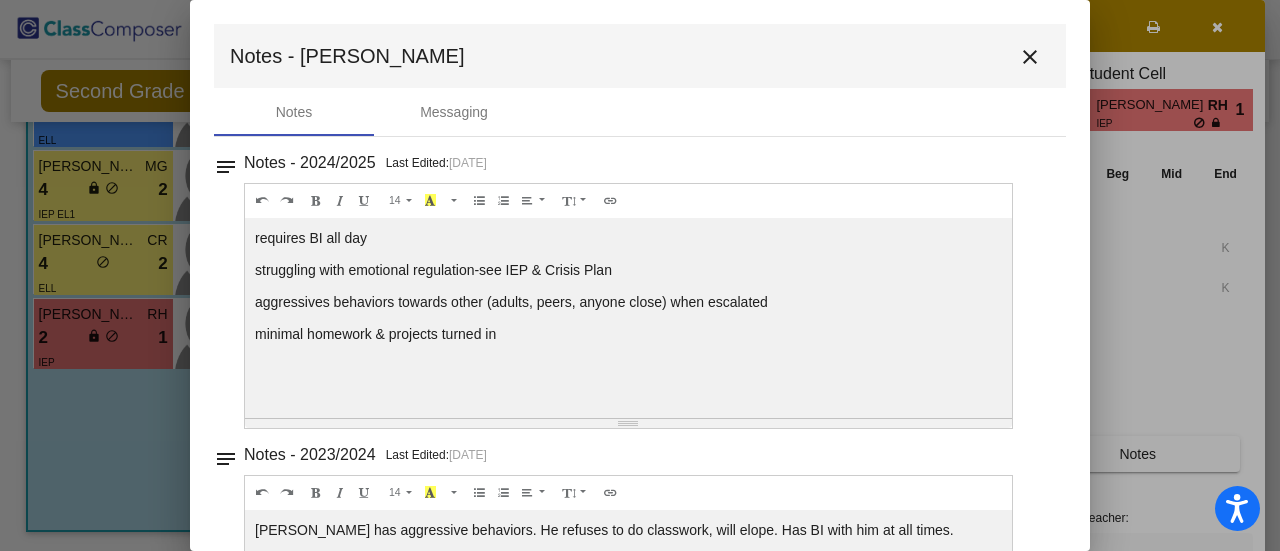 drag, startPoint x: 1078, startPoint y: 207, endPoint x: 1048, endPoint y: 379, distance: 174.59668 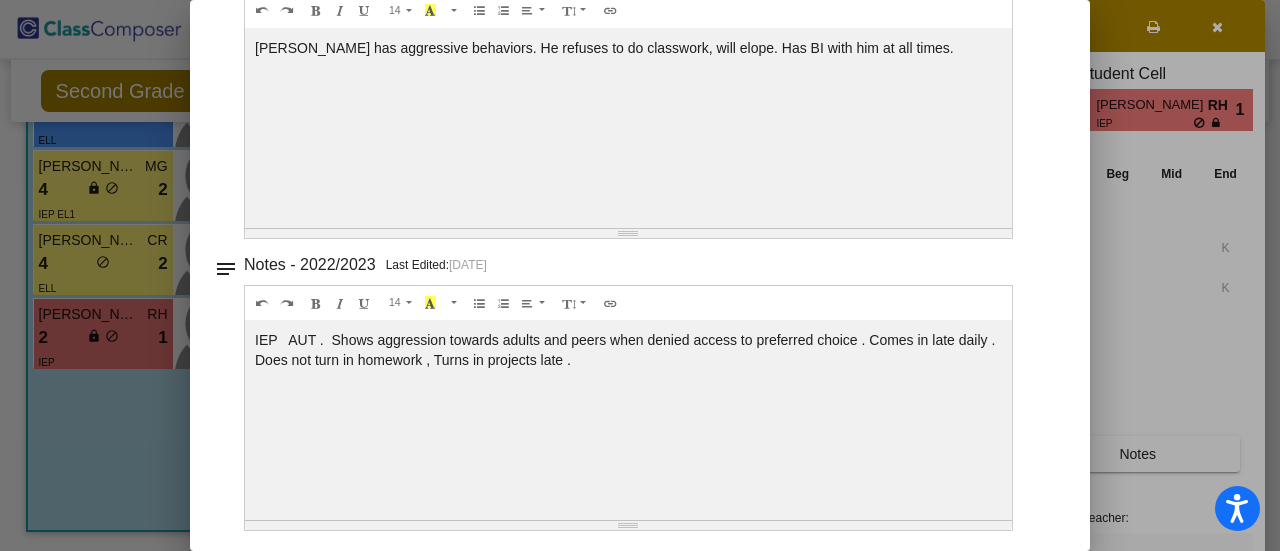 scroll, scrollTop: 0, scrollLeft: 0, axis: both 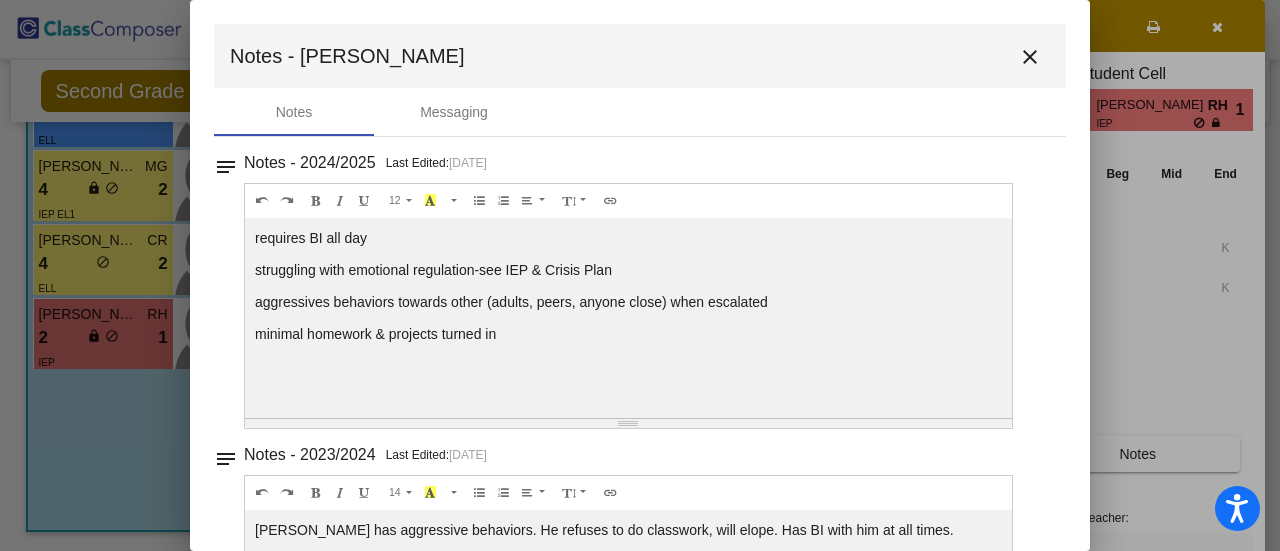 click at bounding box center [640, 275] 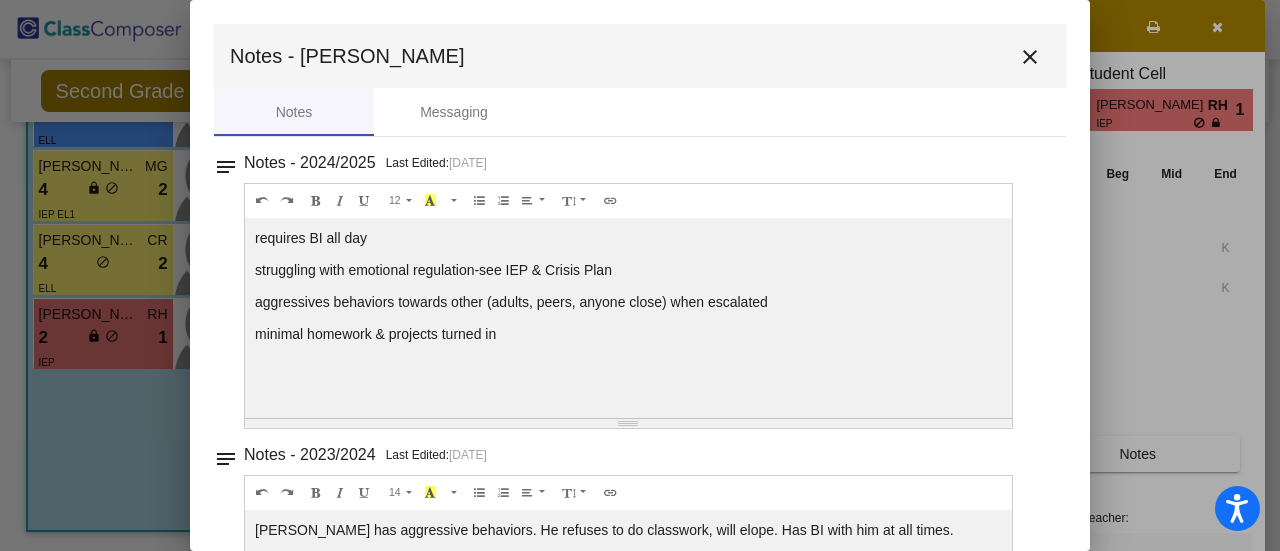 click on "close" at bounding box center [1030, 56] 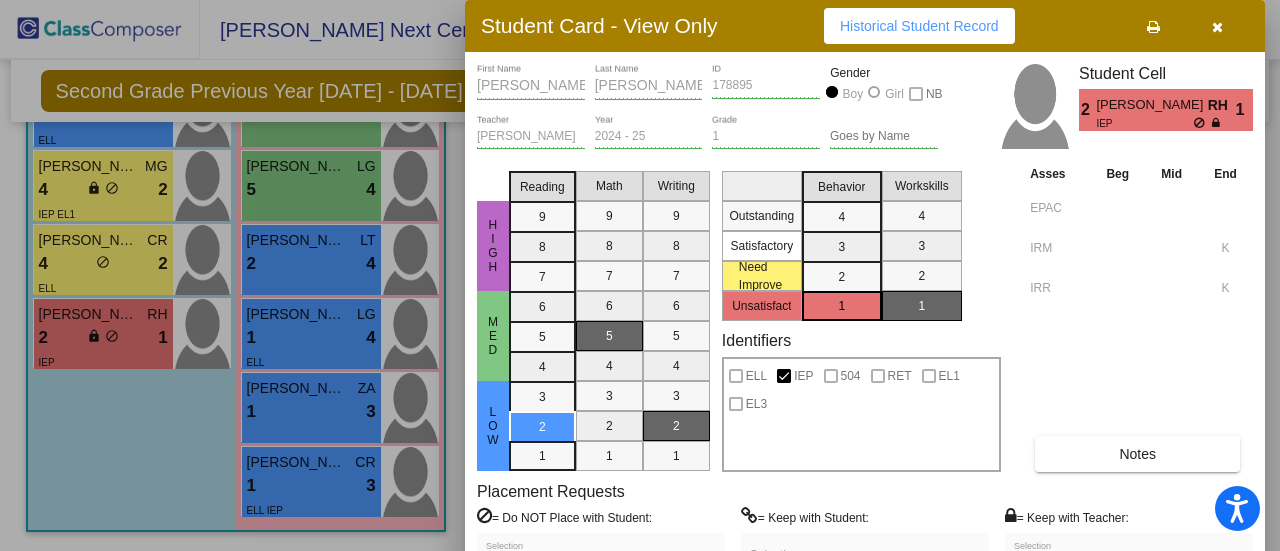 click on "Historical Student Record" at bounding box center [919, 26] 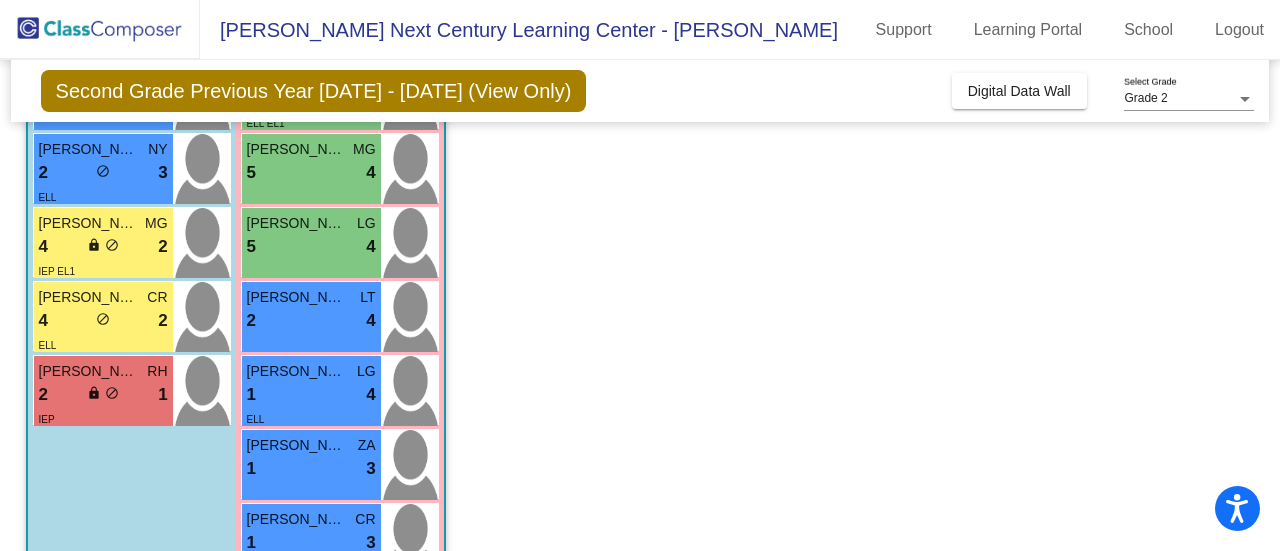 scroll, scrollTop: 552, scrollLeft: 0, axis: vertical 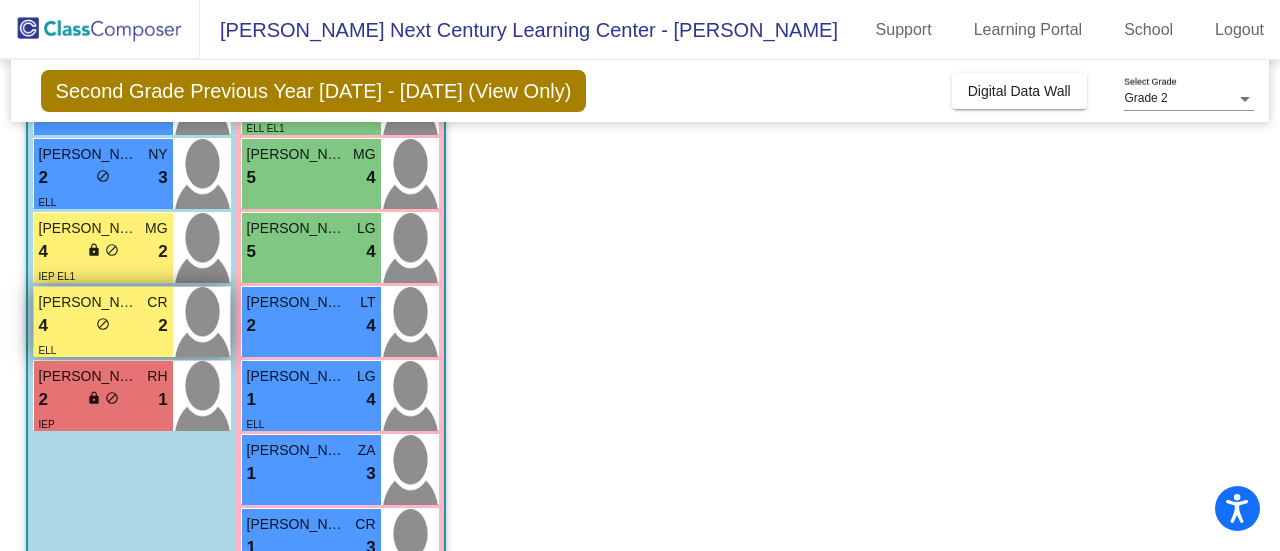 click at bounding box center [201, 322] 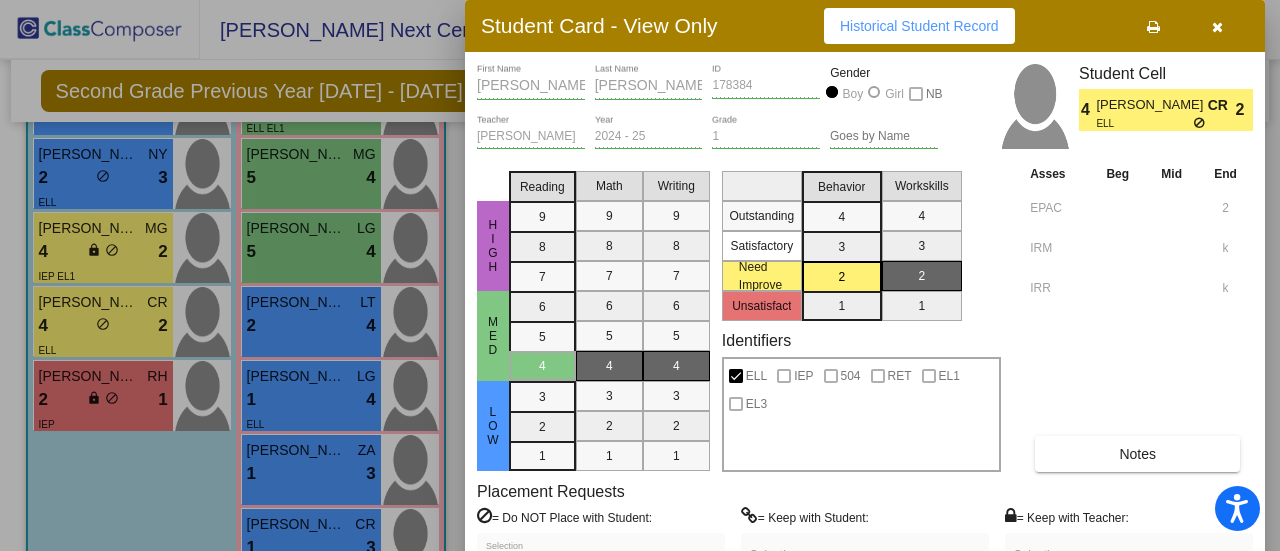 click on "Historical Student Record" at bounding box center (919, 26) 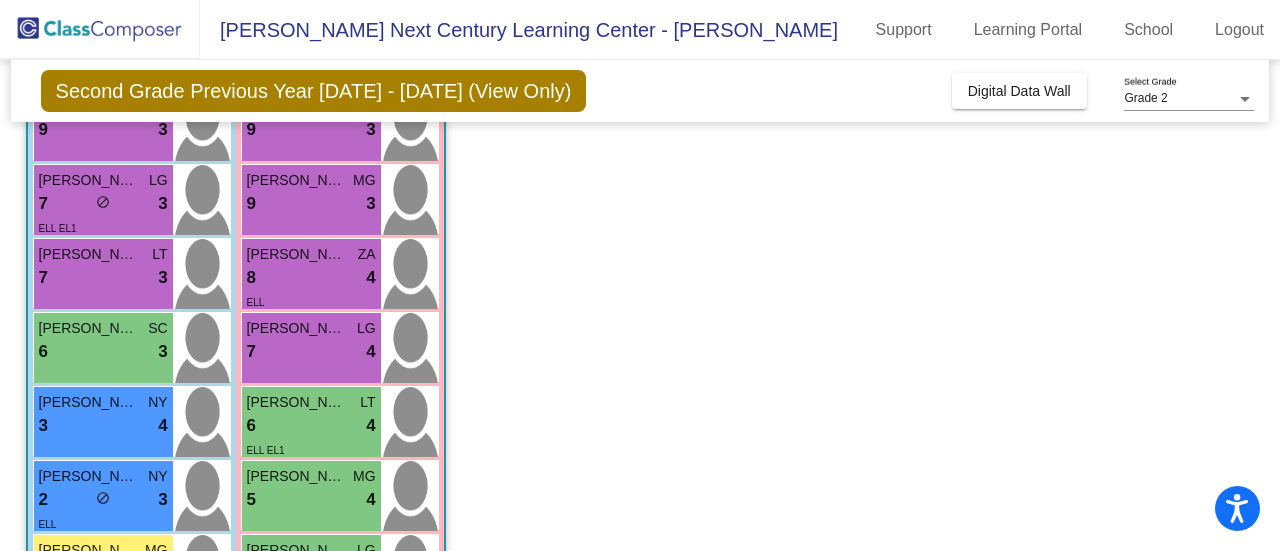 scroll, scrollTop: 10, scrollLeft: 0, axis: vertical 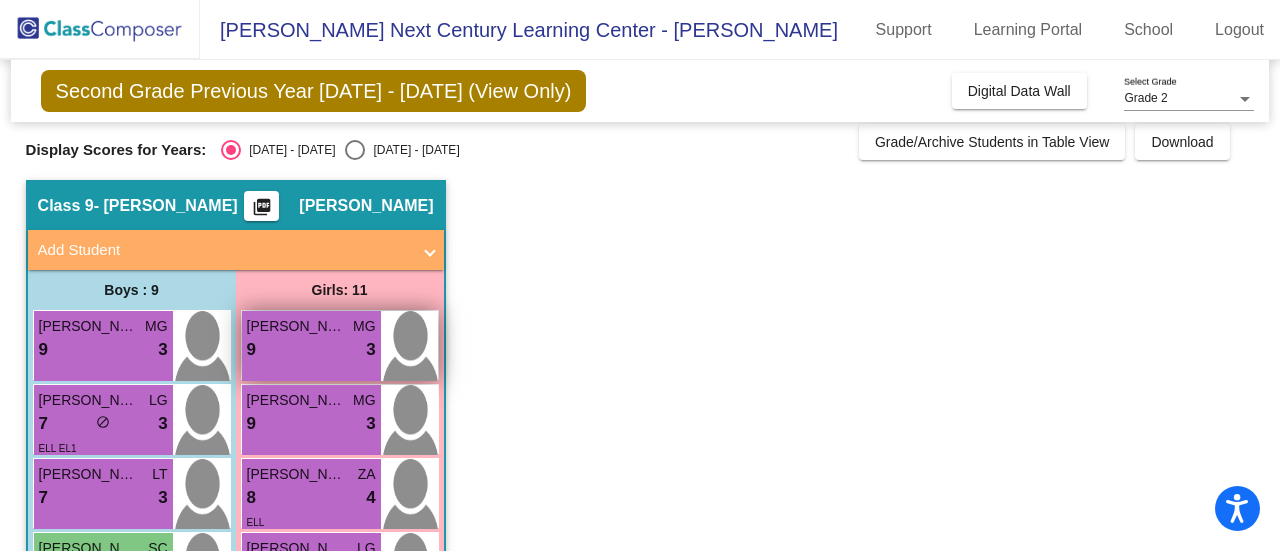 click on "9 lock do_not_disturb_alt 3" at bounding box center [311, 350] 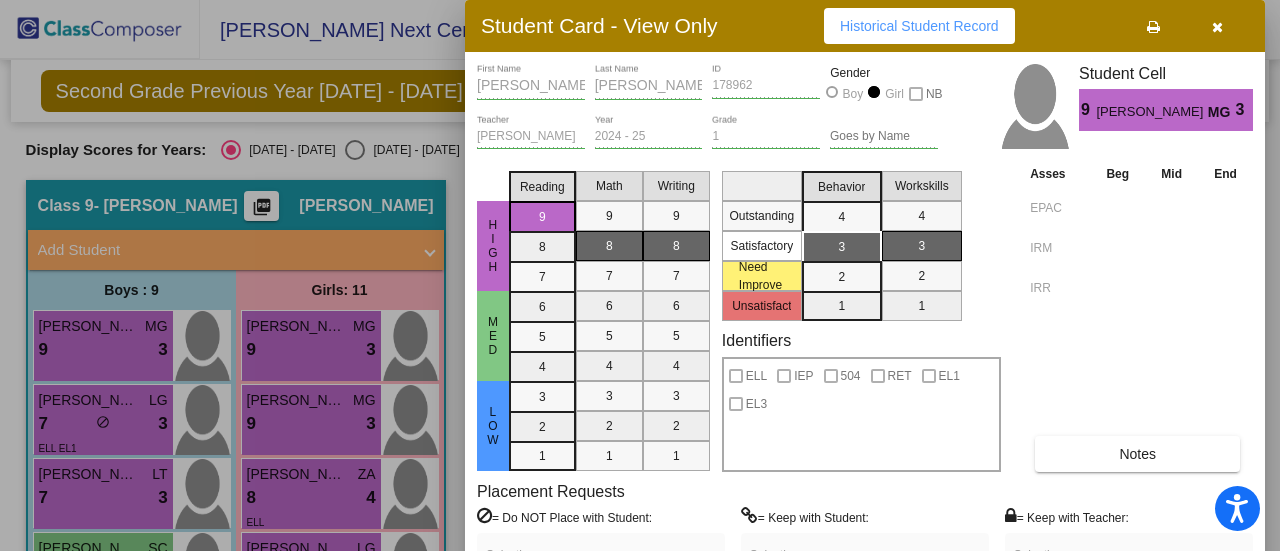 click on "Historical Student Record" at bounding box center [919, 26] 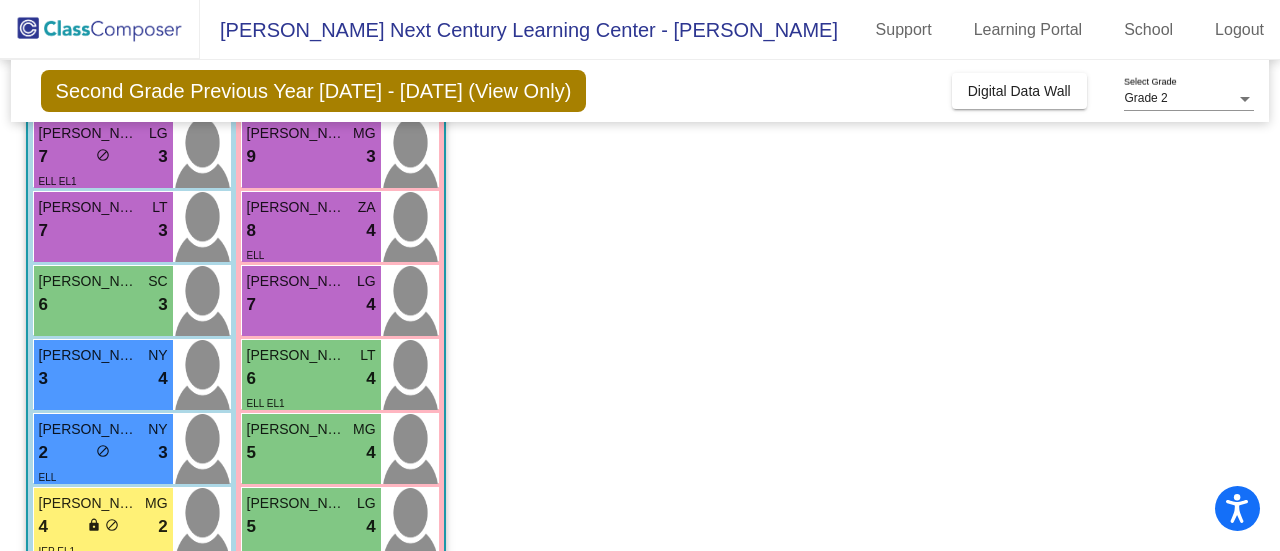 scroll, scrollTop: 614, scrollLeft: 0, axis: vertical 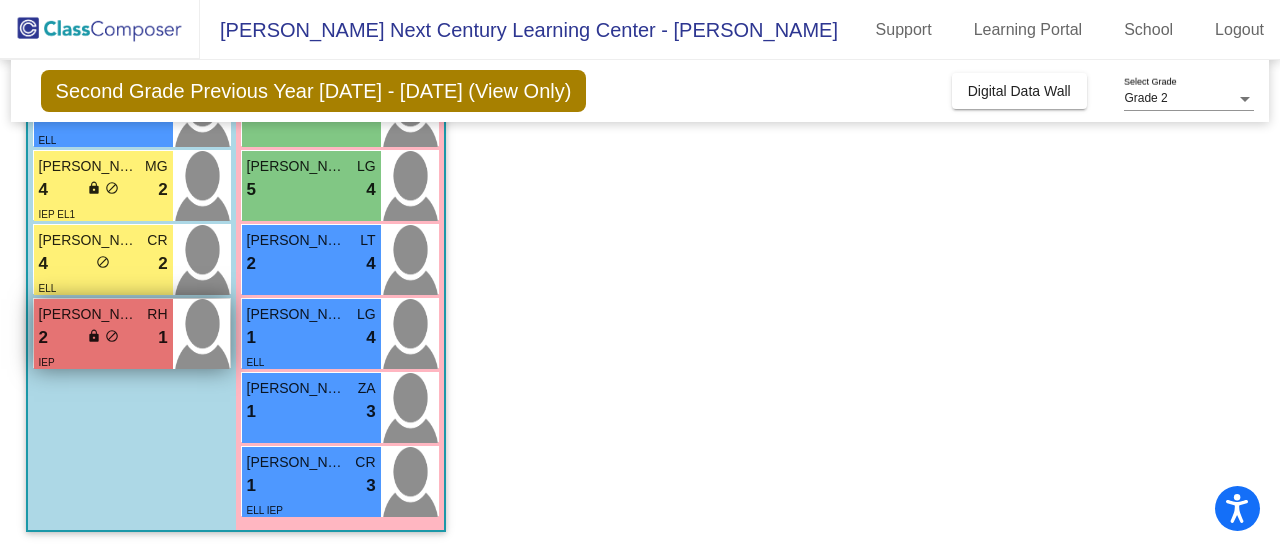 click on "2 lock do_not_disturb_alt 1" at bounding box center (103, 338) 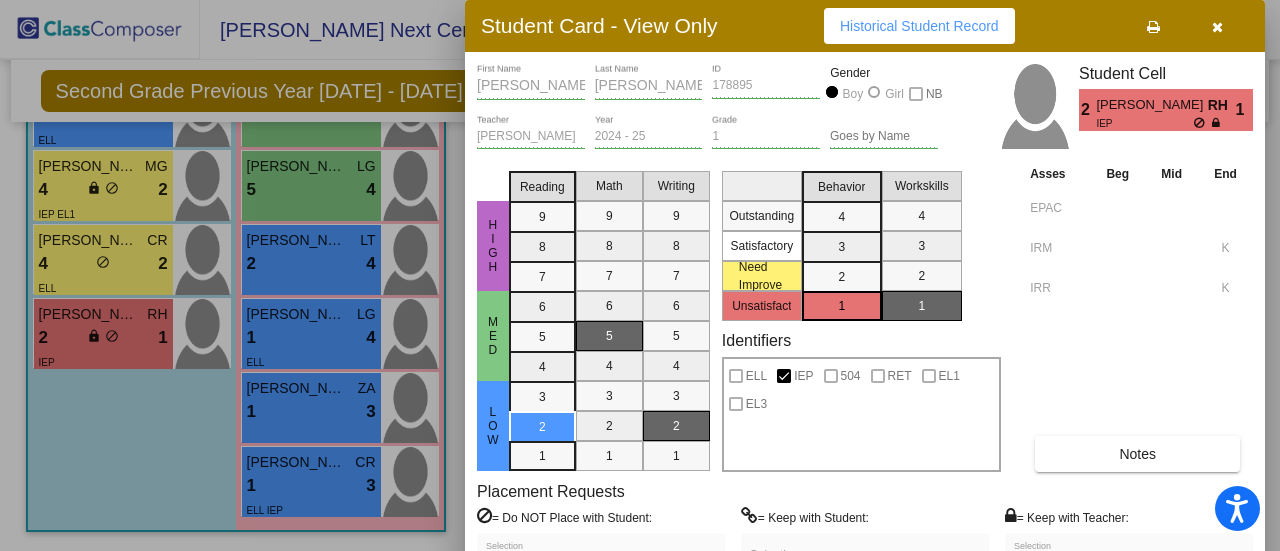 click at bounding box center [1217, 26] 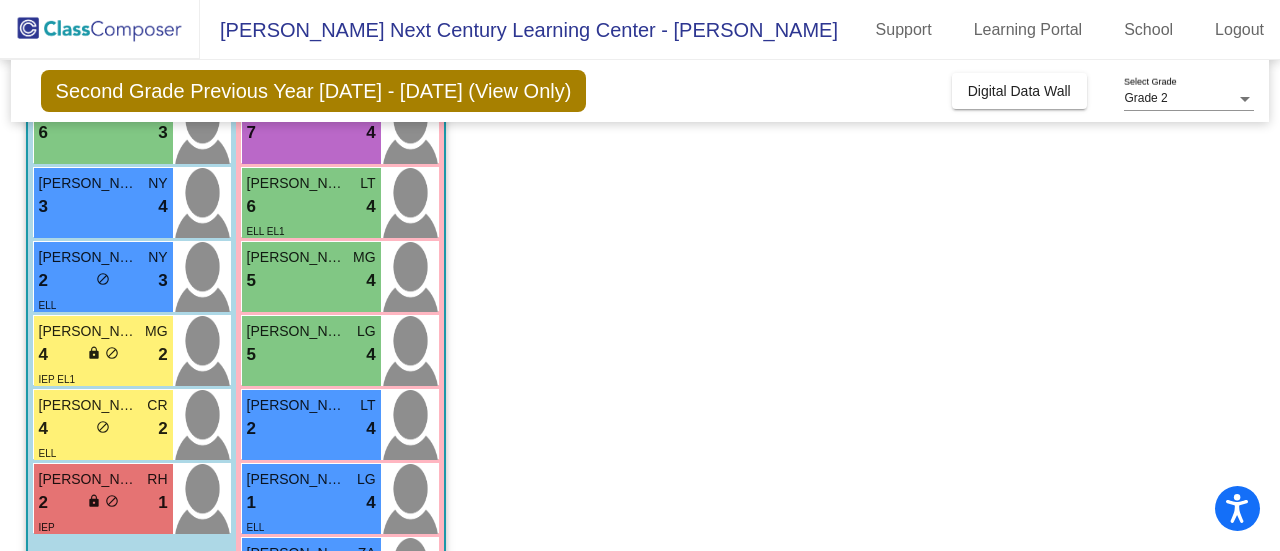 scroll, scrollTop: 614, scrollLeft: 0, axis: vertical 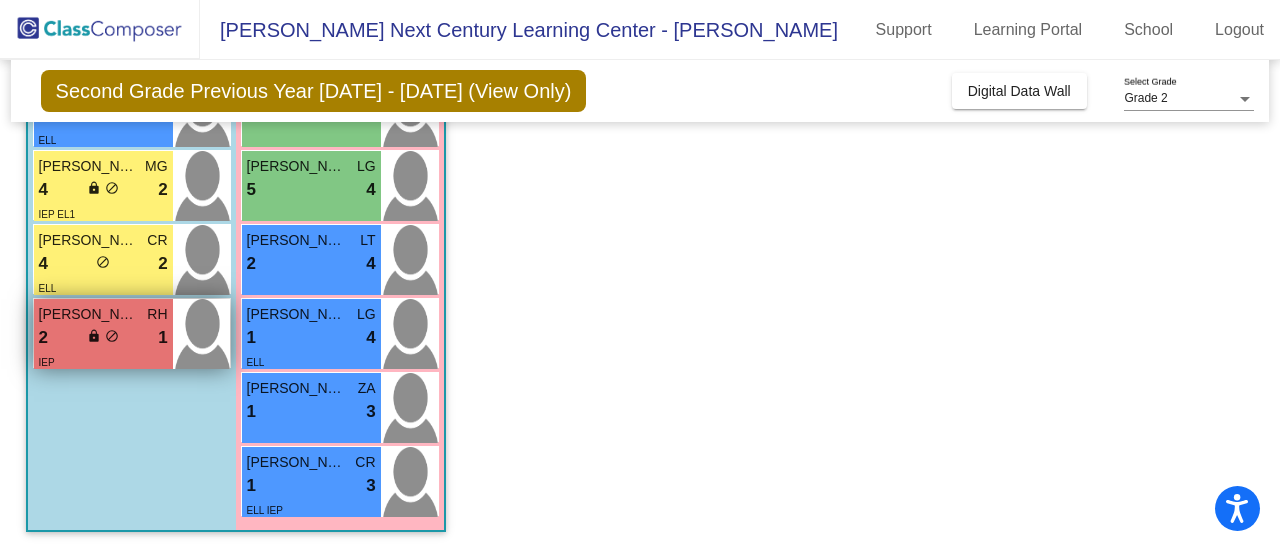 click on "do_not_disturb_alt" at bounding box center [112, 336] 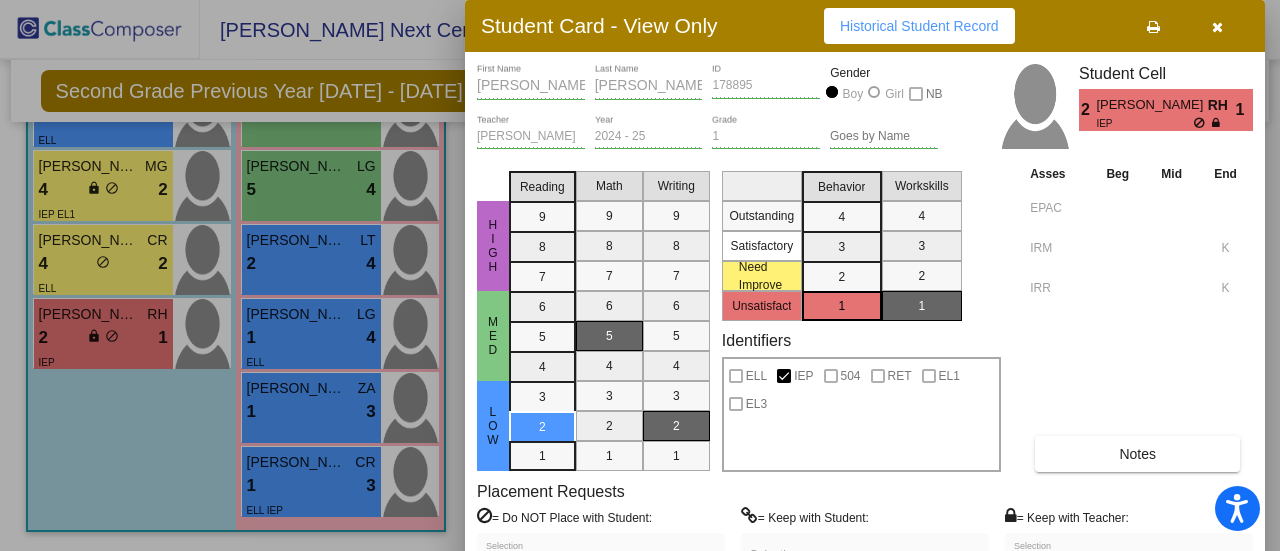 click on "Historical Student Record" at bounding box center (919, 26) 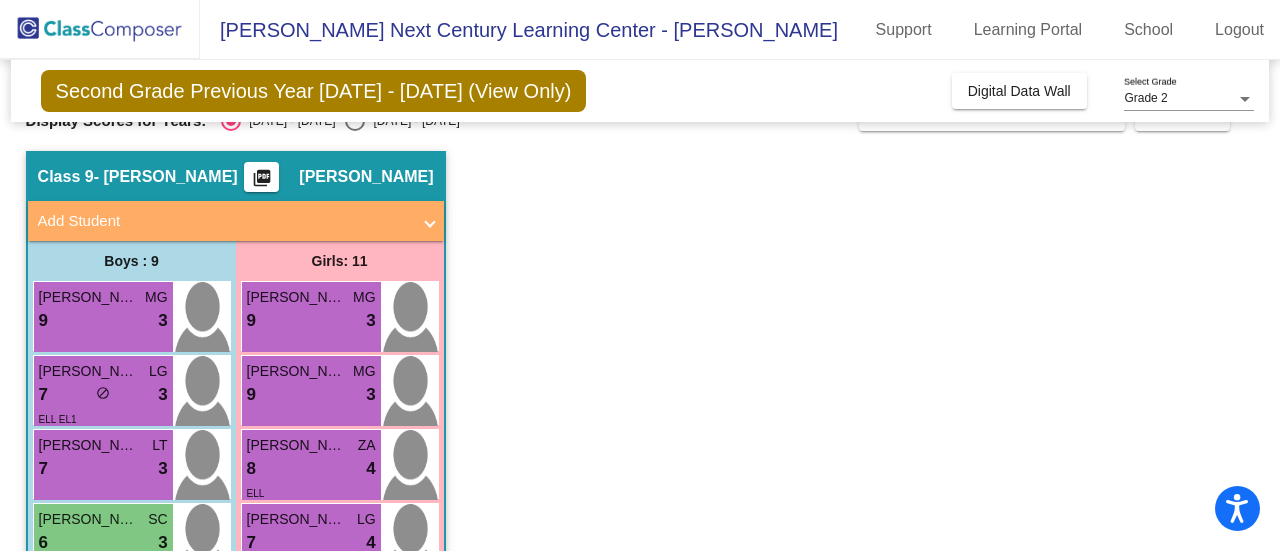 scroll, scrollTop: 0, scrollLeft: 0, axis: both 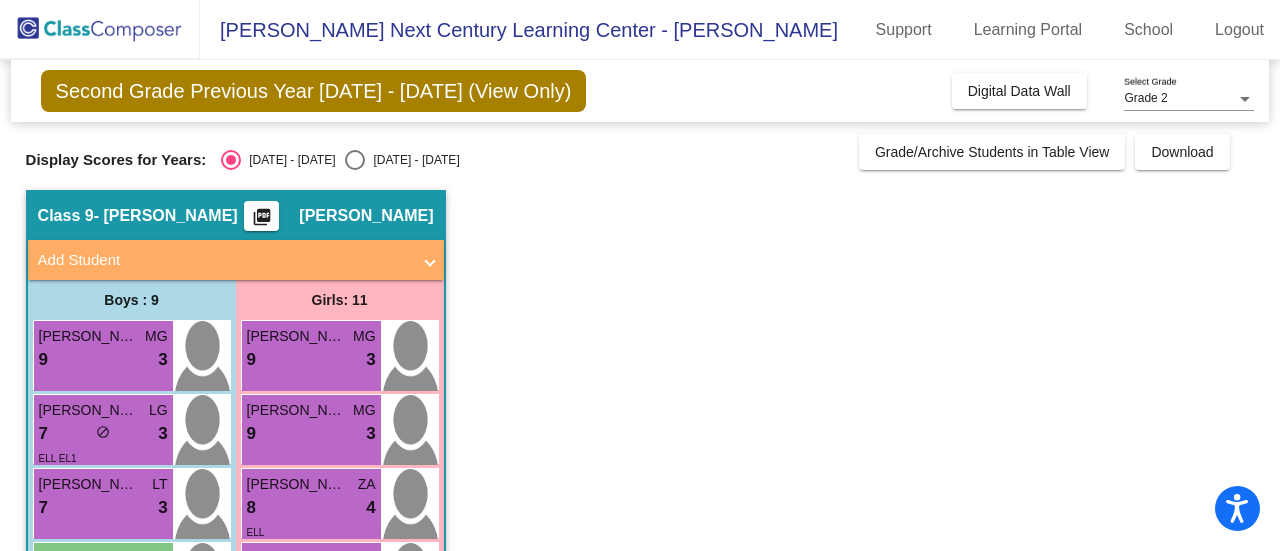 click 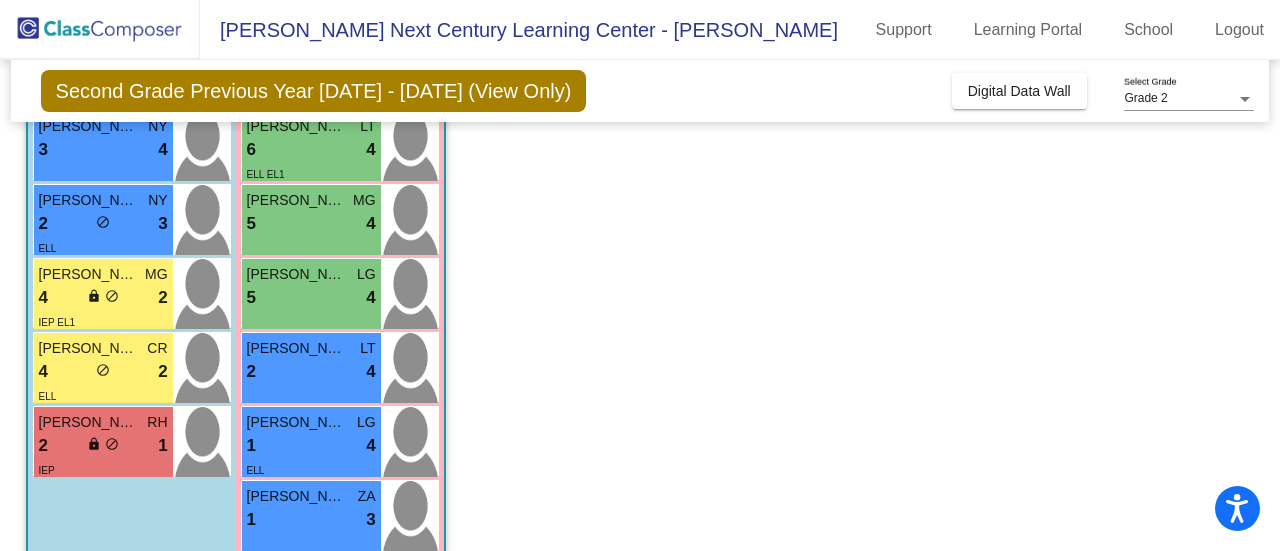 scroll, scrollTop: 614, scrollLeft: 0, axis: vertical 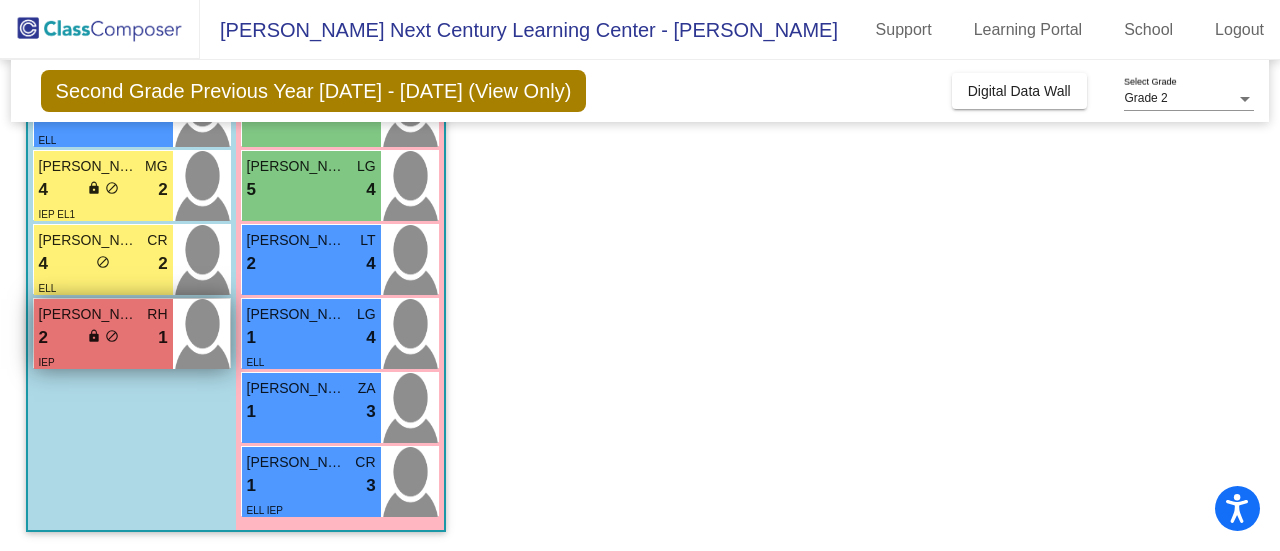 click on "lock" at bounding box center (94, 336) 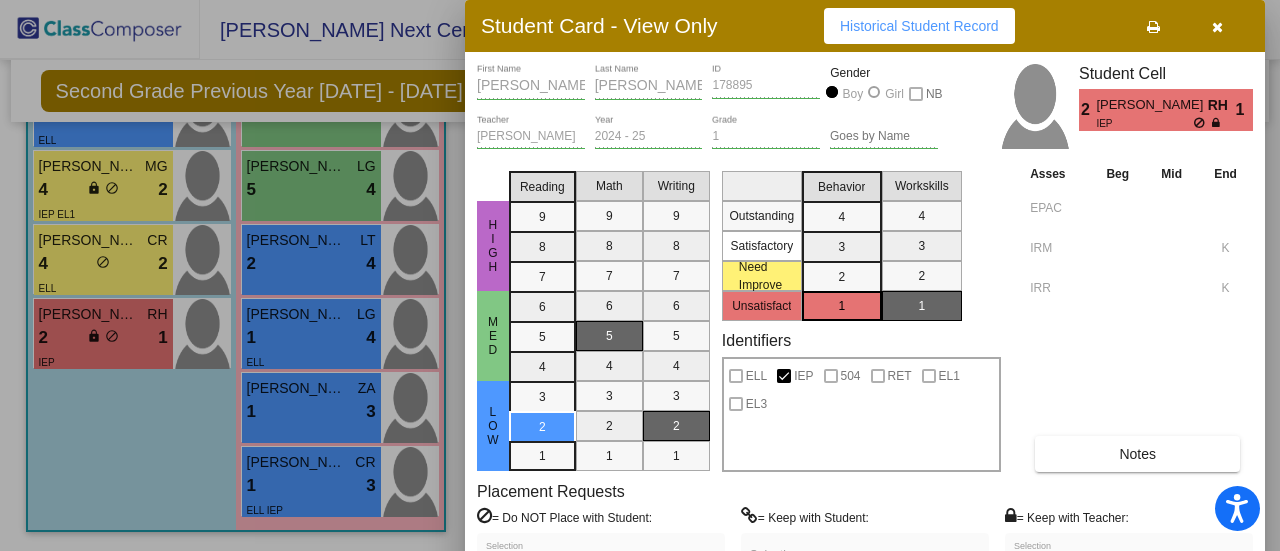 click on "Asses Beg Mid End EPAC IRM K IRR K  Notes" at bounding box center (1139, 317) 